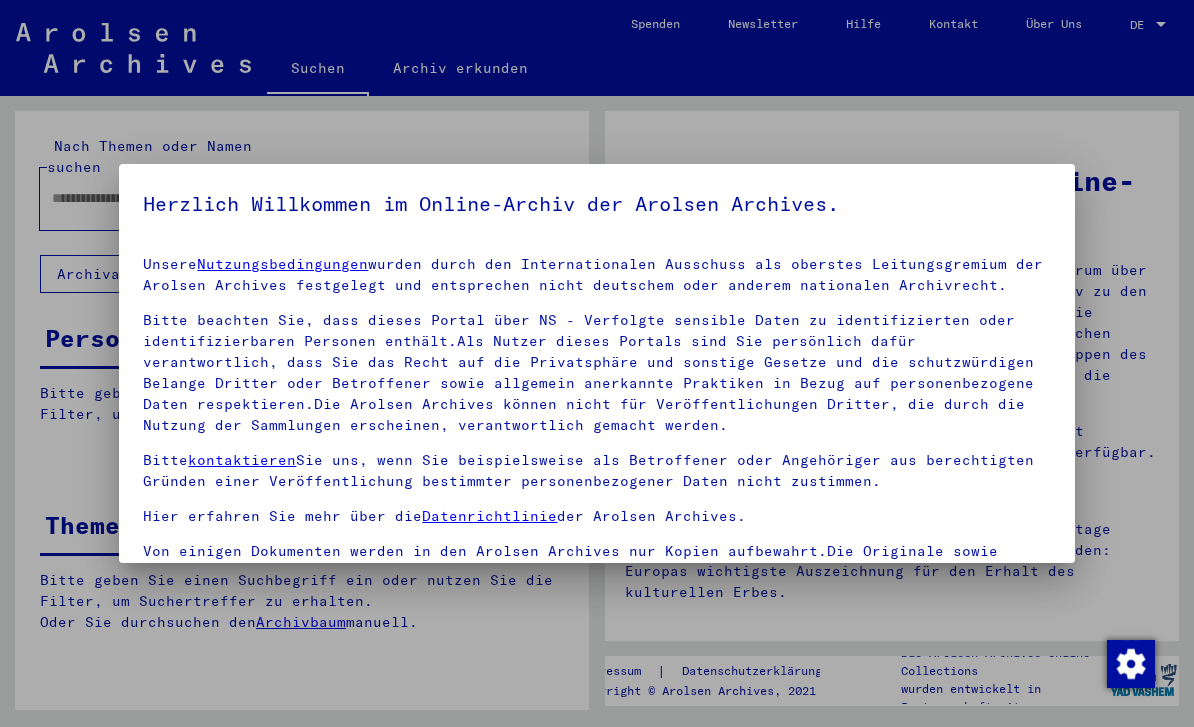 scroll, scrollTop: 0, scrollLeft: 0, axis: both 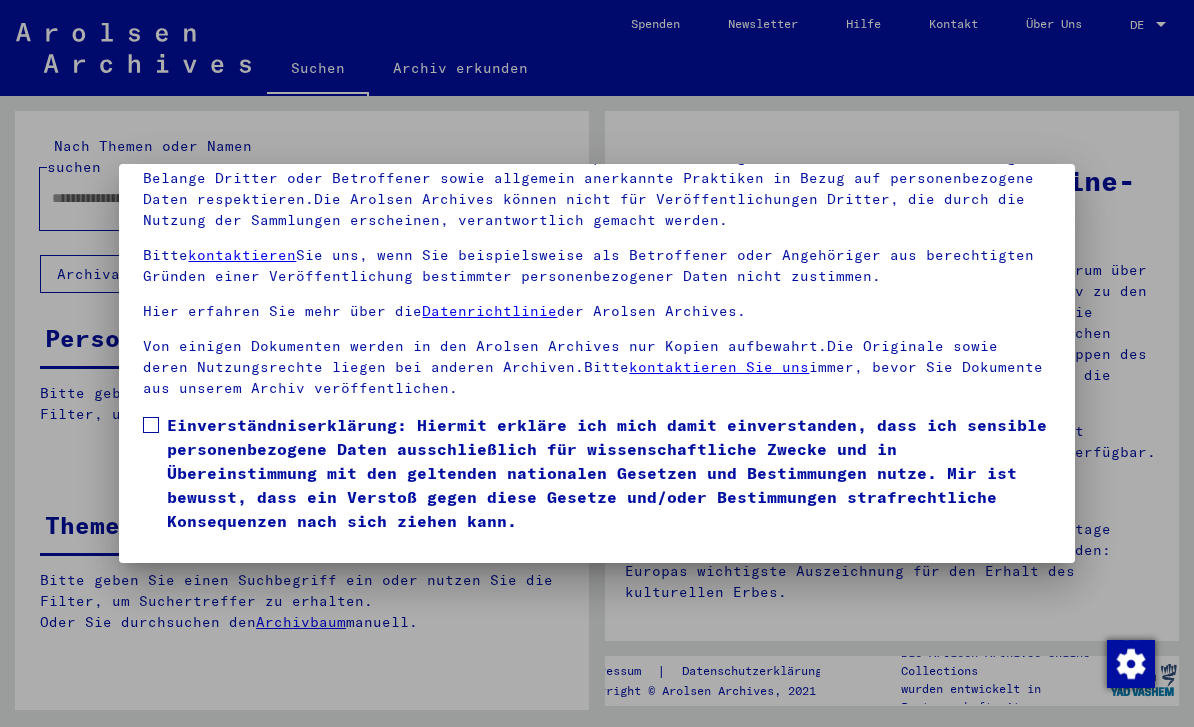 click at bounding box center (151, 425) 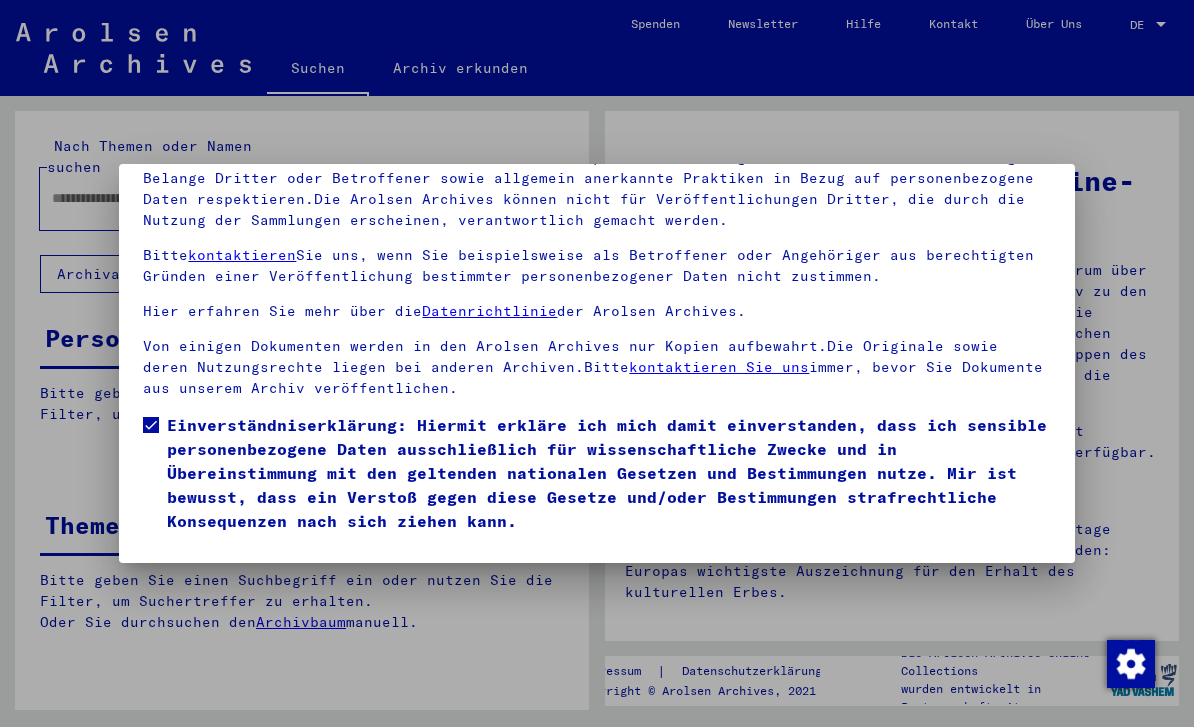 click on "Ich stimme zu" at bounding box center (218, 562) 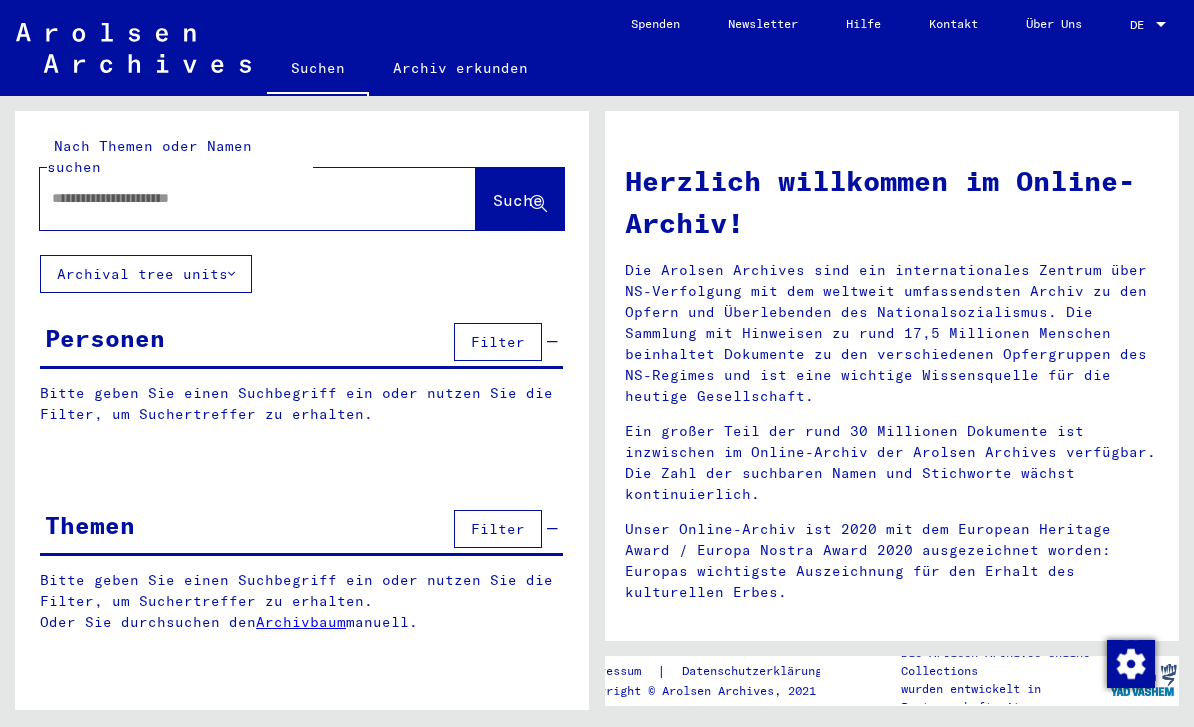 click at bounding box center [234, 198] 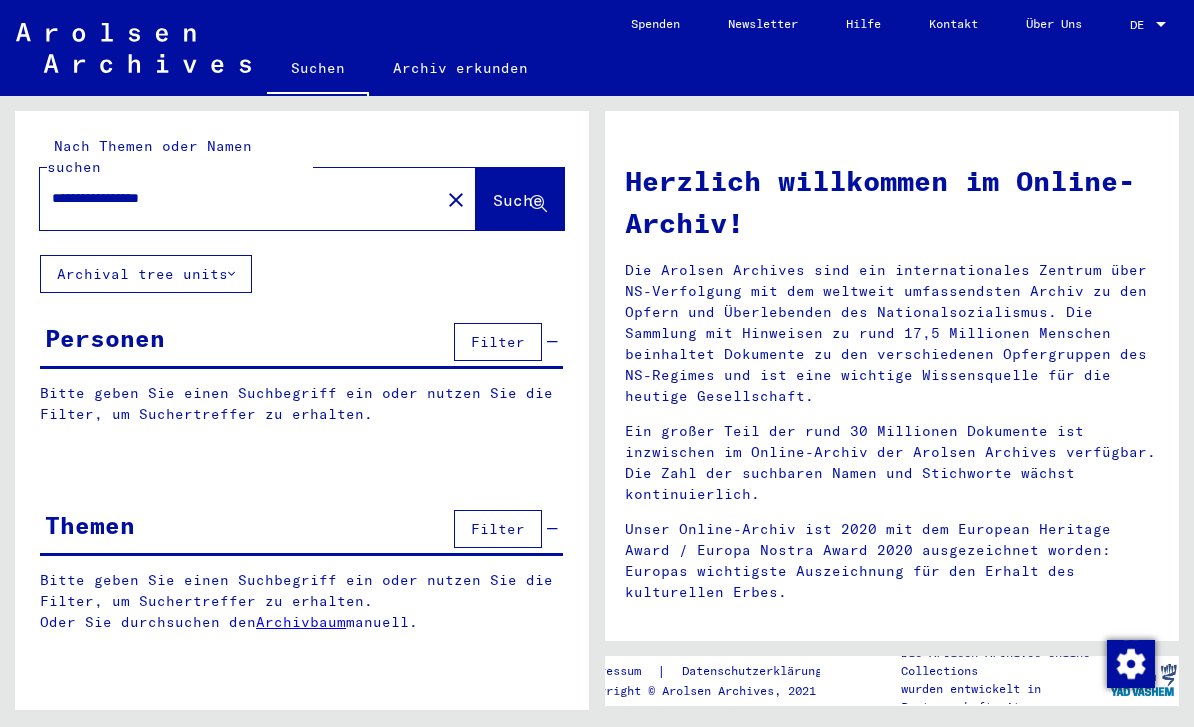type on "**********" 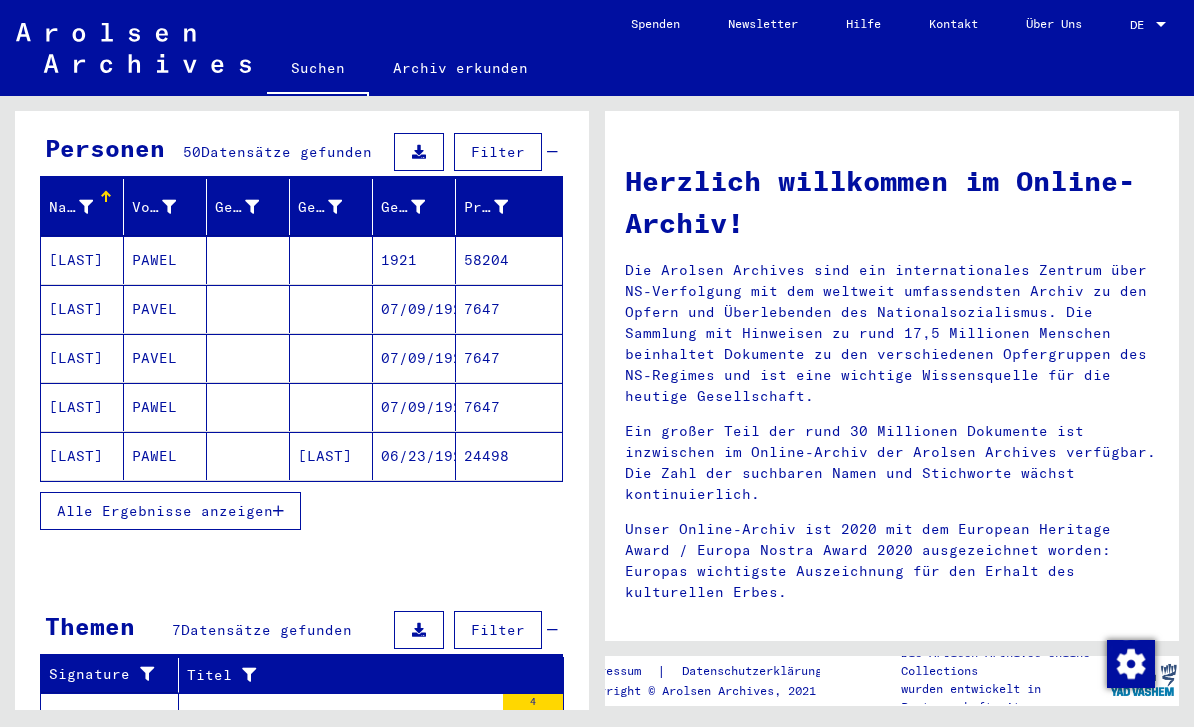 scroll, scrollTop: 189, scrollLeft: 0, axis: vertical 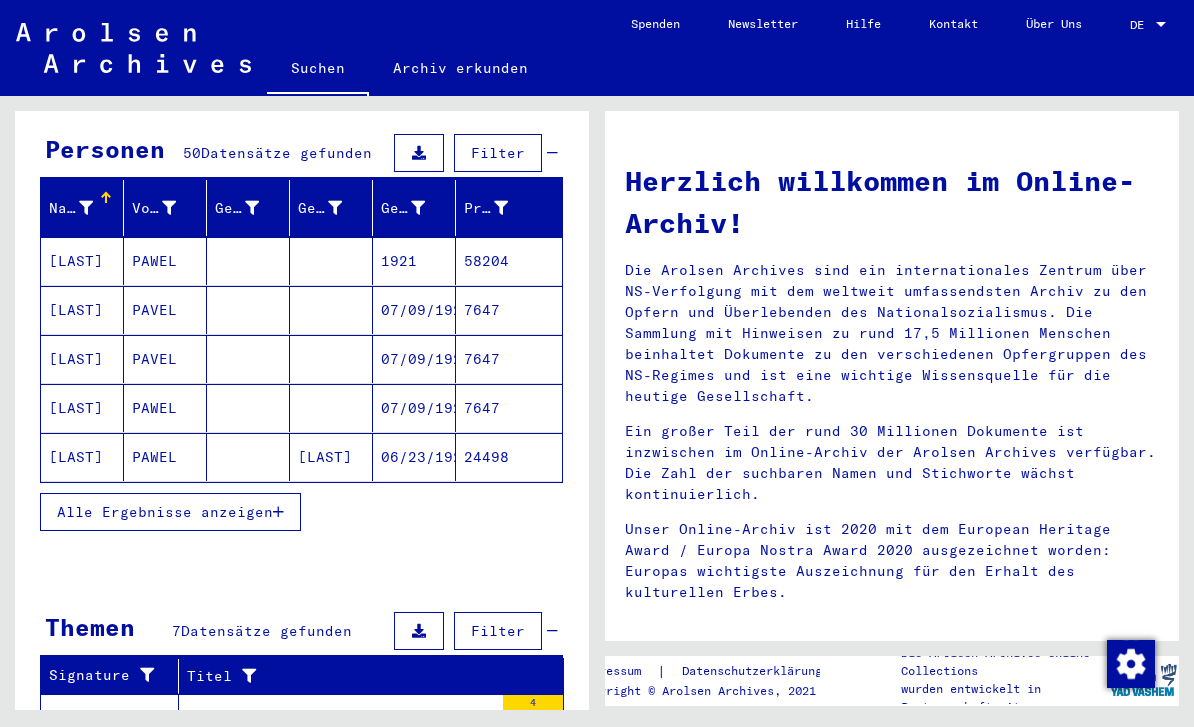 click on "[LAST]" at bounding box center (82, 310) 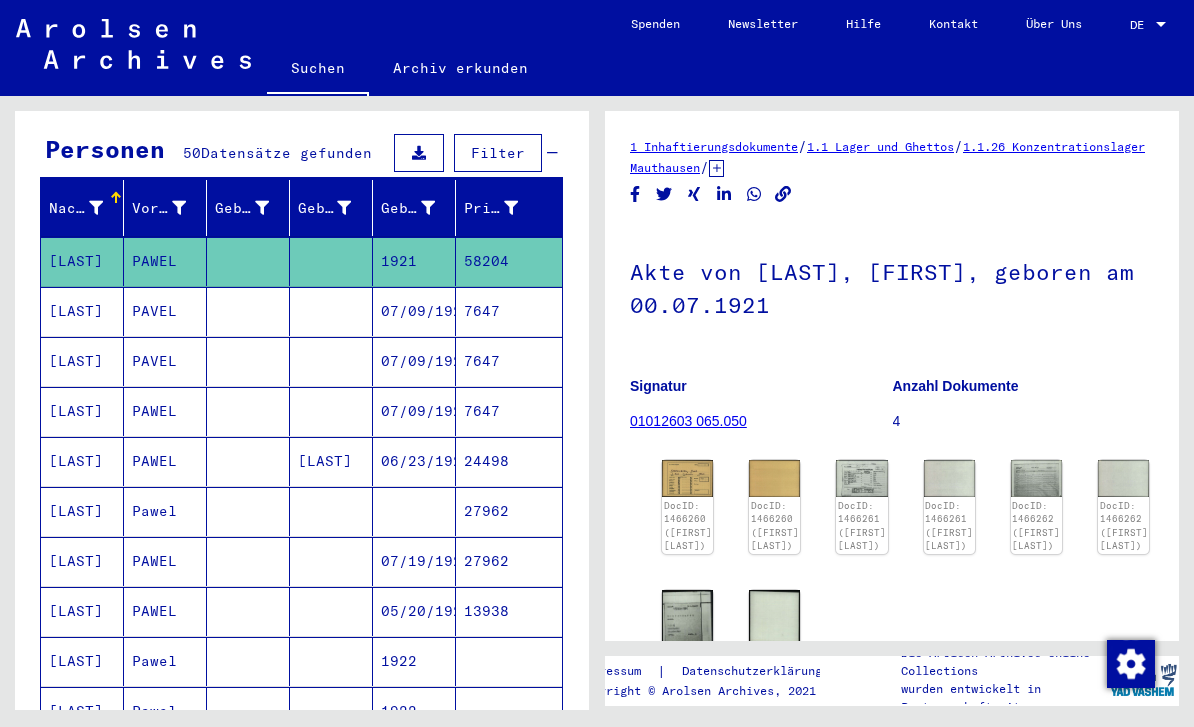 scroll, scrollTop: 0, scrollLeft: 0, axis: both 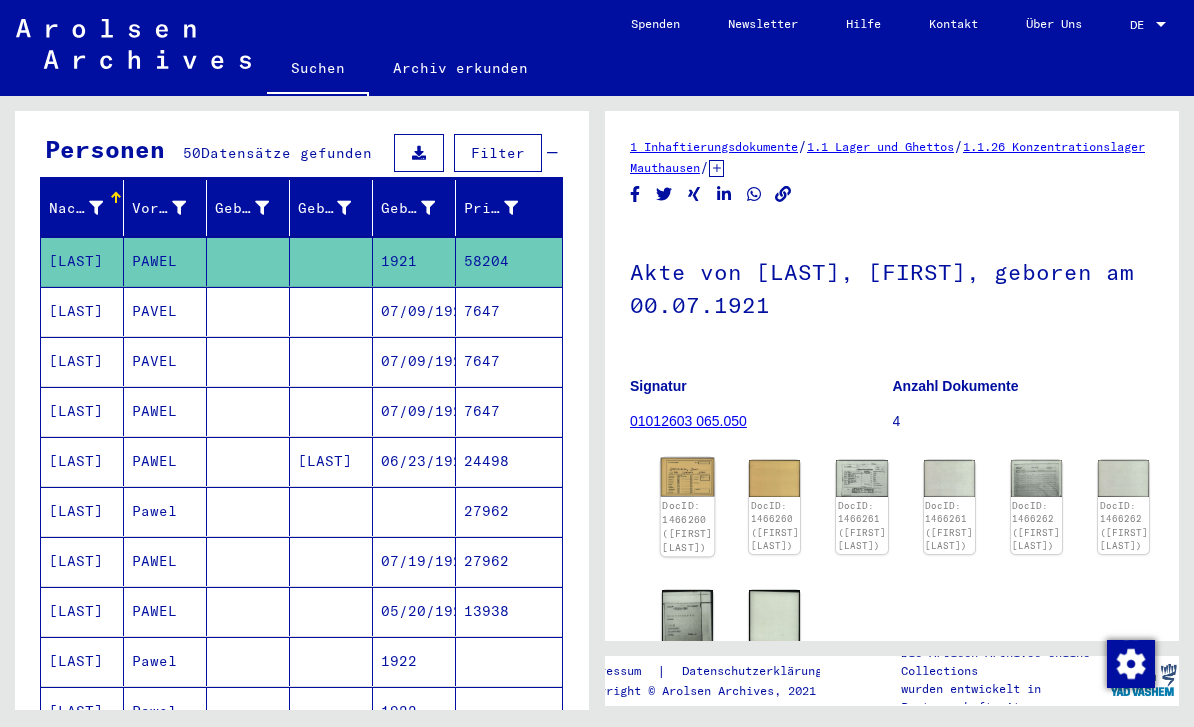 click 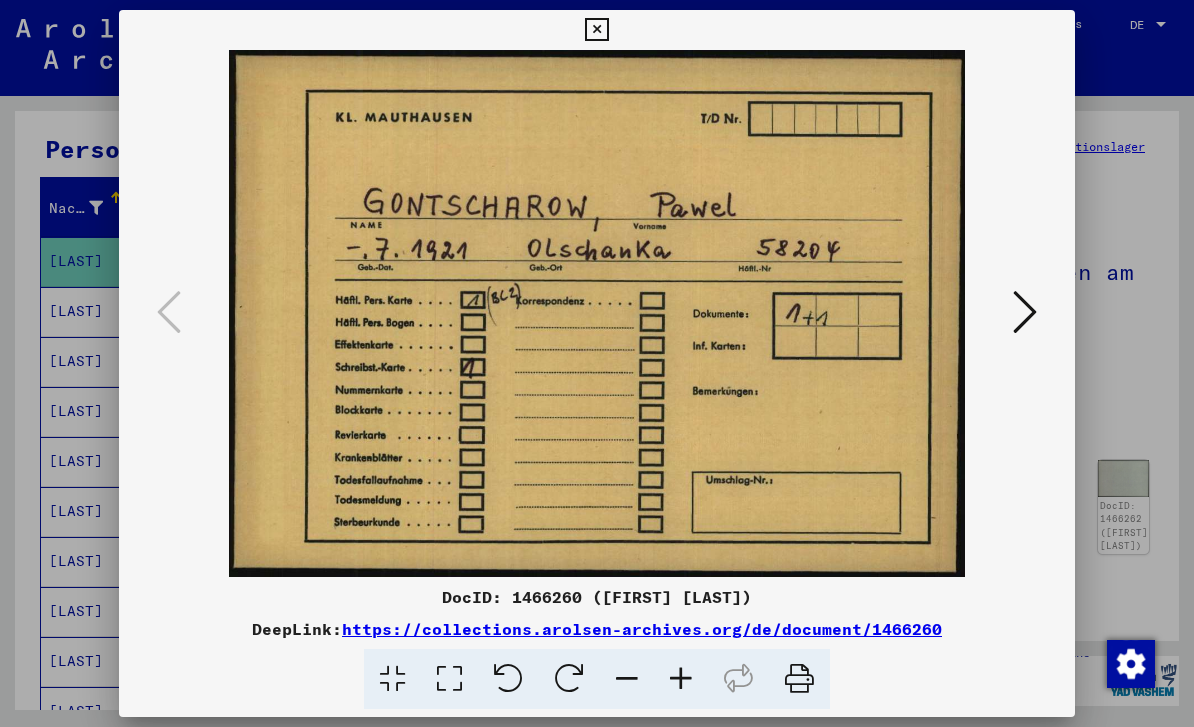 click at bounding box center [597, 363] 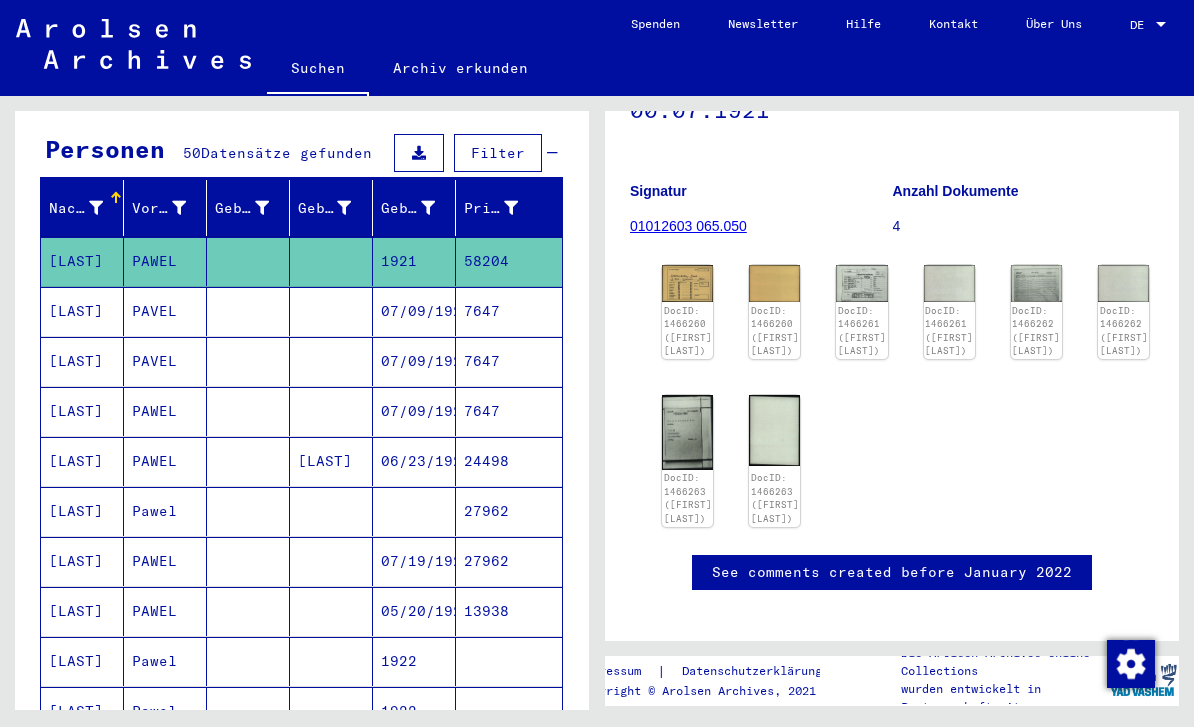 scroll, scrollTop: 185, scrollLeft: 0, axis: vertical 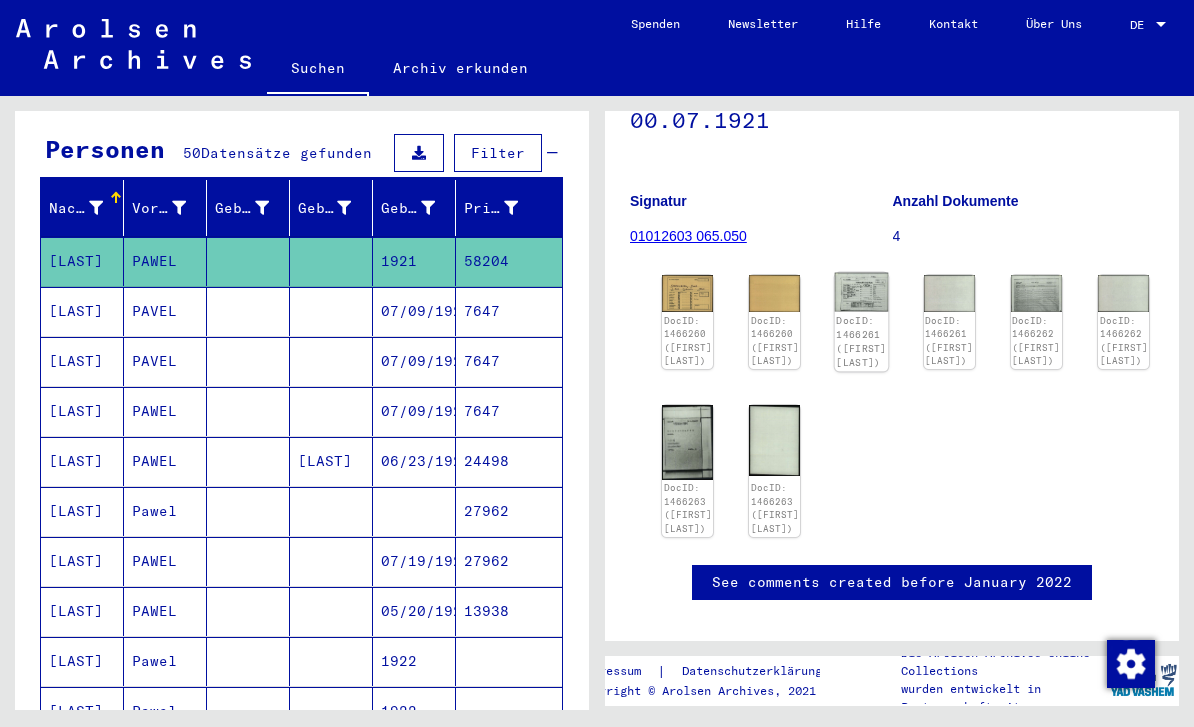 click 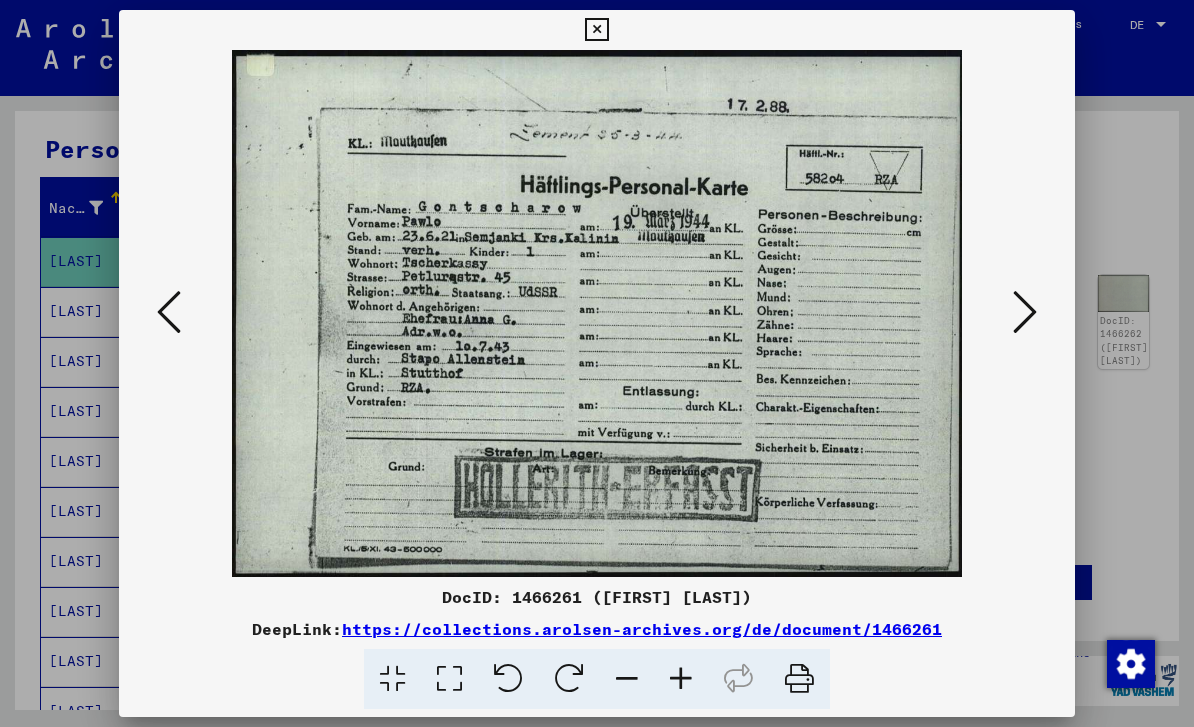 click at bounding box center [597, 363] 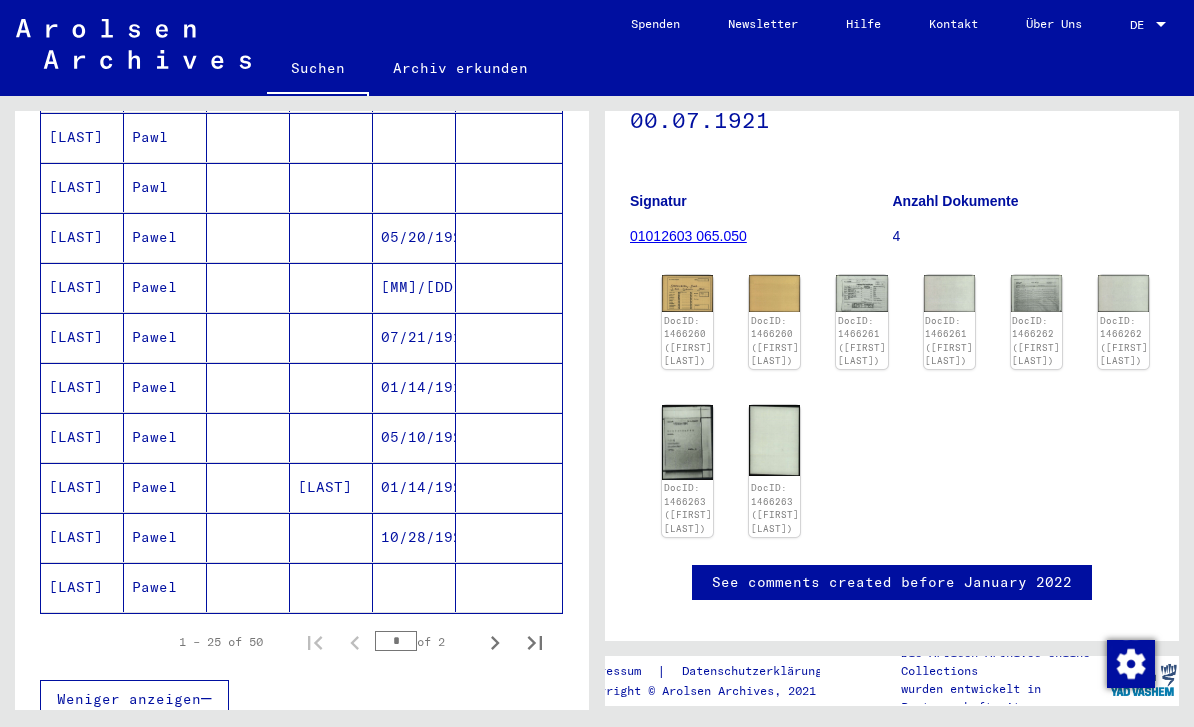 scroll, scrollTop: 1062, scrollLeft: 0, axis: vertical 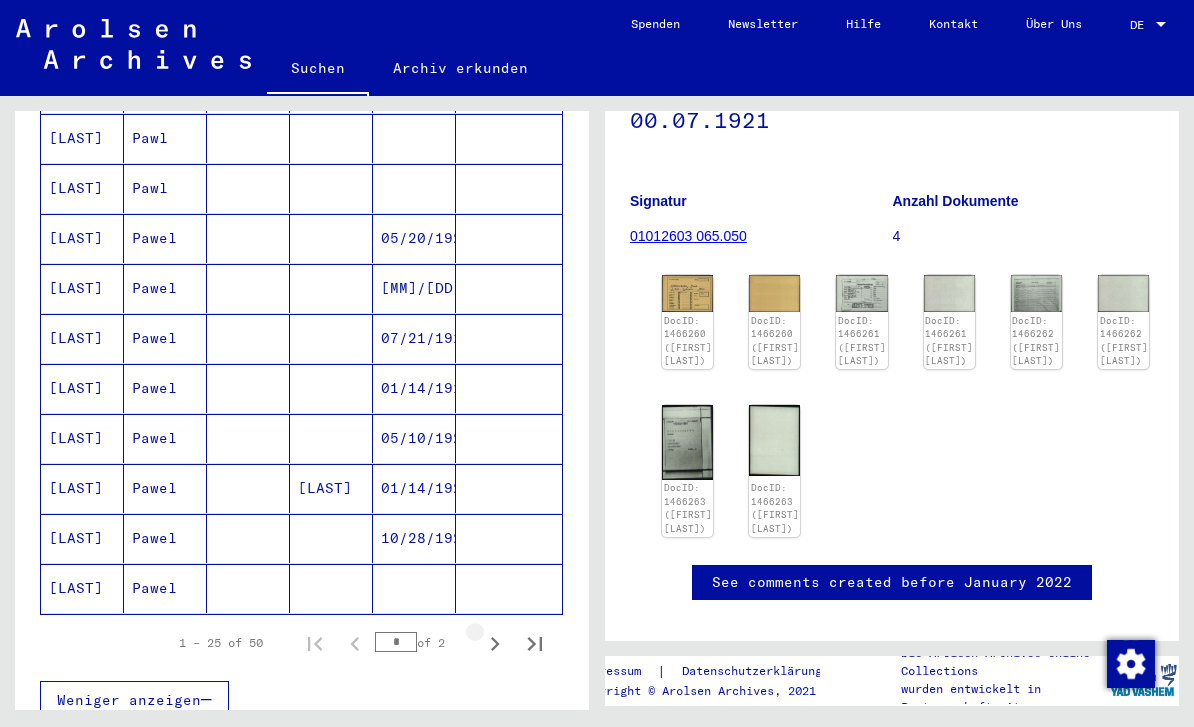 click at bounding box center [495, 643] 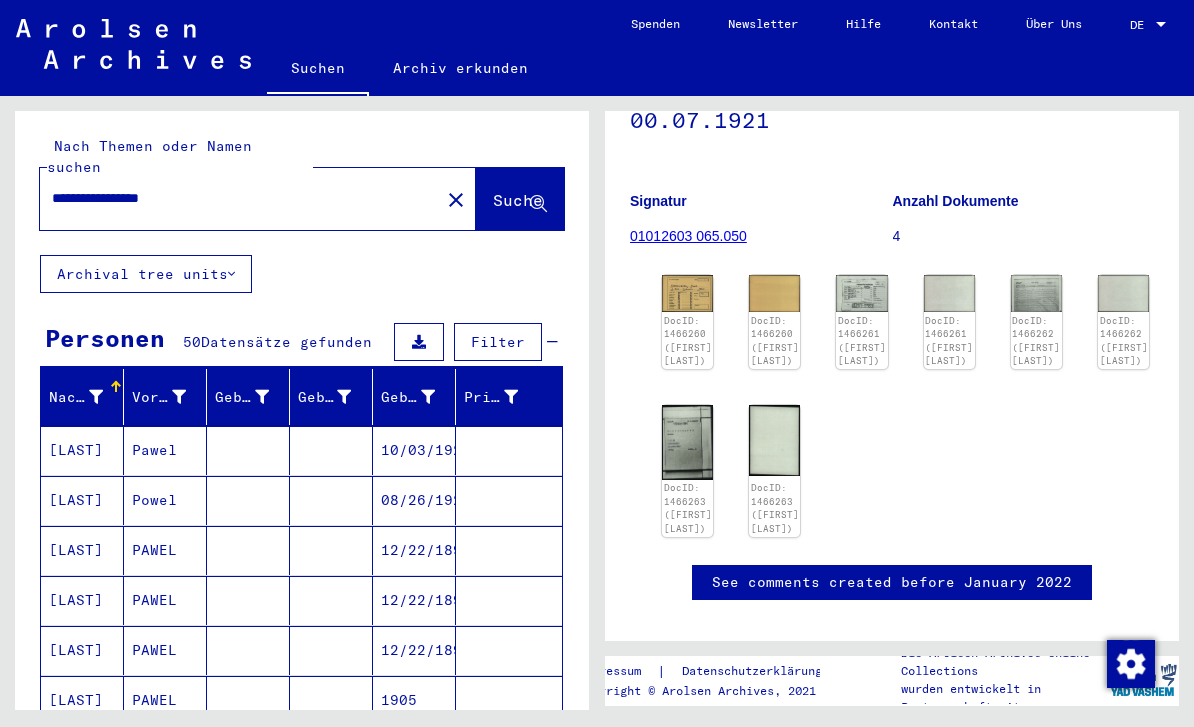 scroll, scrollTop: 0, scrollLeft: 0, axis: both 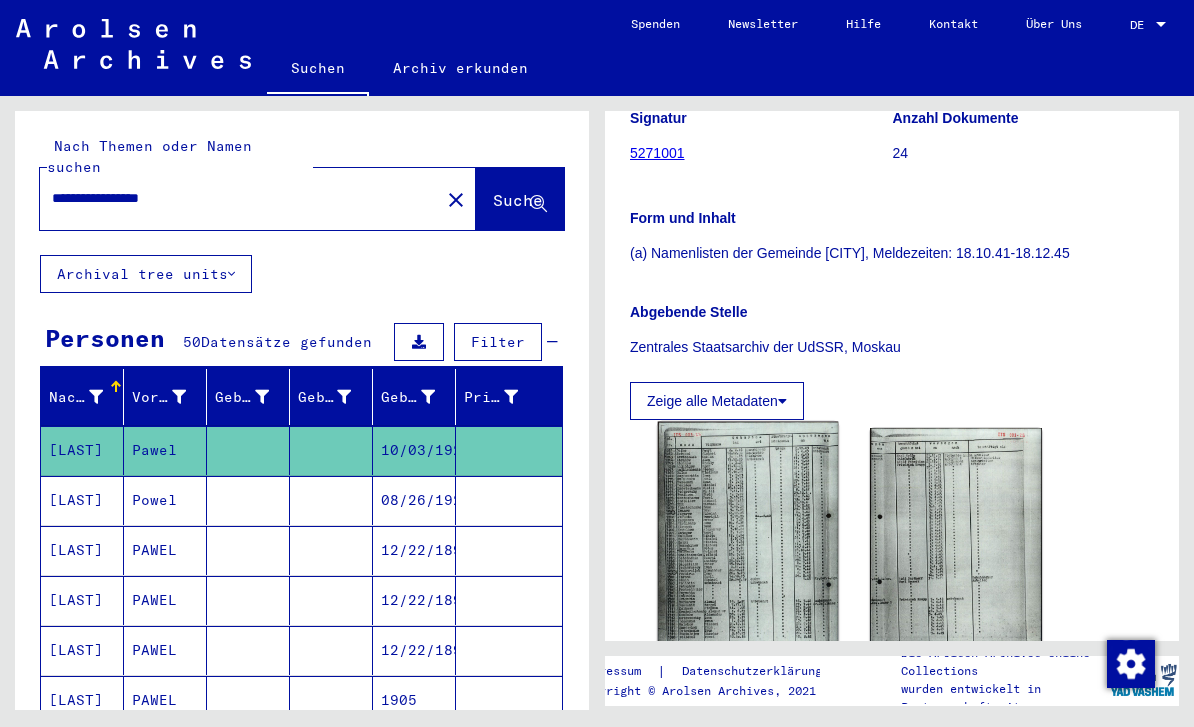 click 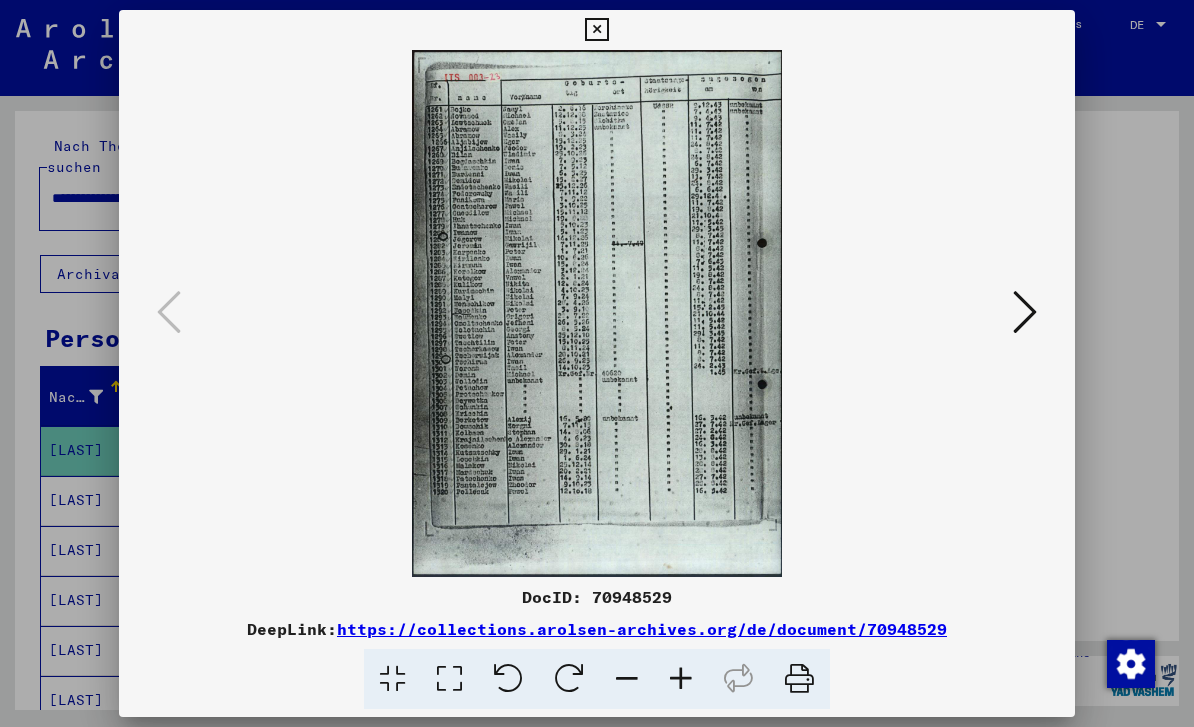 click at bounding box center (597, 363) 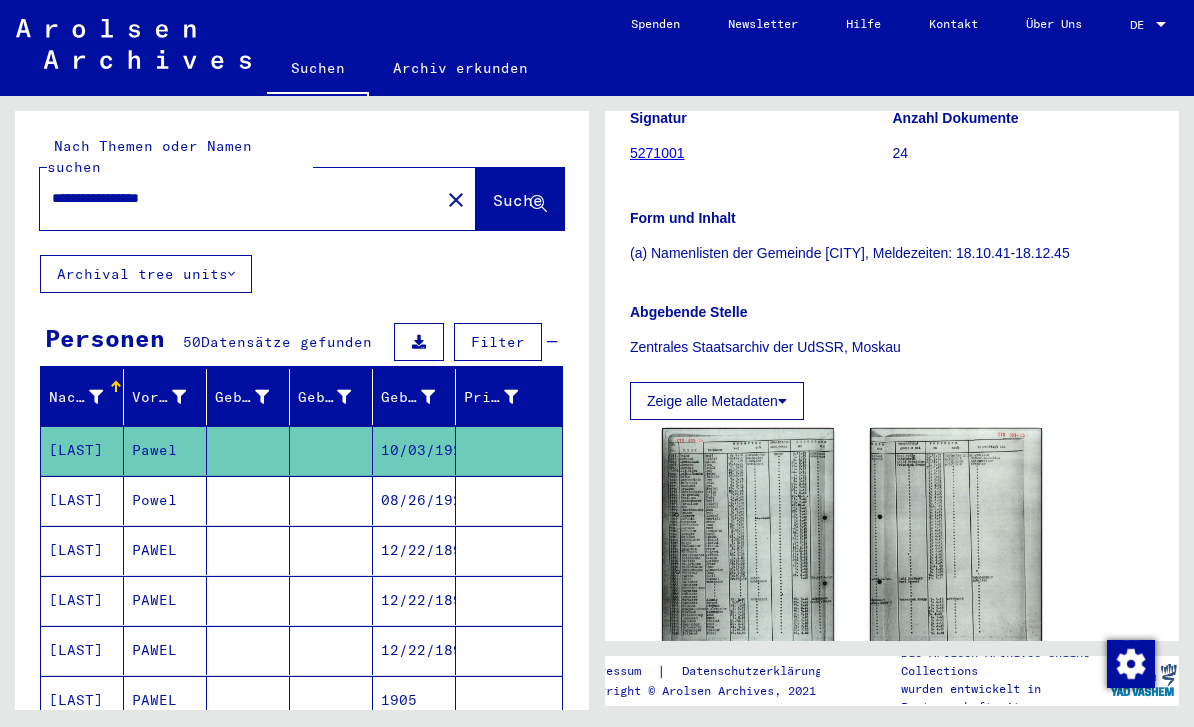 click at bounding box center (331, 550) 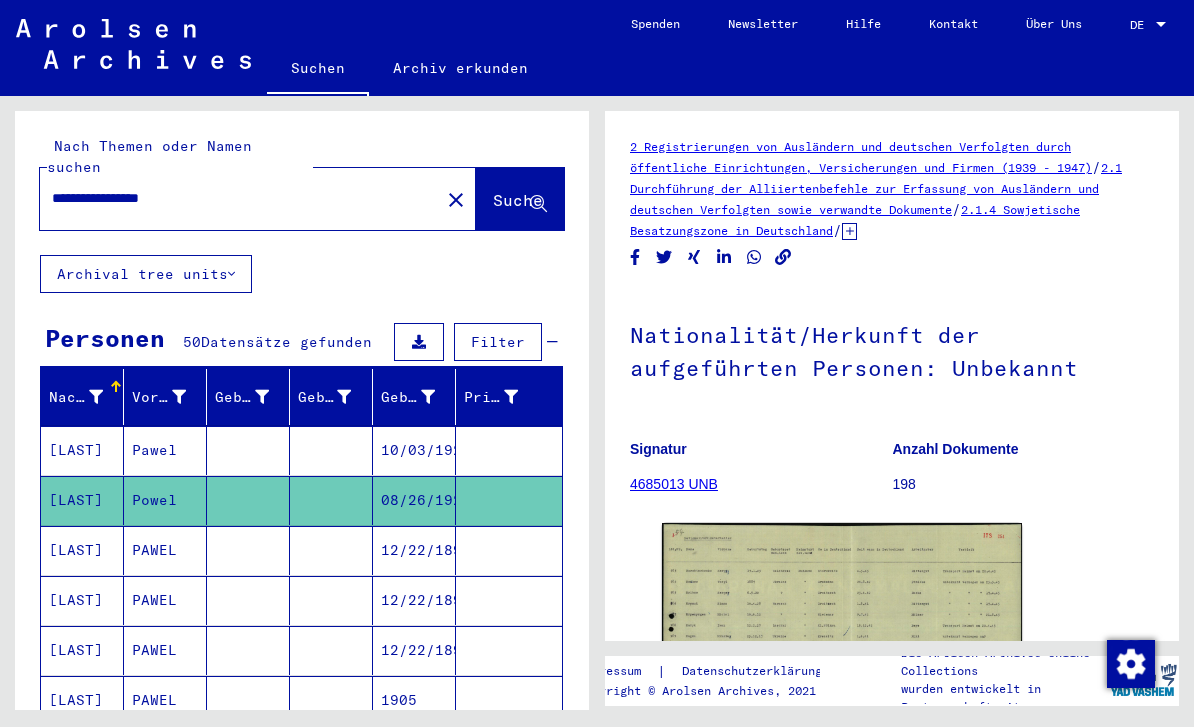 scroll, scrollTop: 0, scrollLeft: 0, axis: both 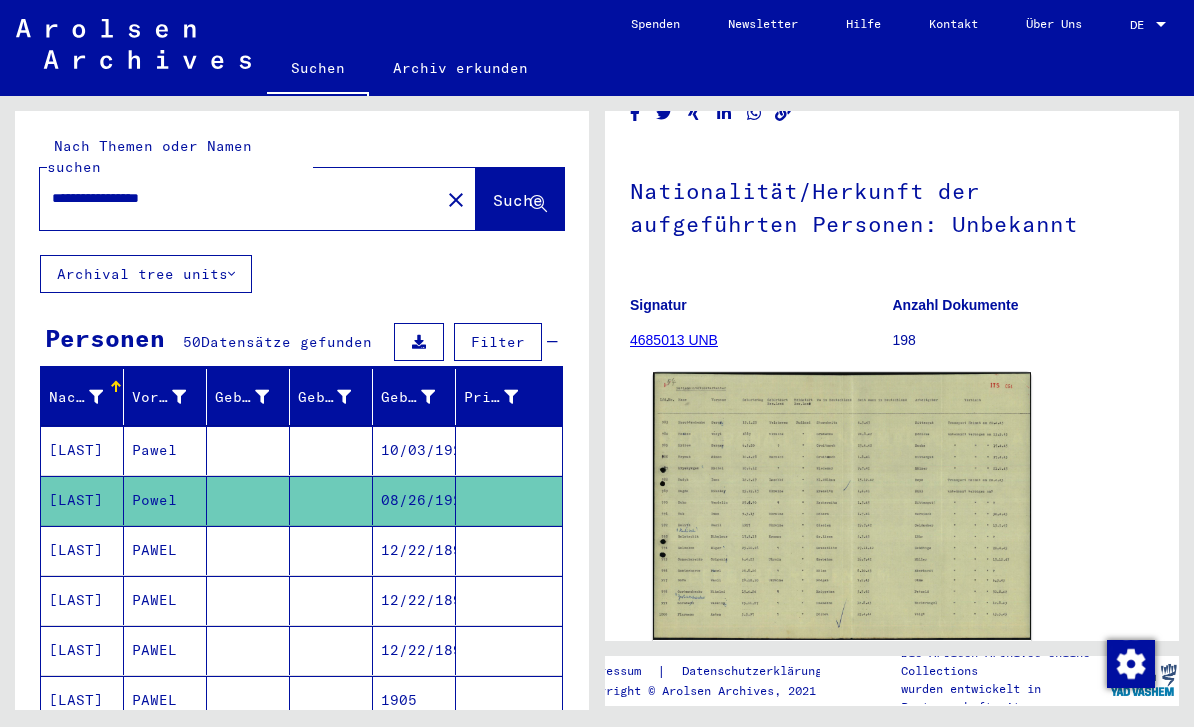 click 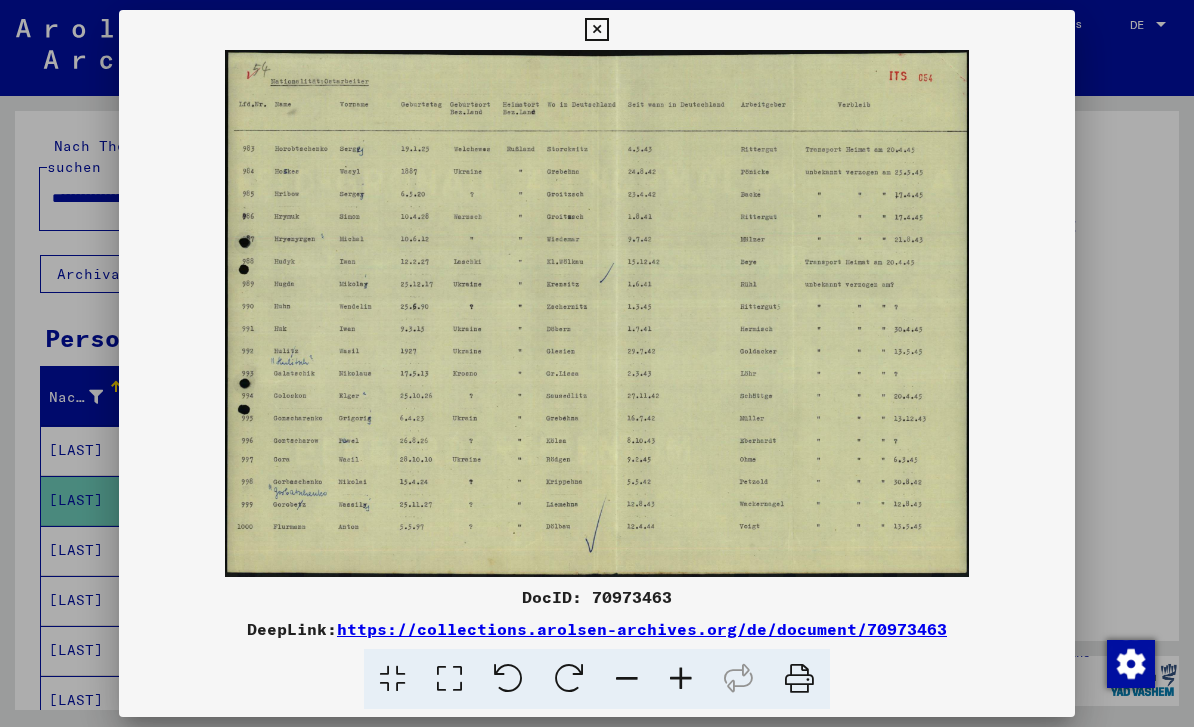click at bounding box center [597, 363] 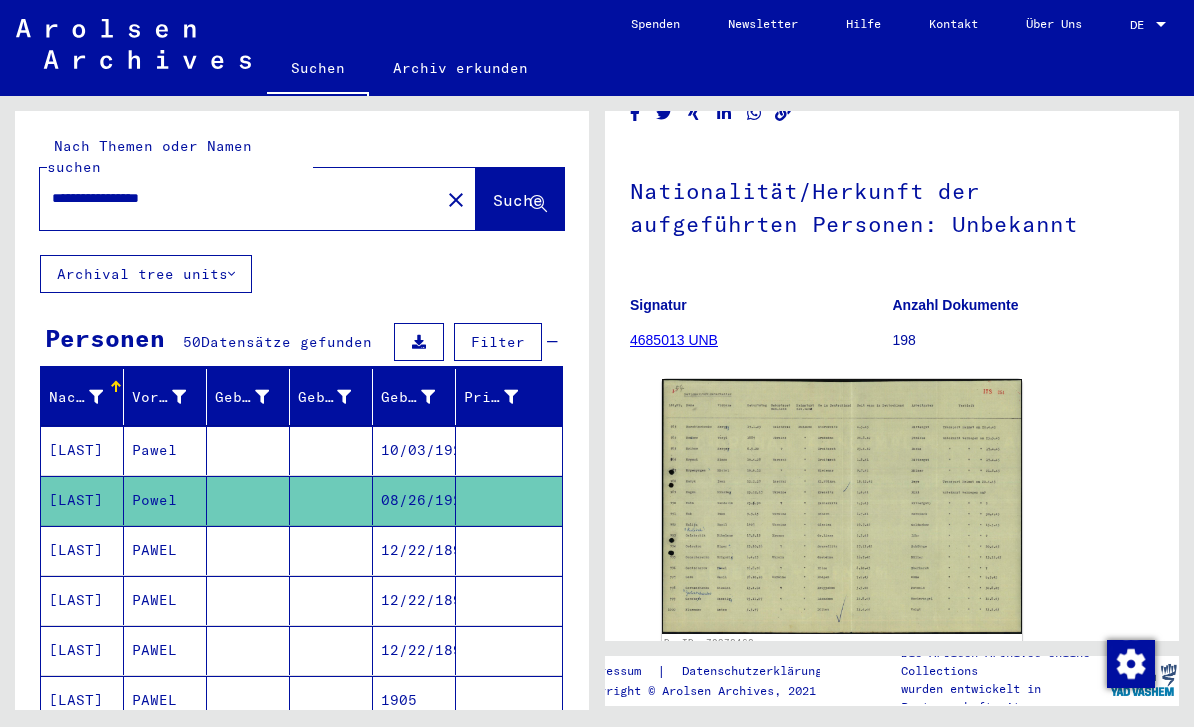 click on "12/22/1896" at bounding box center [414, 600] 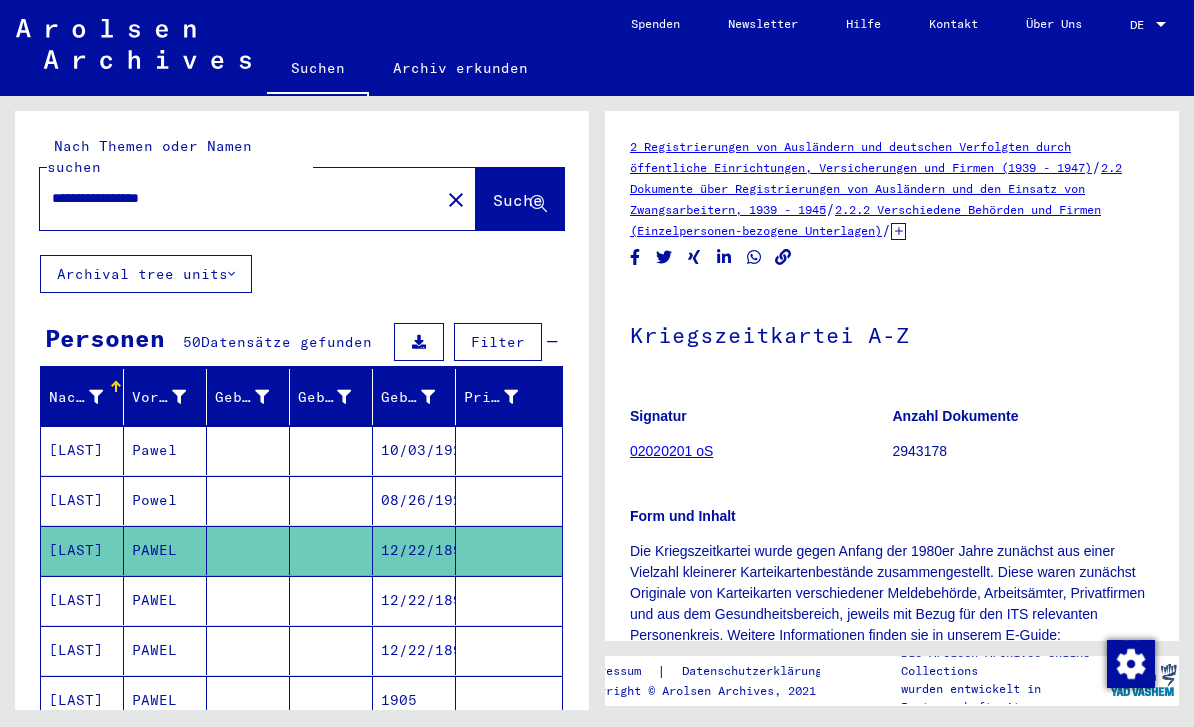 scroll, scrollTop: 0, scrollLeft: 0, axis: both 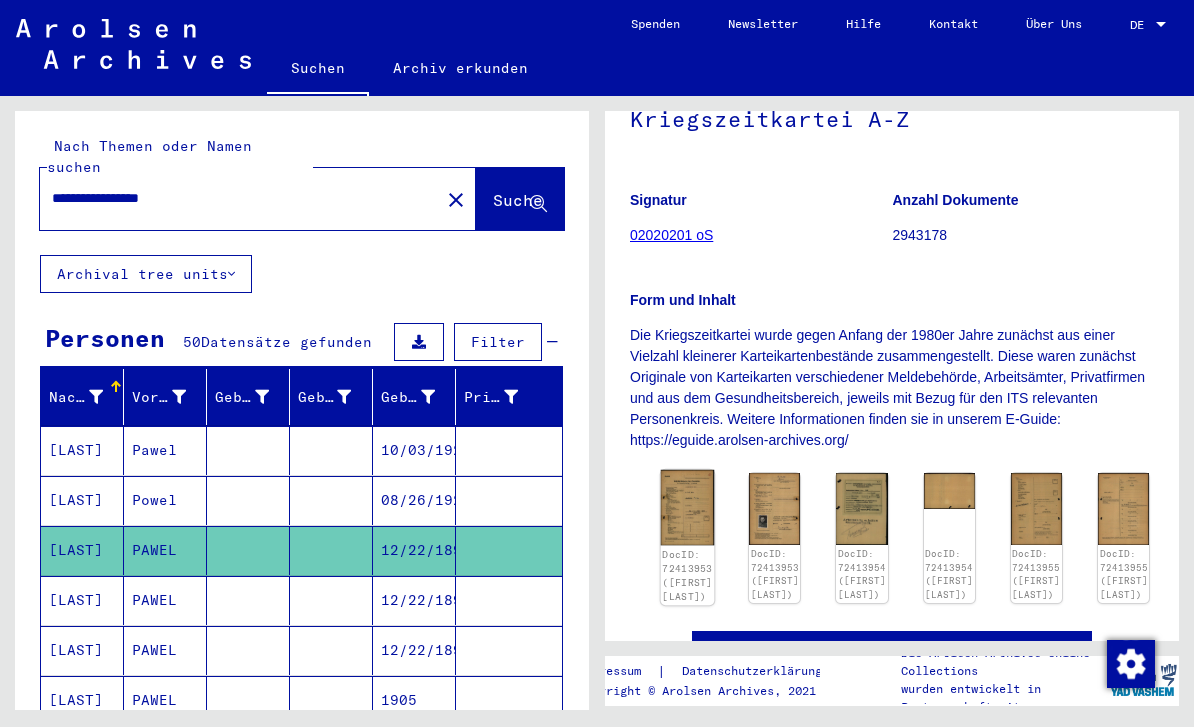 click 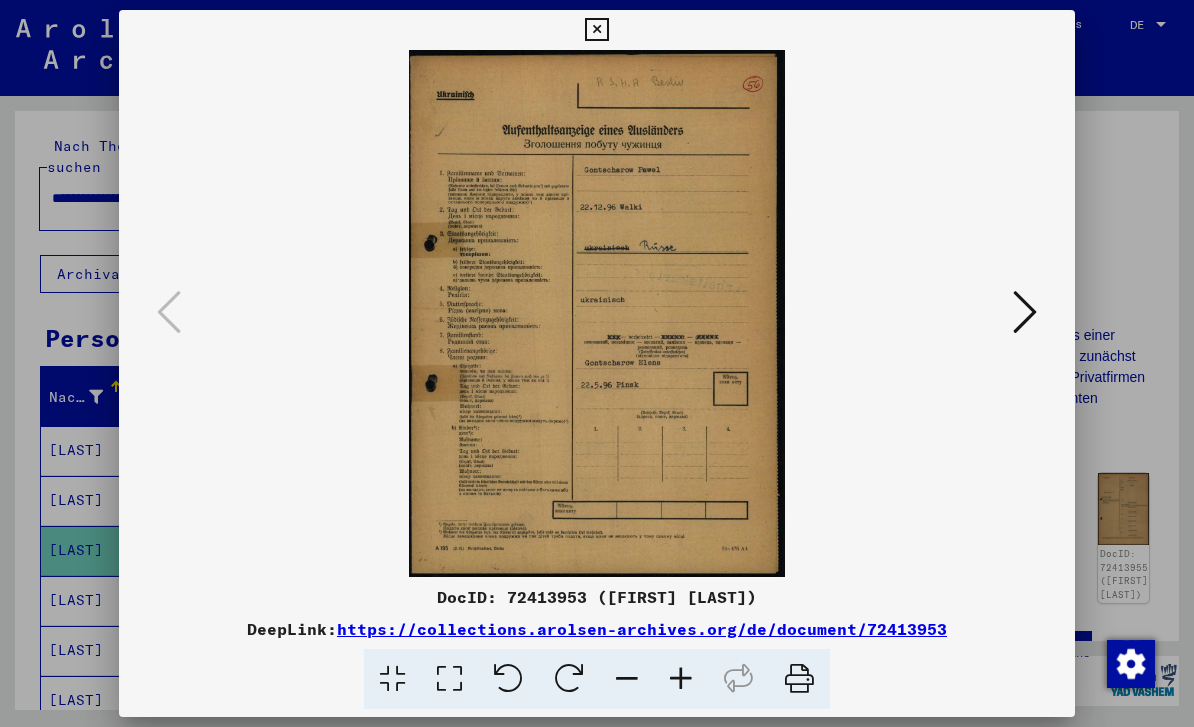 click at bounding box center [1025, 312] 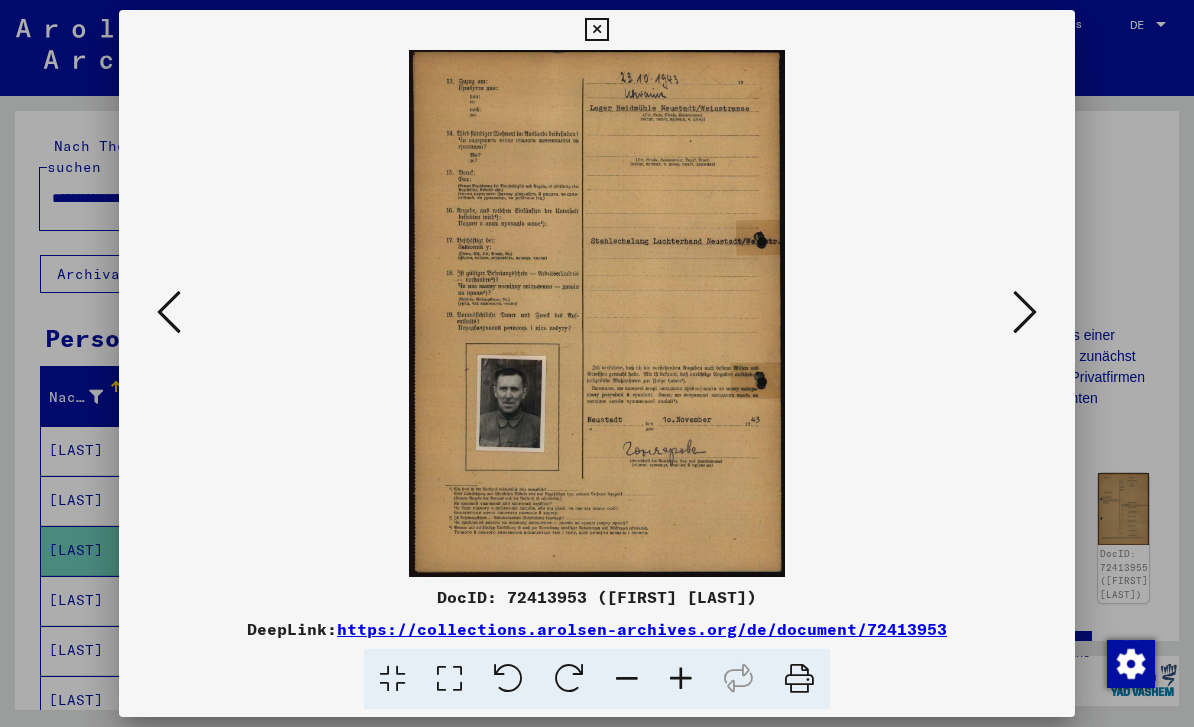 click at bounding box center [169, 312] 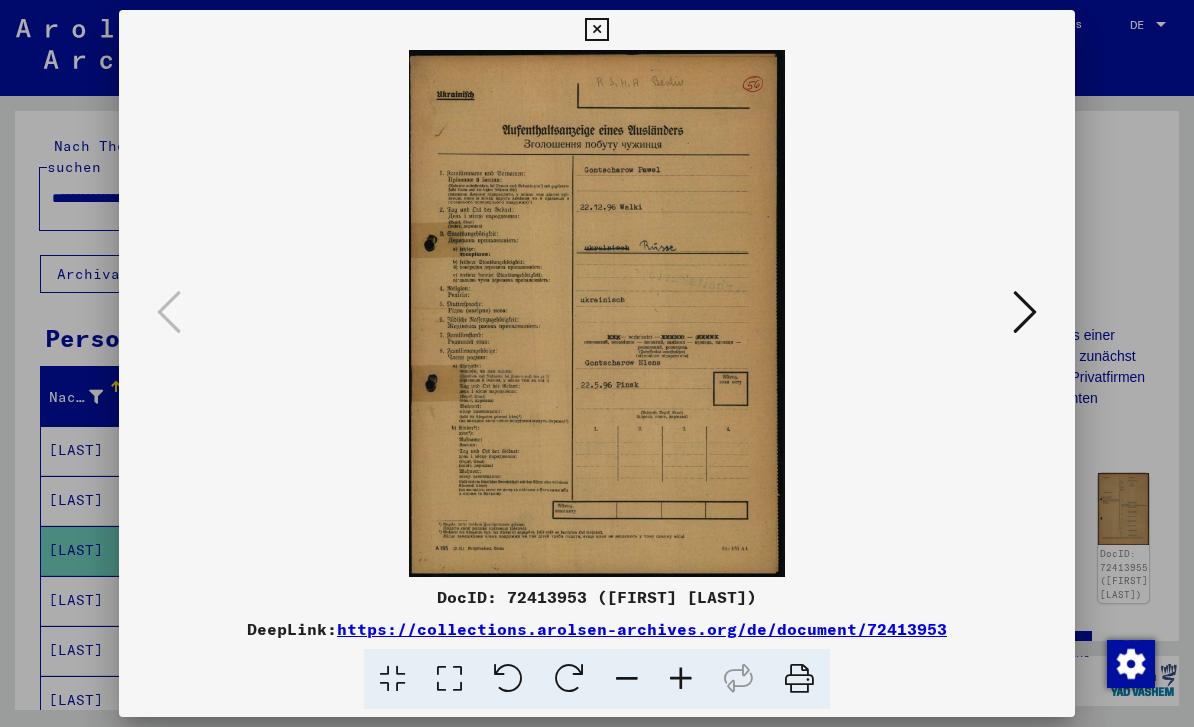 click at bounding box center [1025, 313] 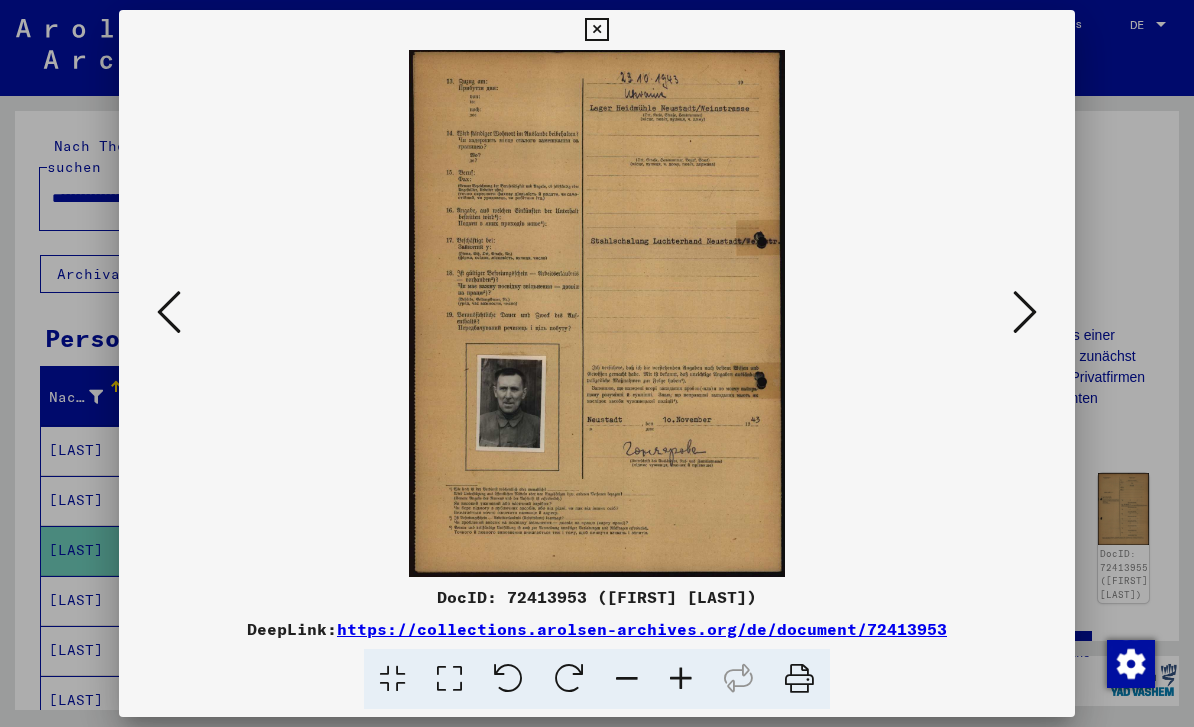 click at bounding box center [169, 312] 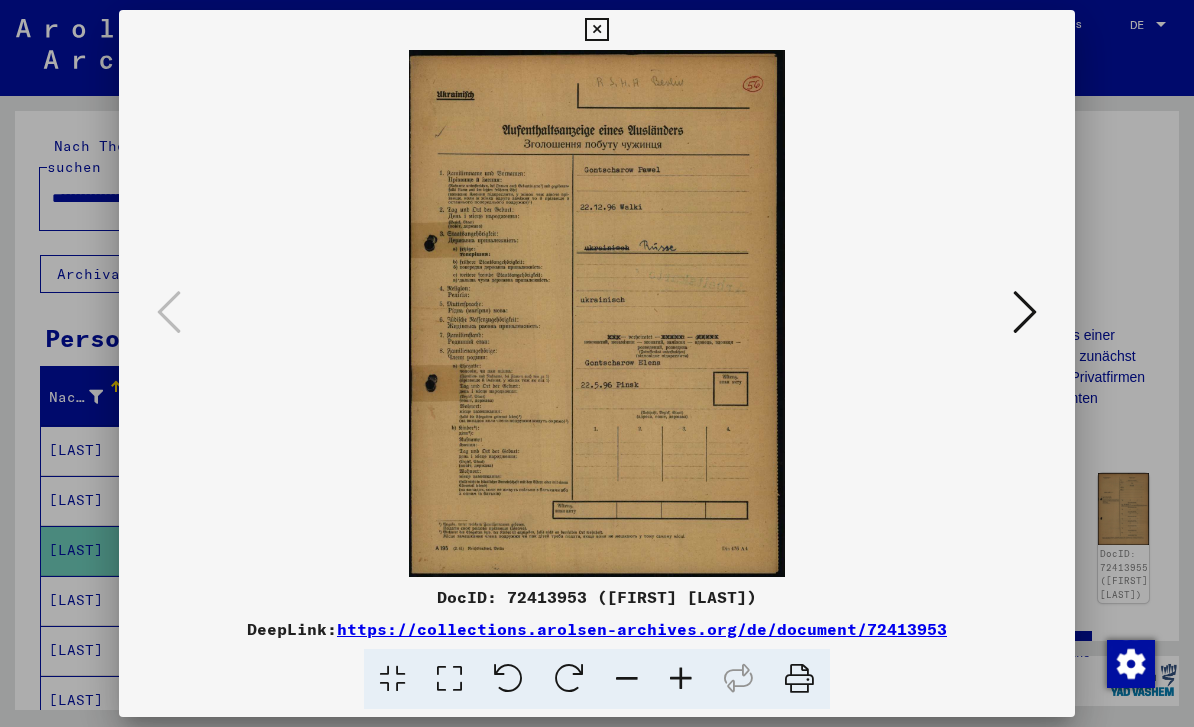 click at bounding box center [596, 313] 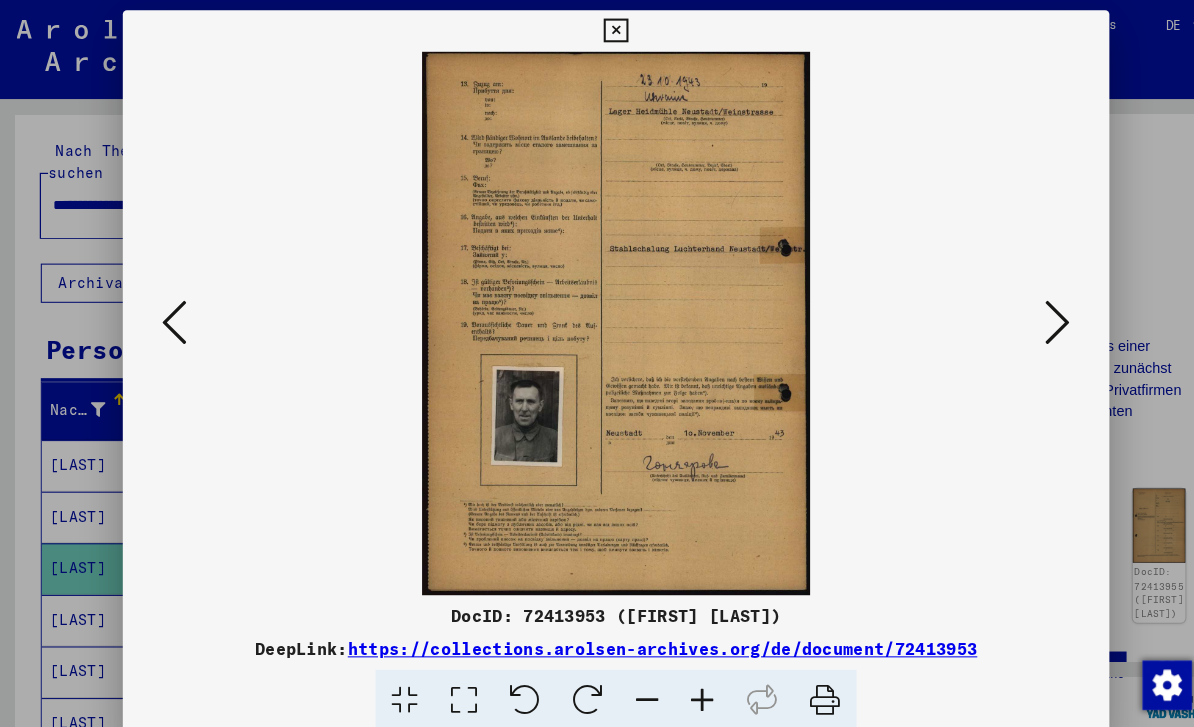 click at bounding box center (1025, 313) 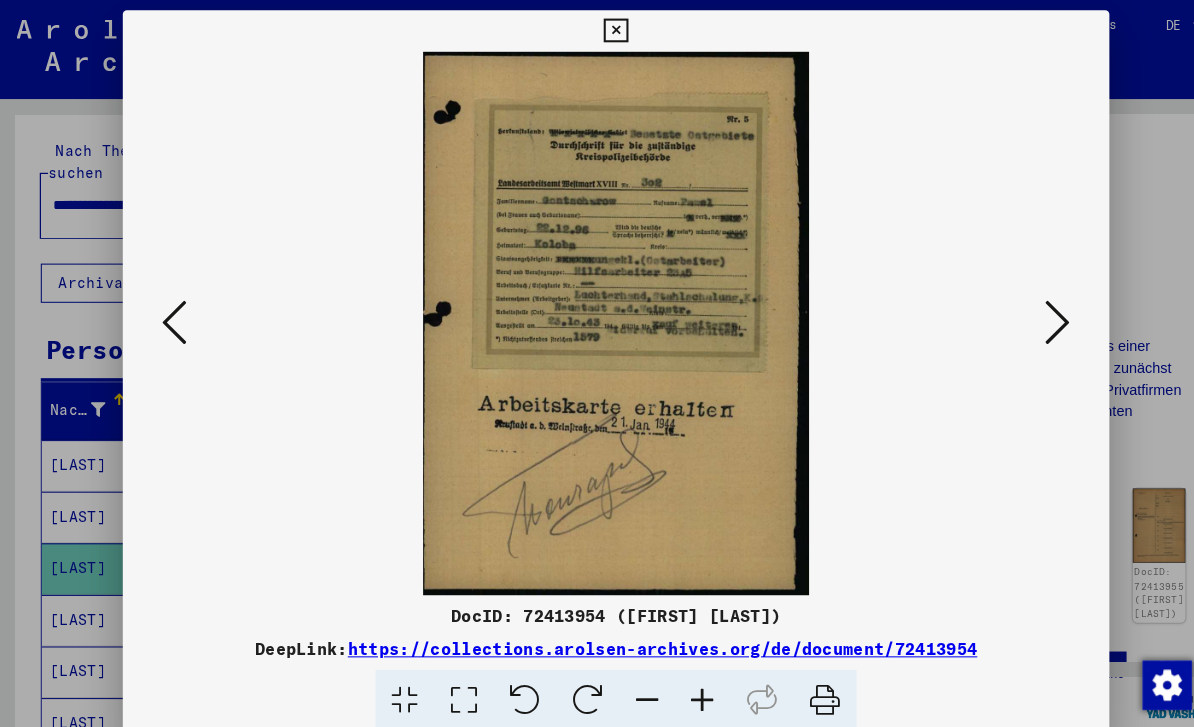 click at bounding box center (169, 312) 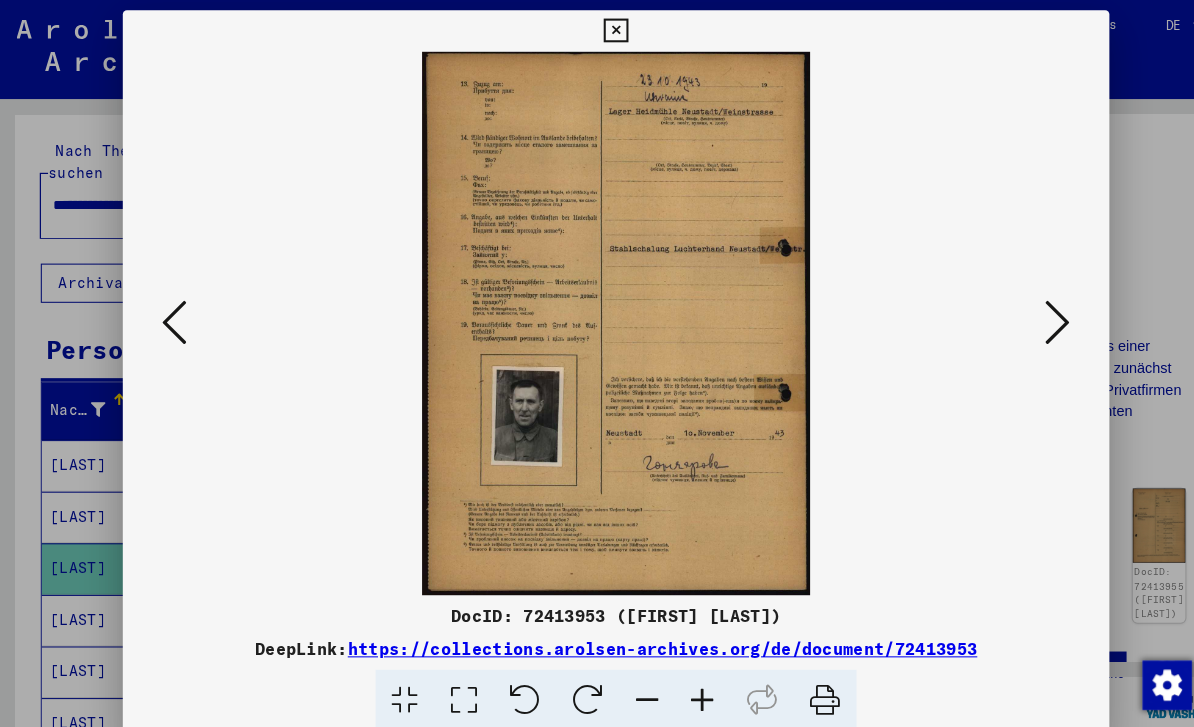 click at bounding box center [1025, 312] 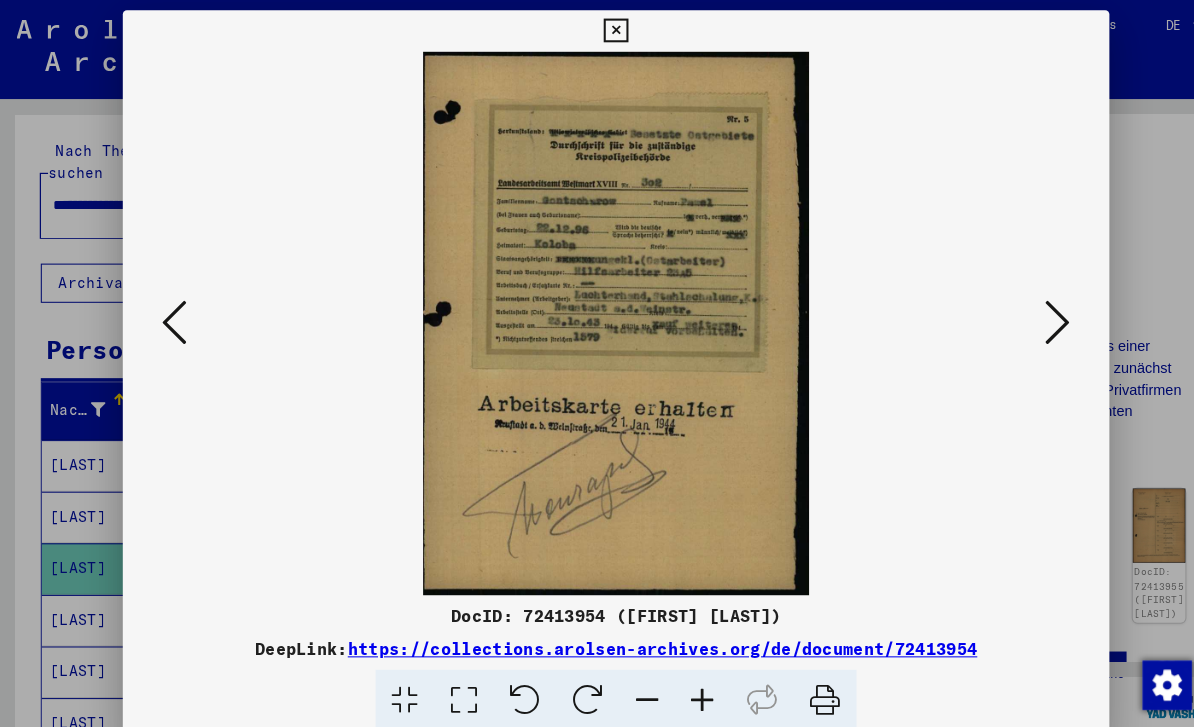 click at bounding box center [1025, 312] 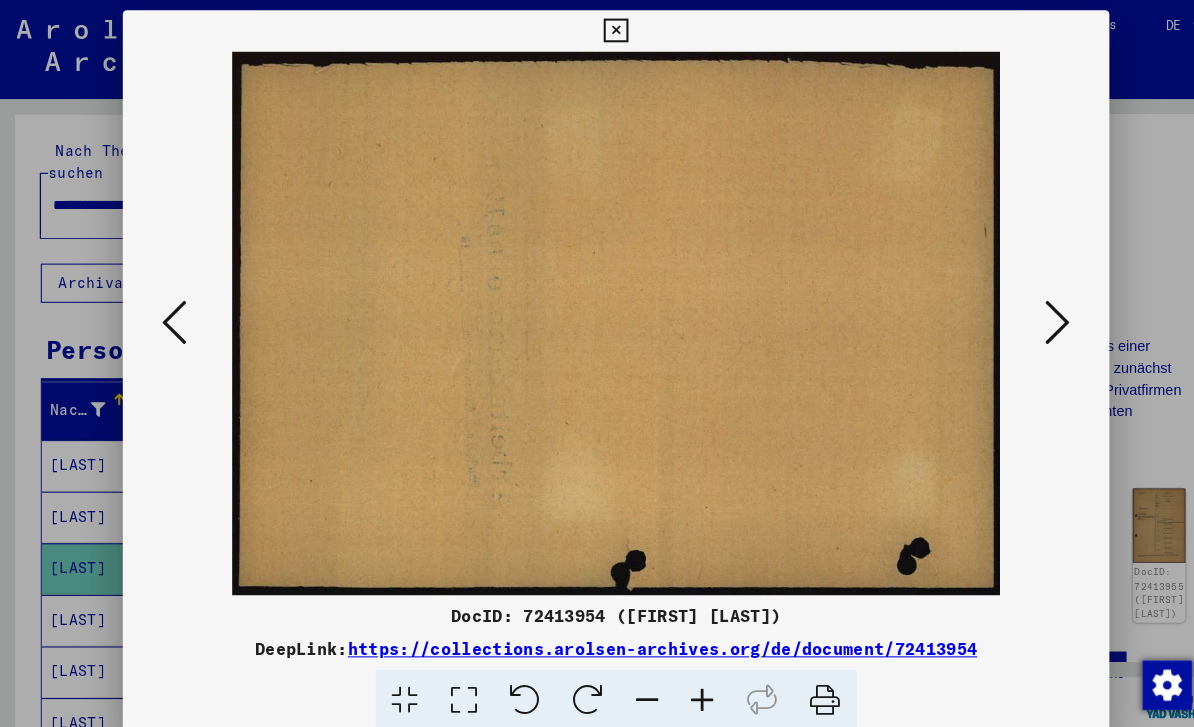 click at bounding box center (1025, 313) 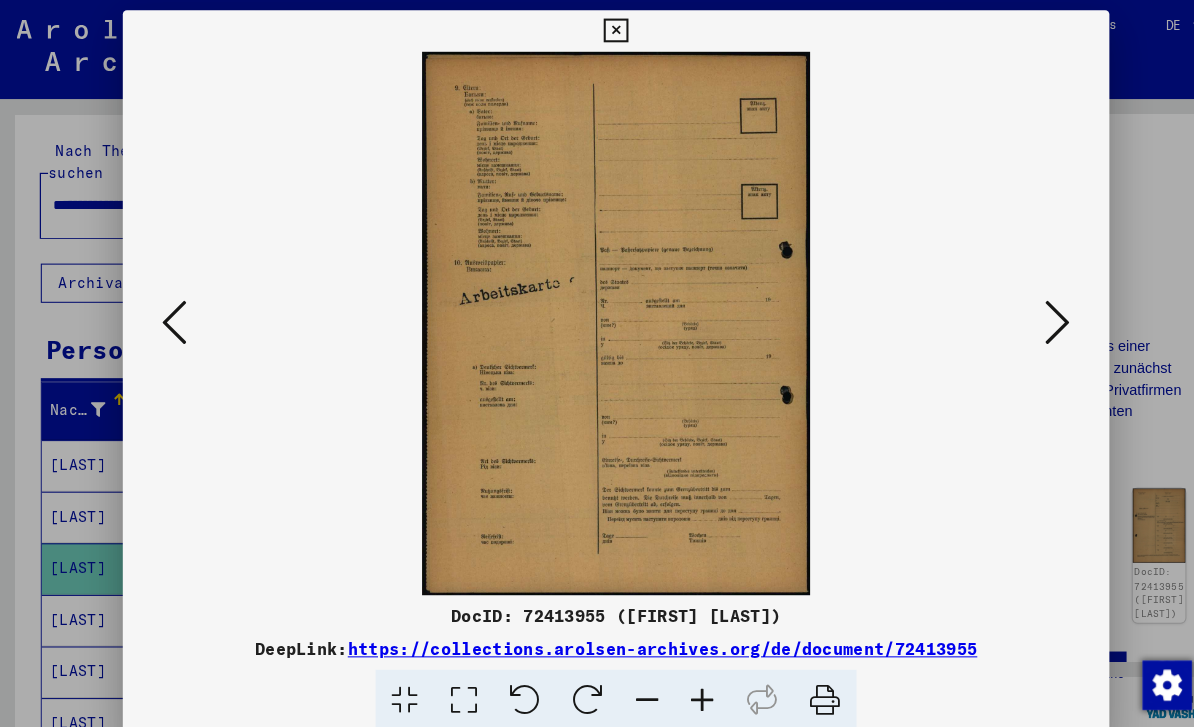 click at bounding box center [1025, 312] 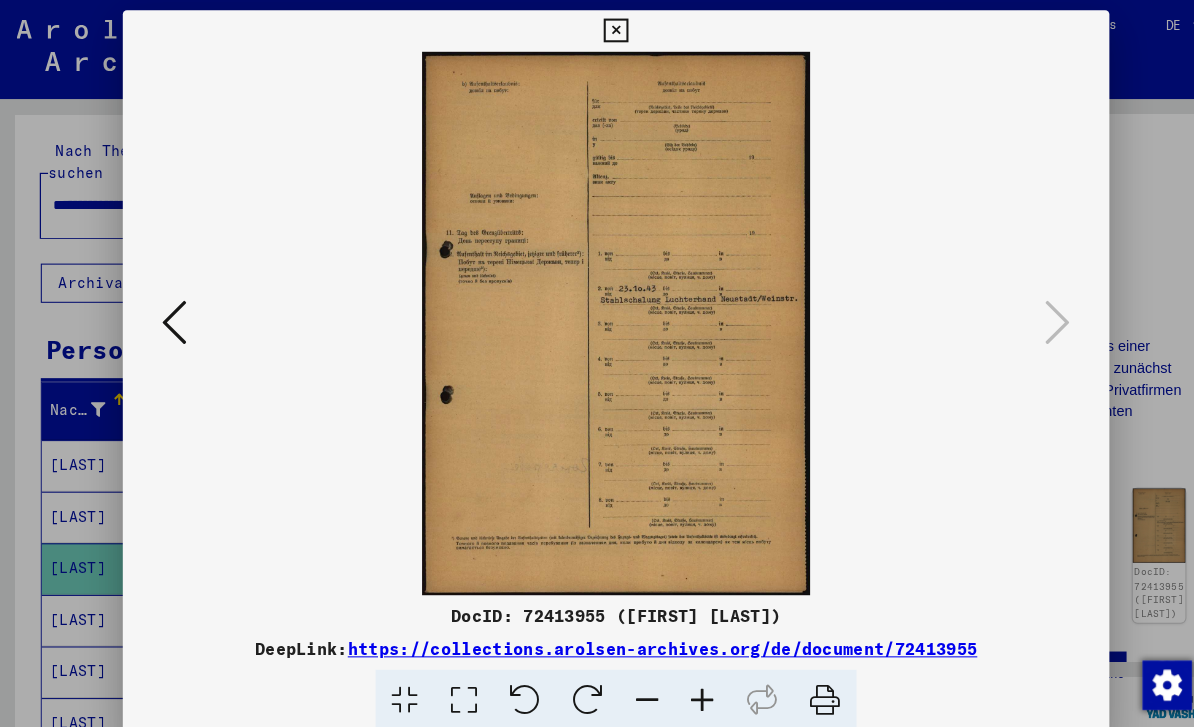 click at bounding box center (597, 363) 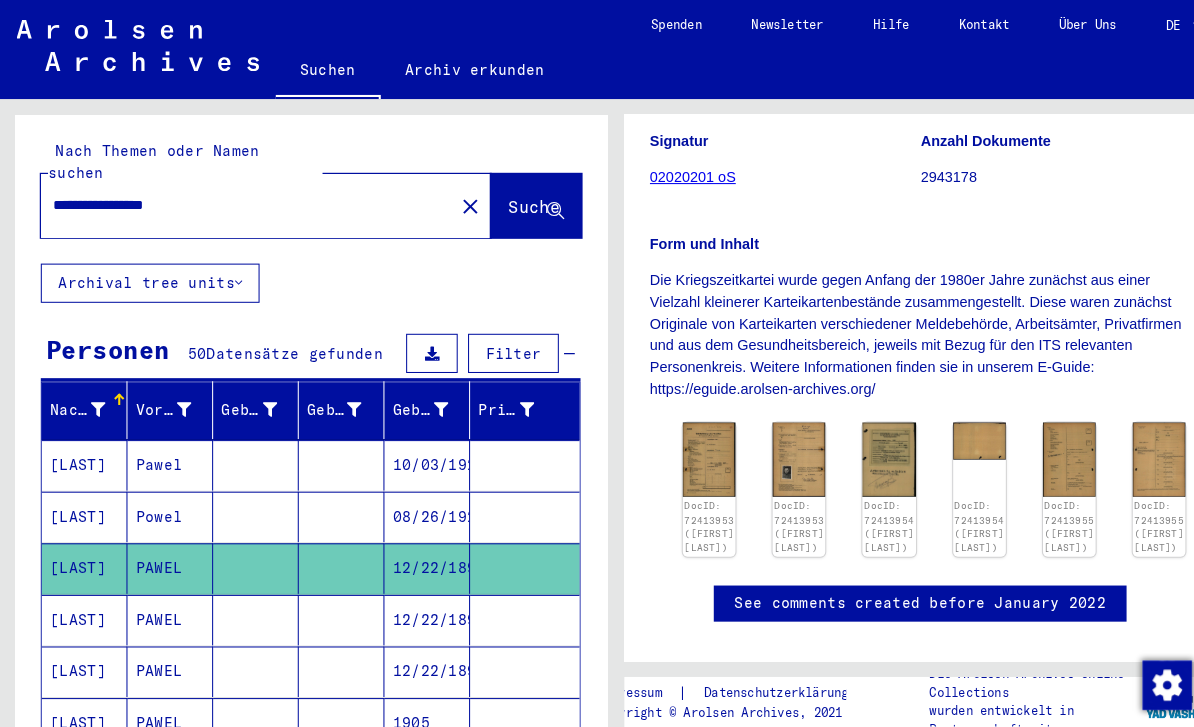 scroll, scrollTop: 287, scrollLeft: 0, axis: vertical 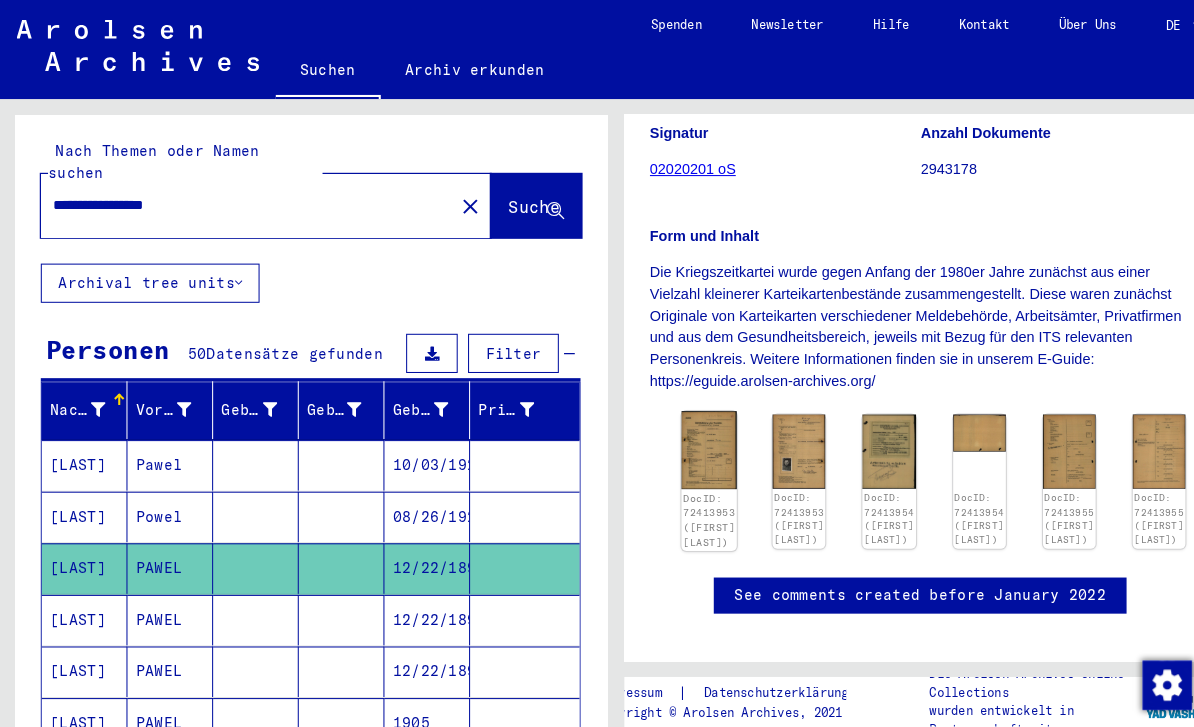 click 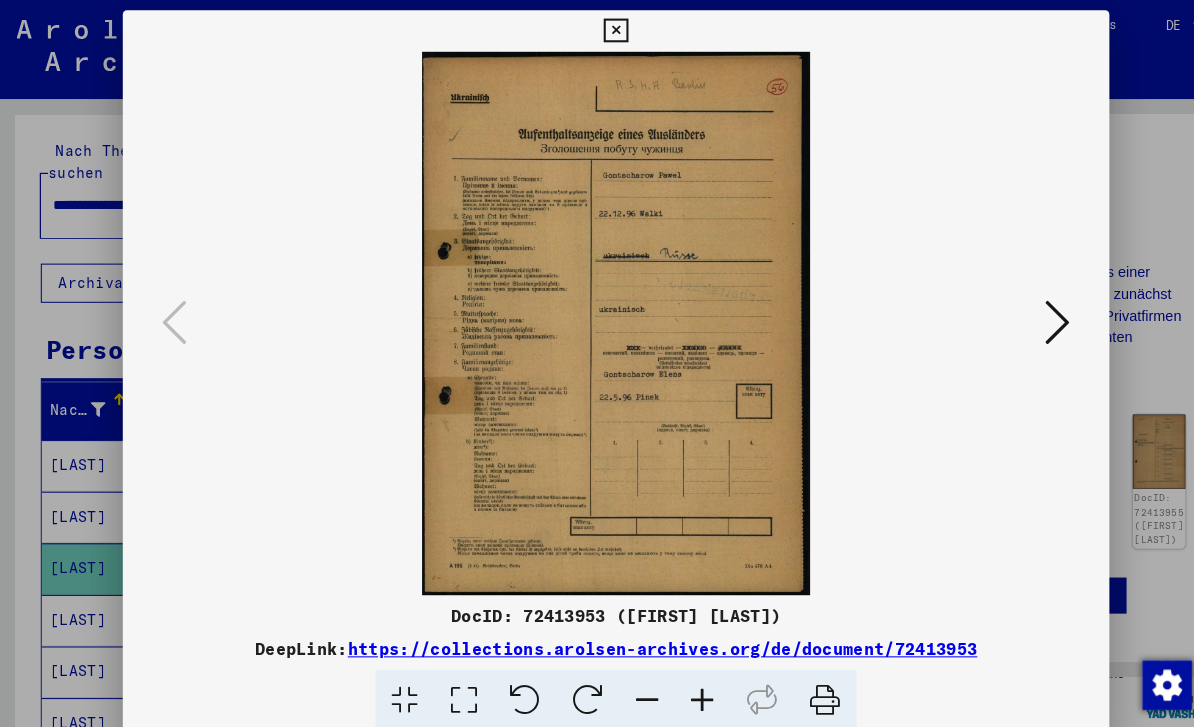 click at bounding box center (1025, 312) 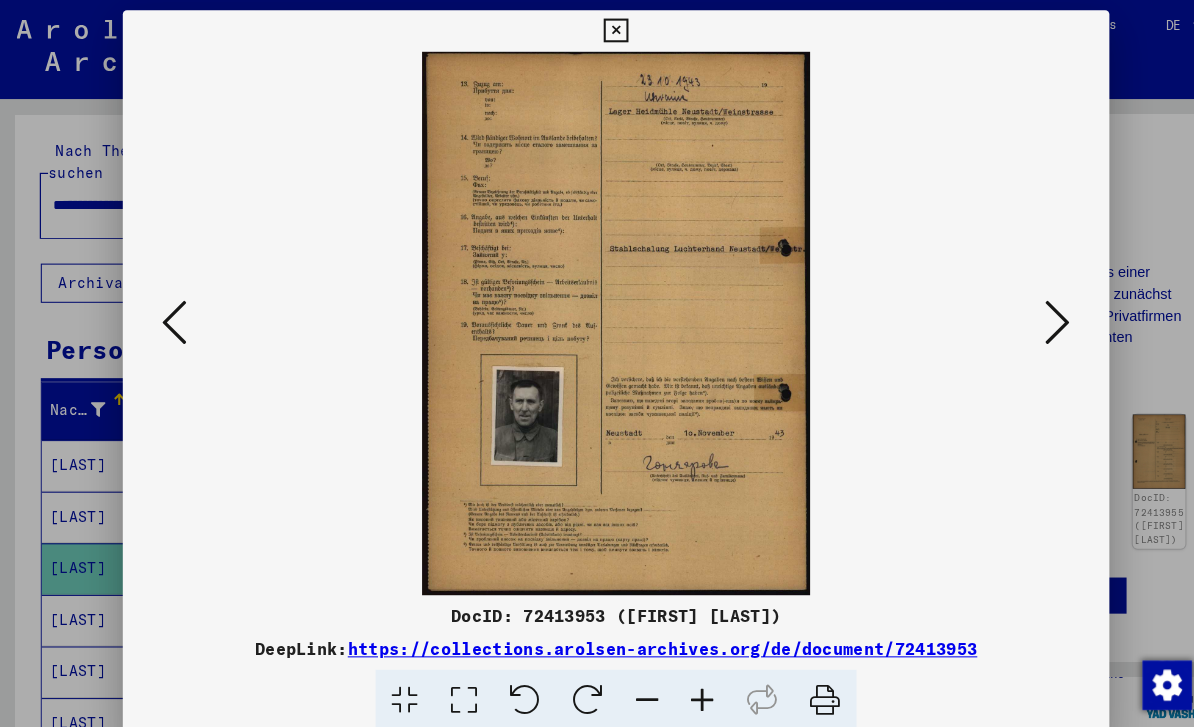 click at bounding box center [1025, 312] 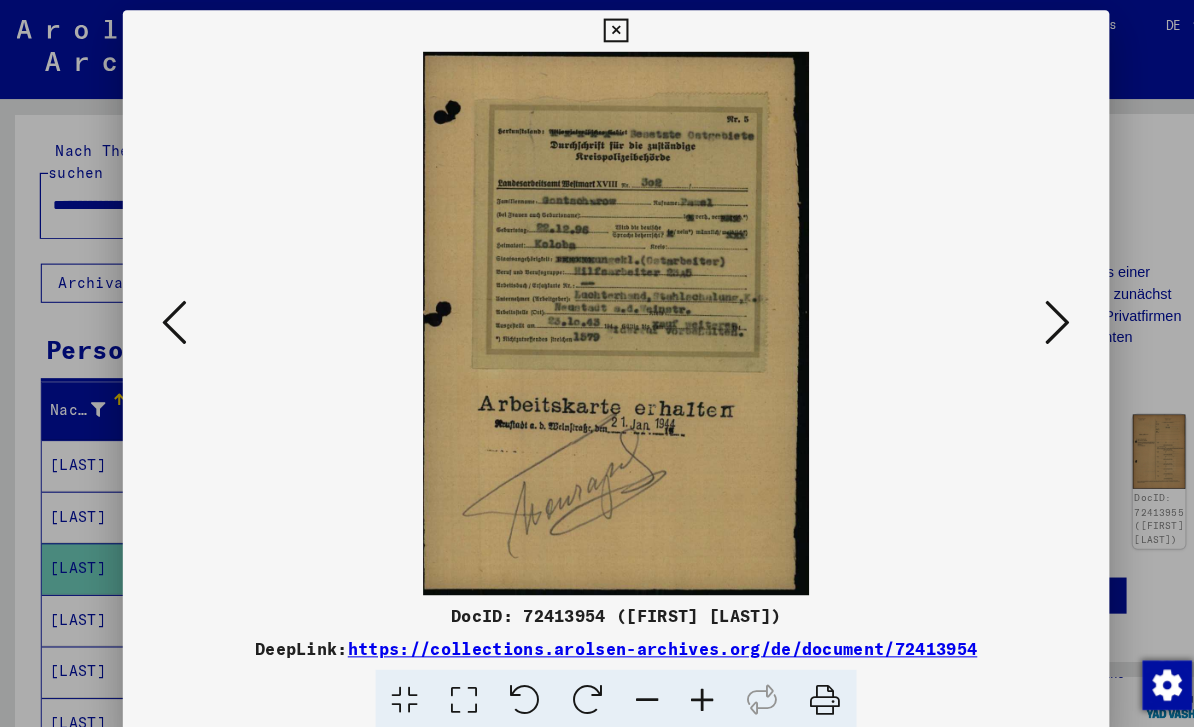 click at bounding box center (169, 312) 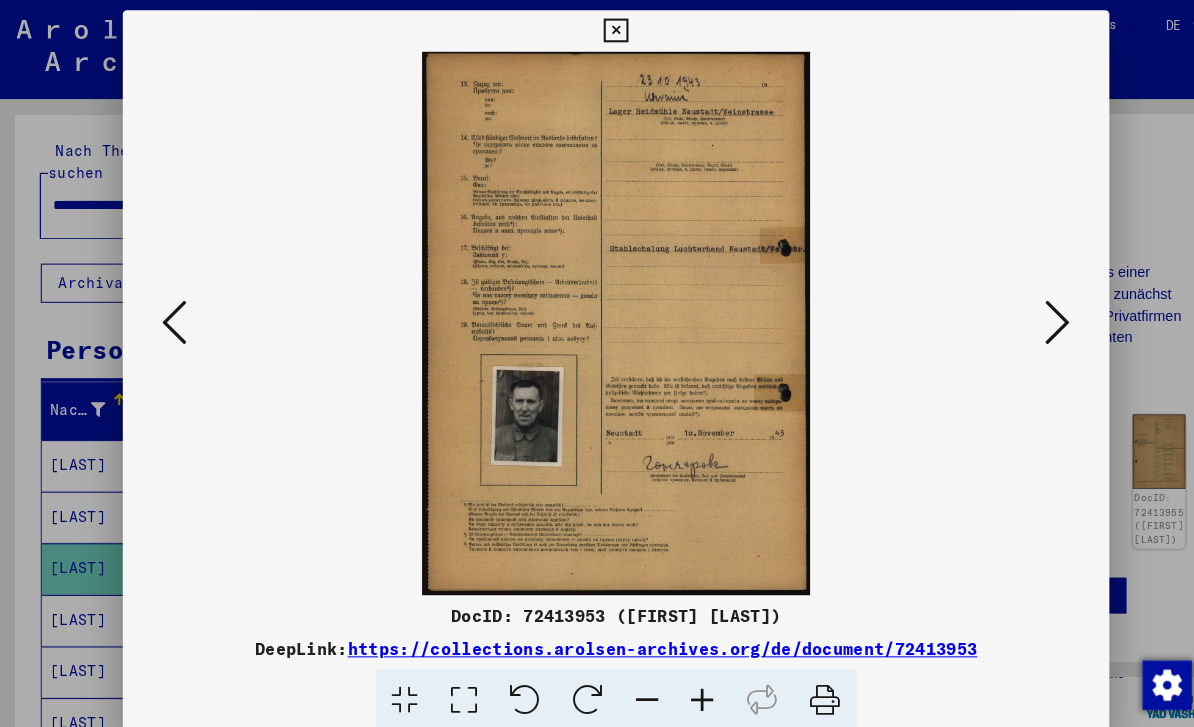 click at bounding box center [1025, 312] 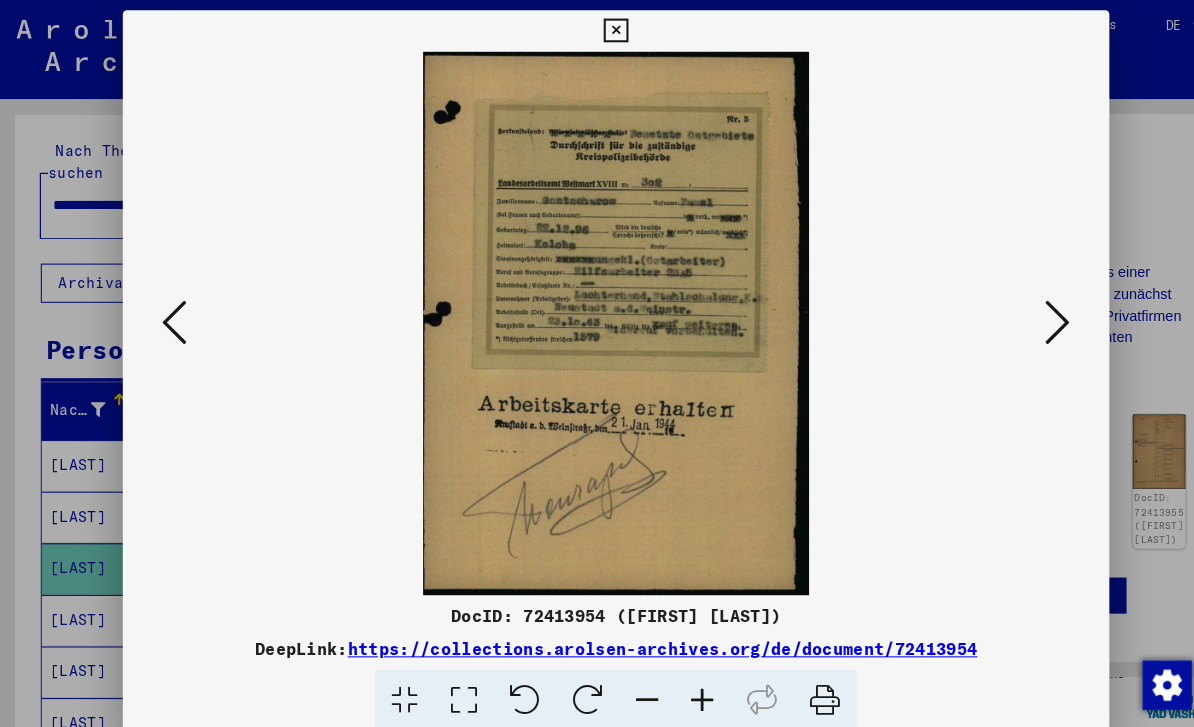 click at bounding box center (1025, 313) 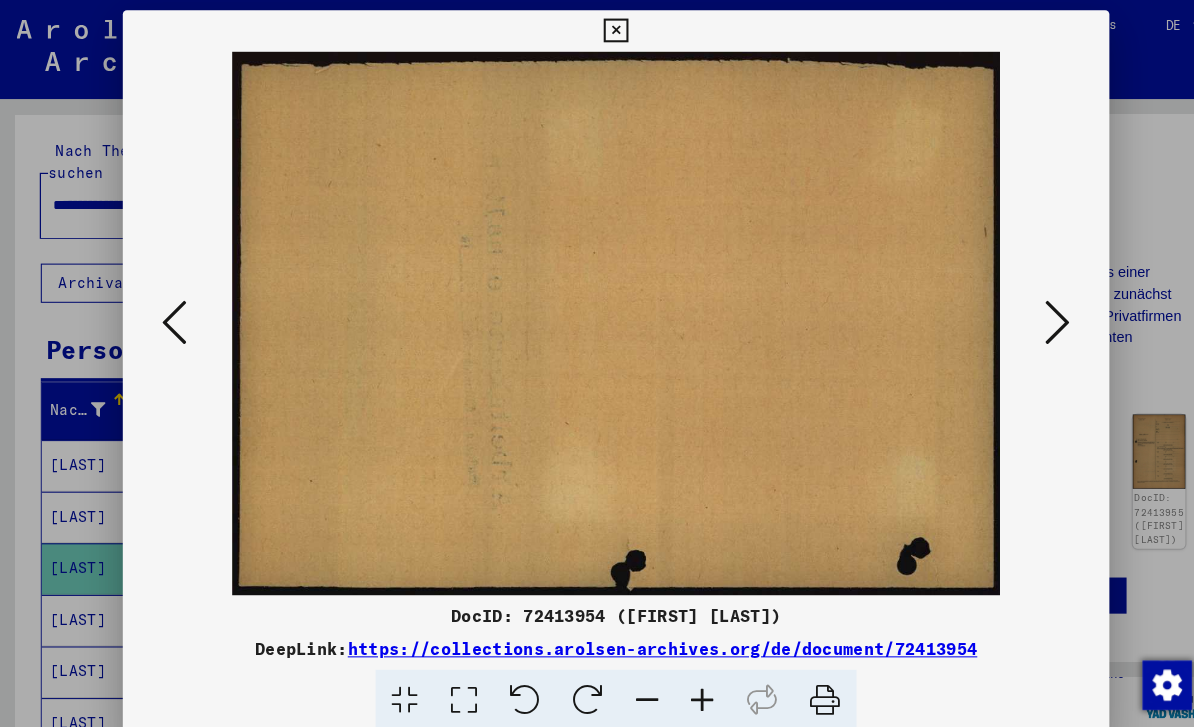 click at bounding box center [1025, 312] 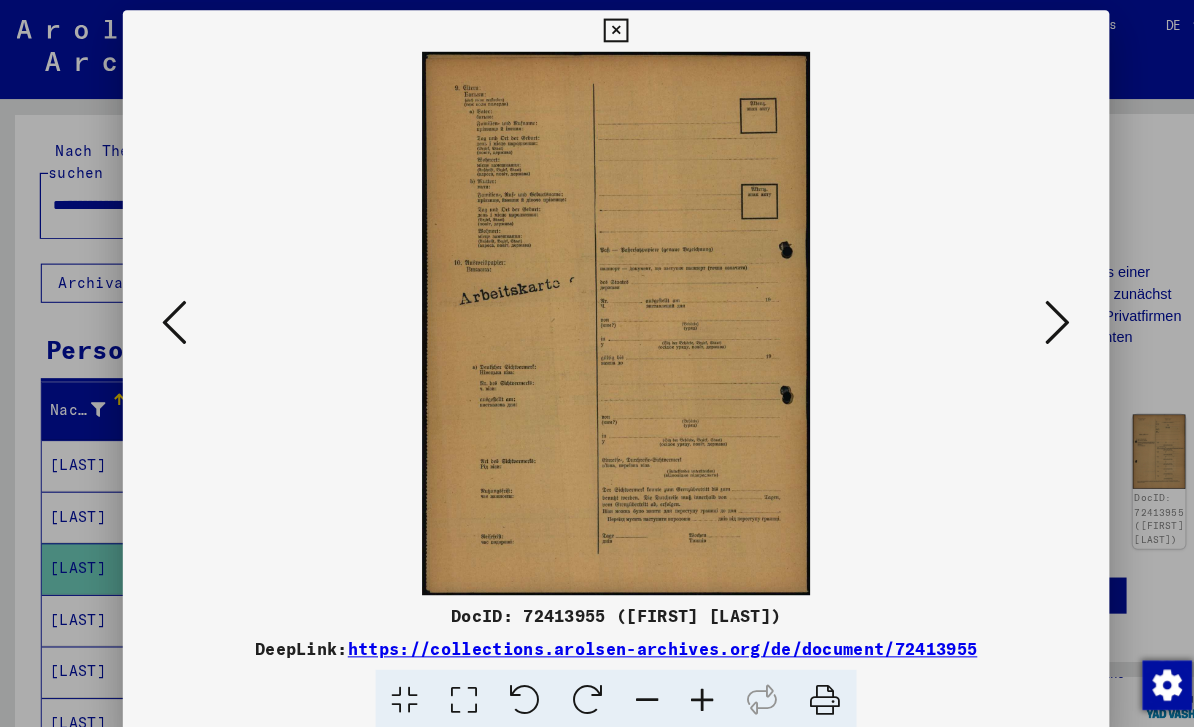 click at bounding box center (1025, 313) 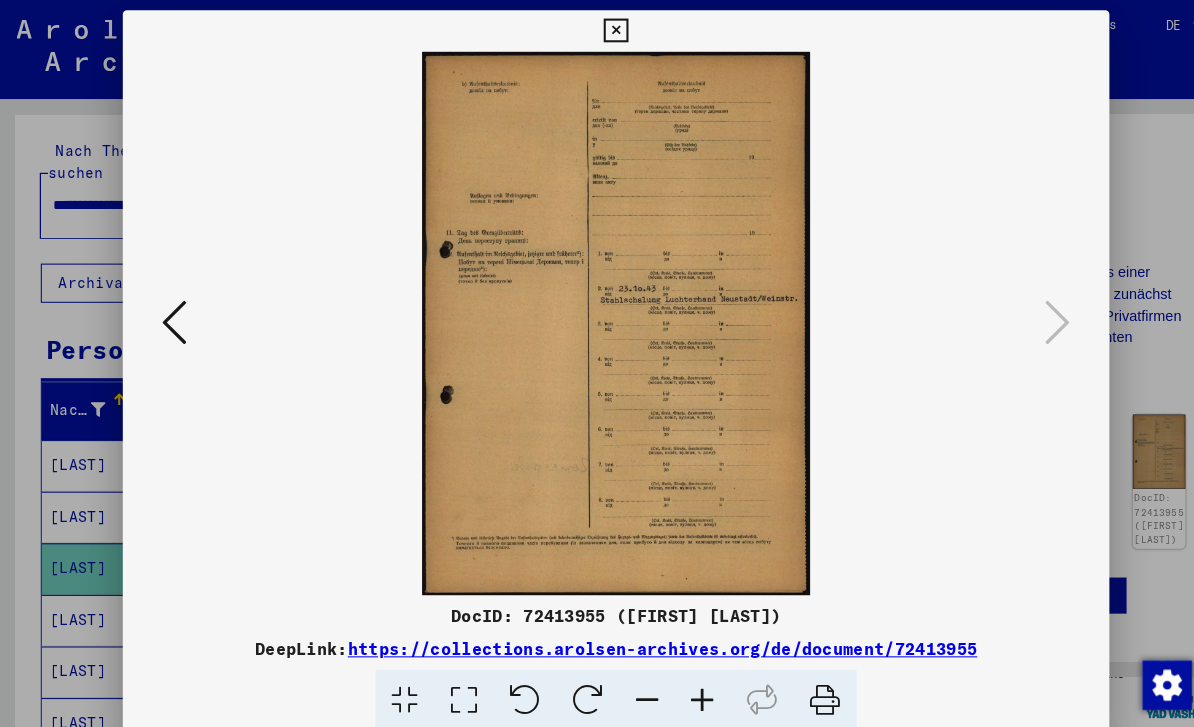 click at bounding box center [597, 363] 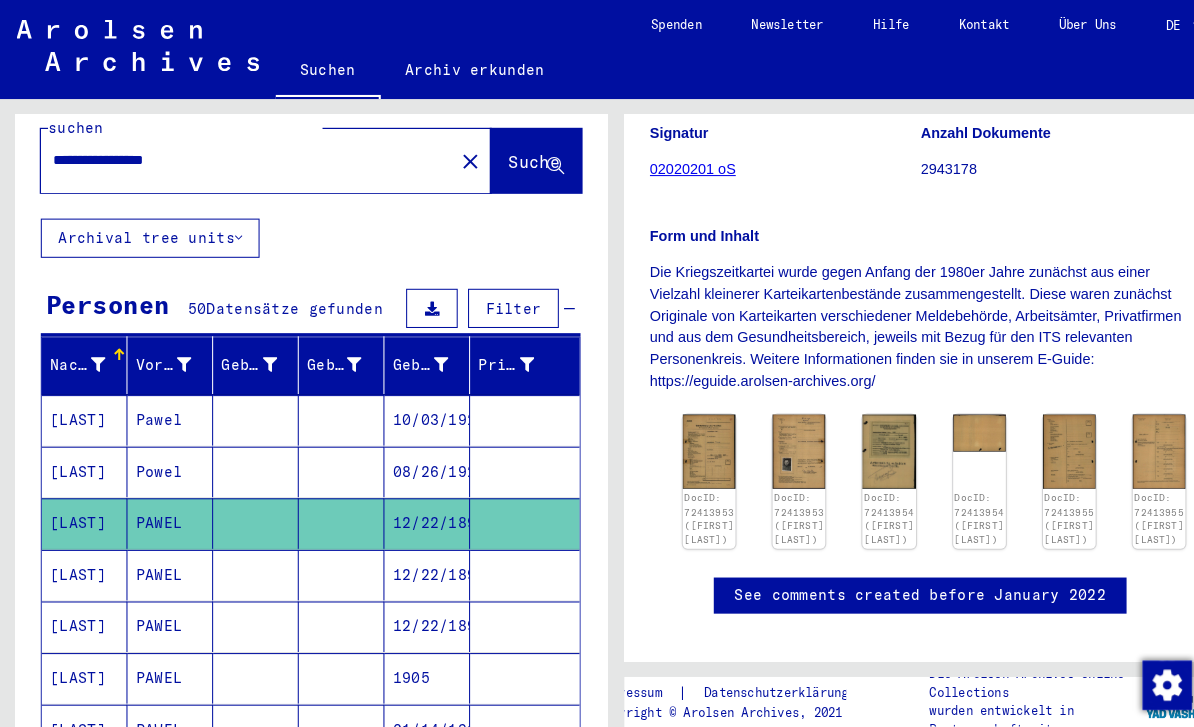 scroll, scrollTop: 47, scrollLeft: 0, axis: vertical 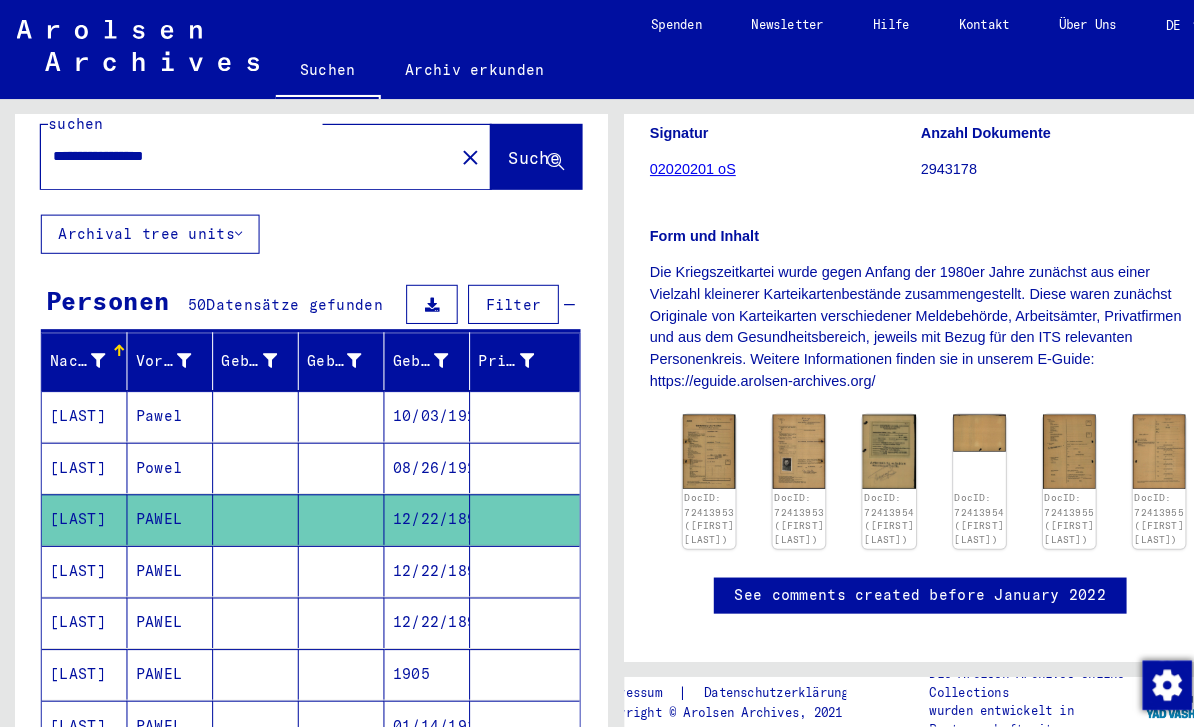 click on "12/22/1896" at bounding box center [414, 603] 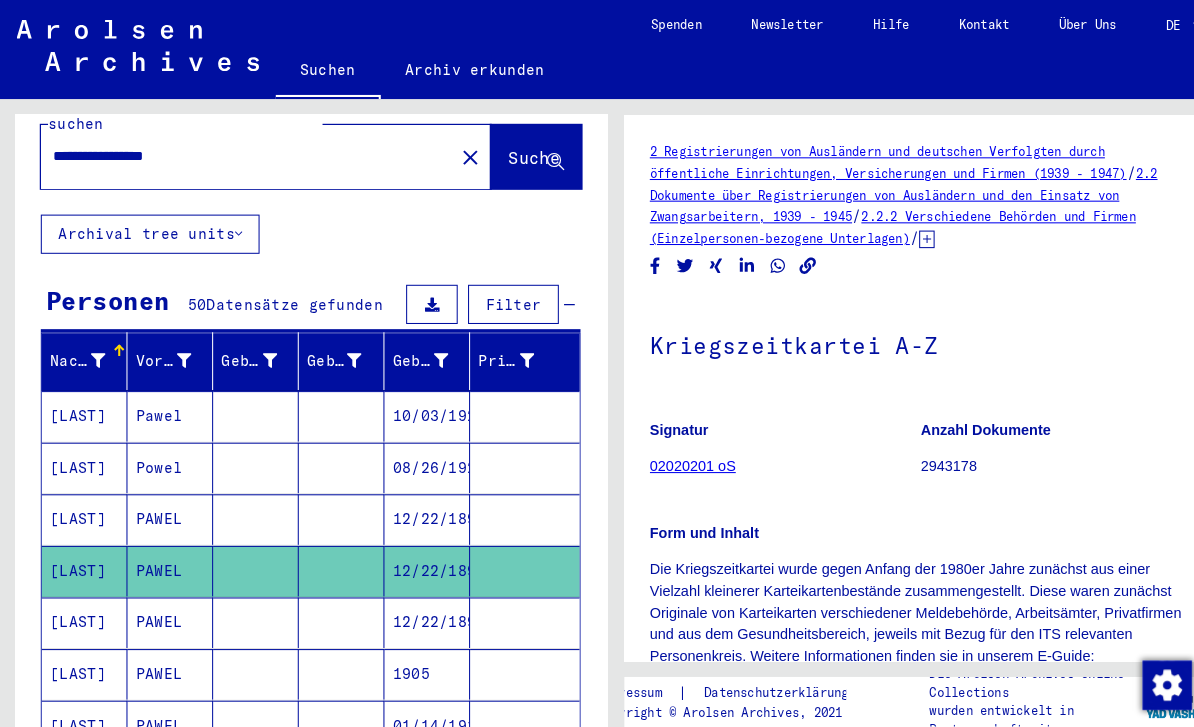 scroll, scrollTop: 0, scrollLeft: 0, axis: both 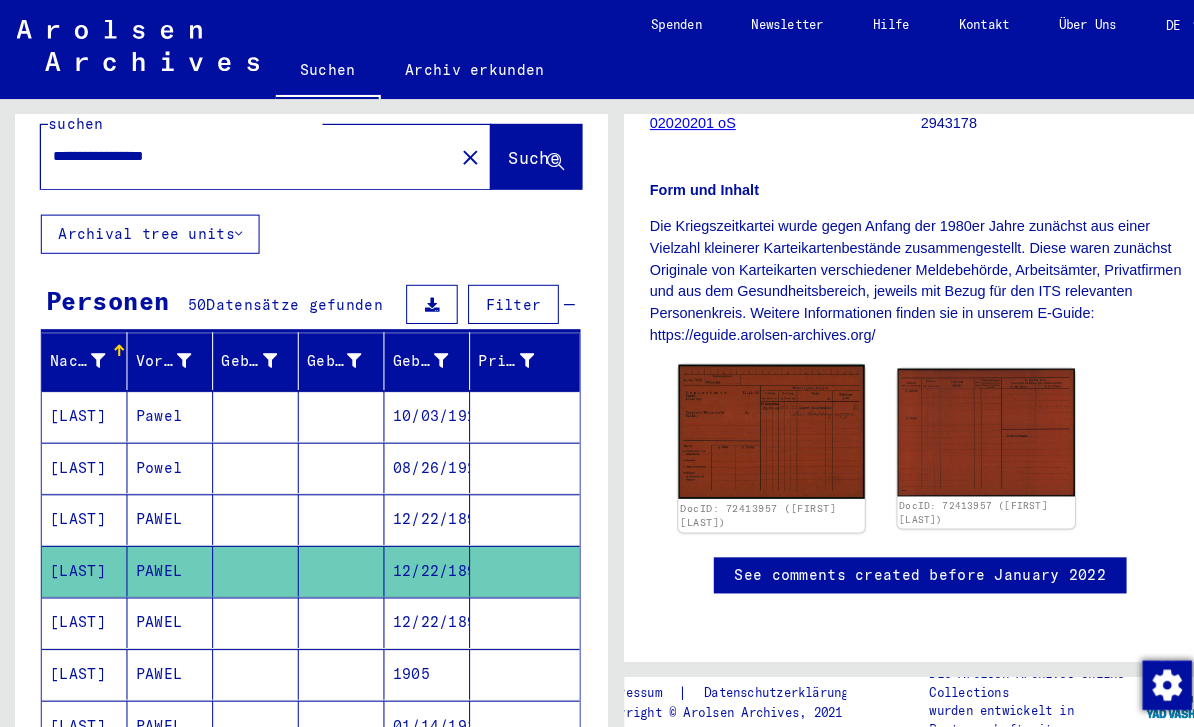 click 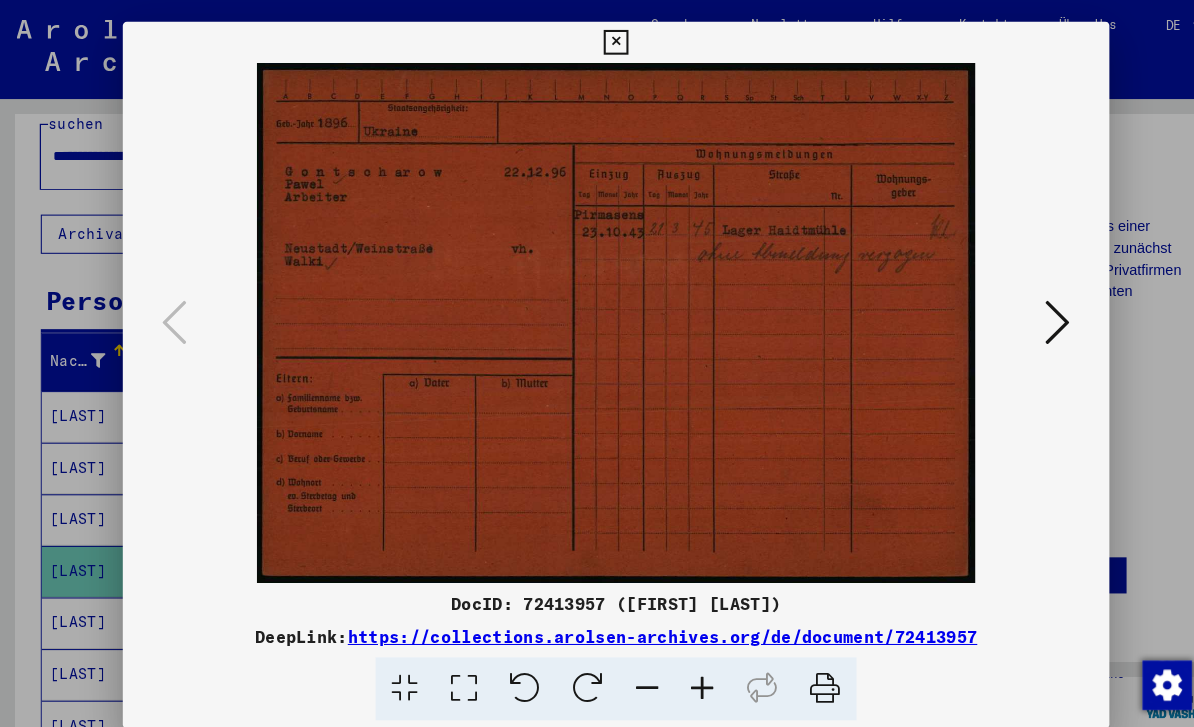 click at bounding box center (1025, 312) 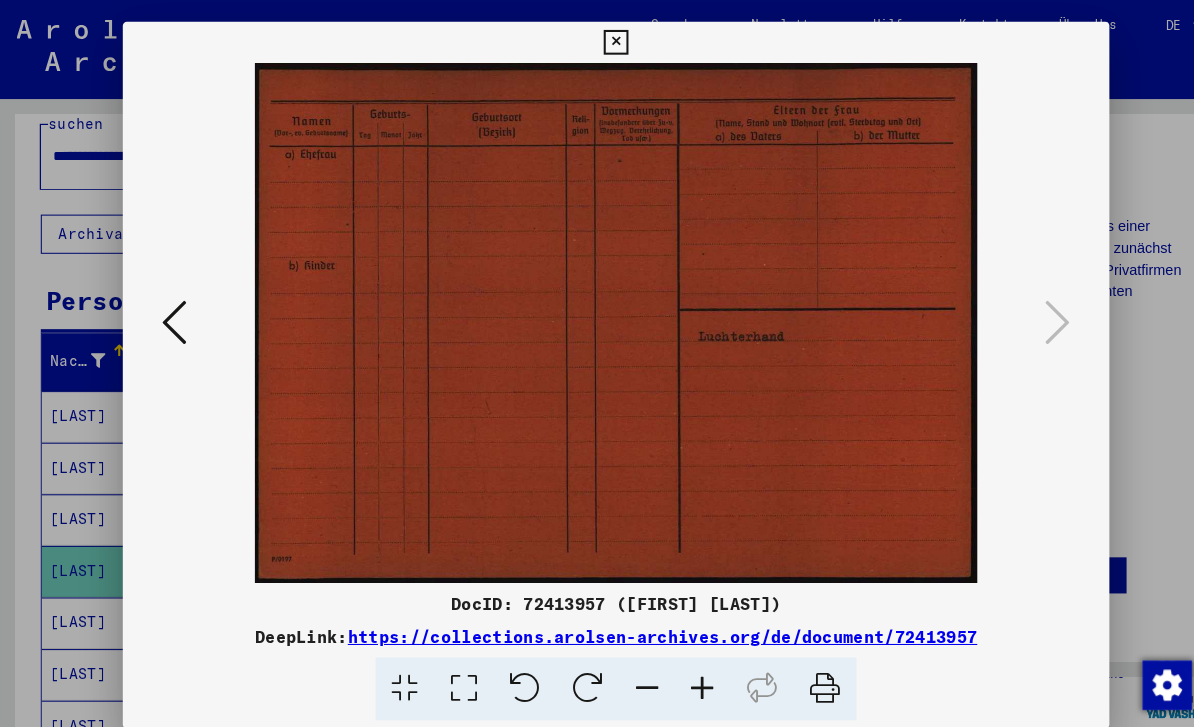 click at bounding box center (596, 313) 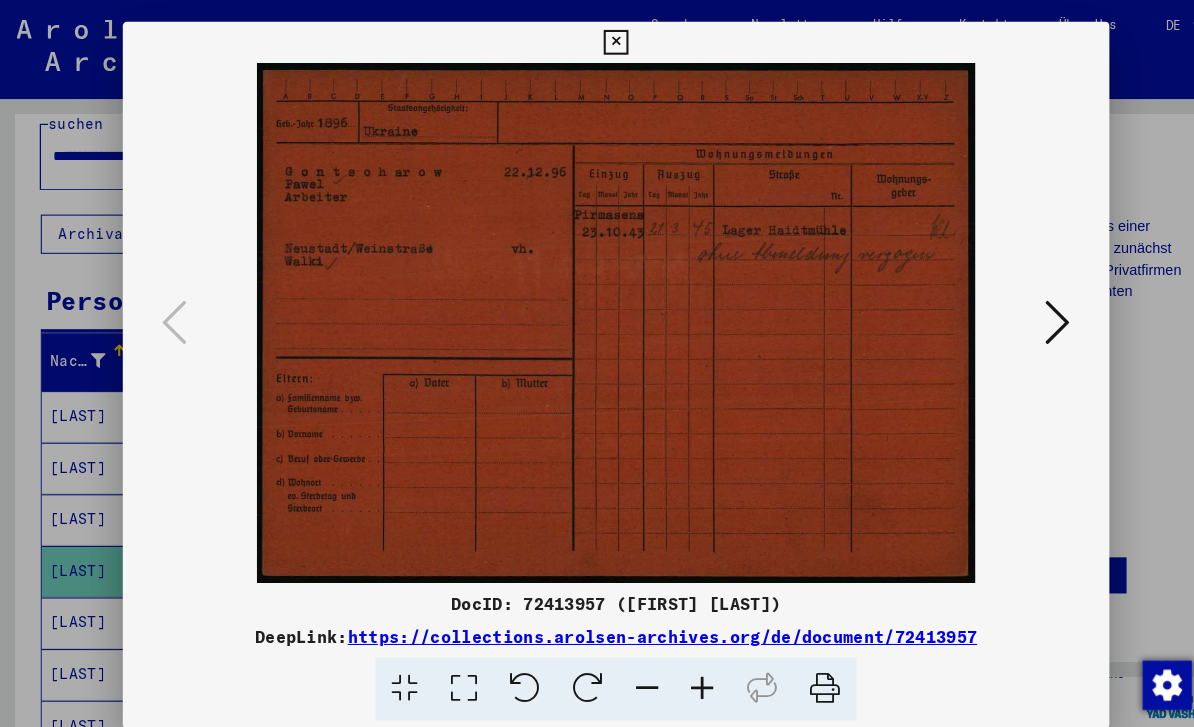 click at bounding box center [1025, 313] 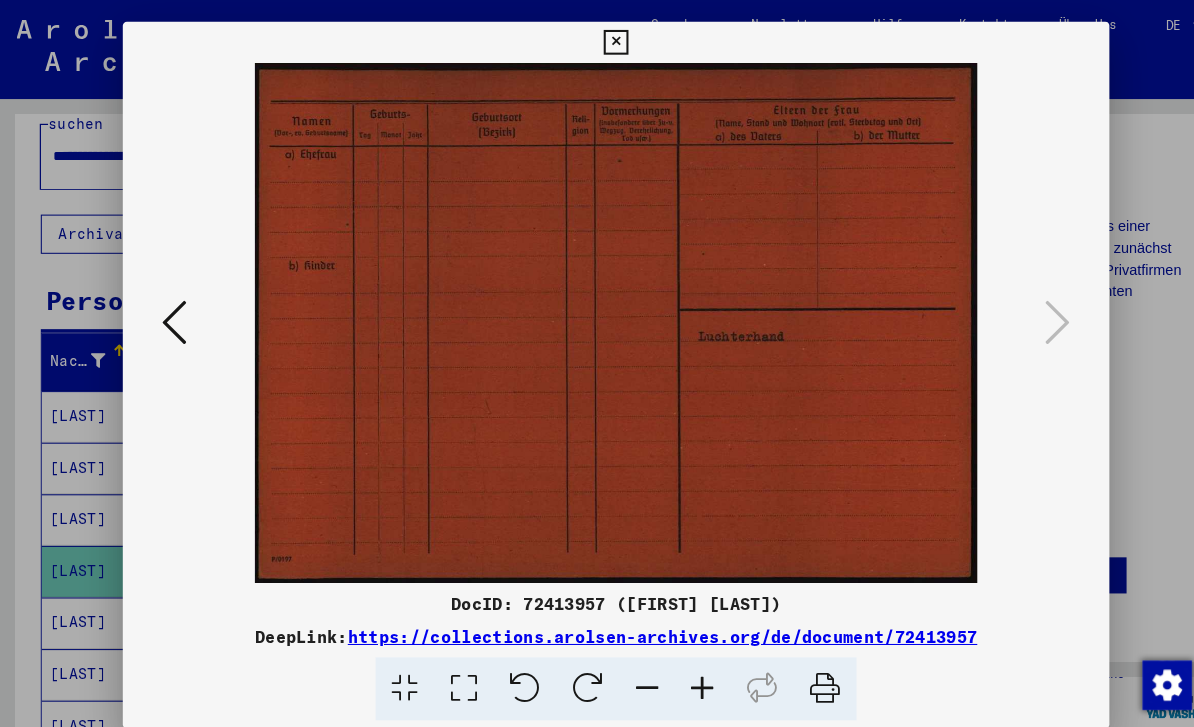 click at bounding box center [169, 312] 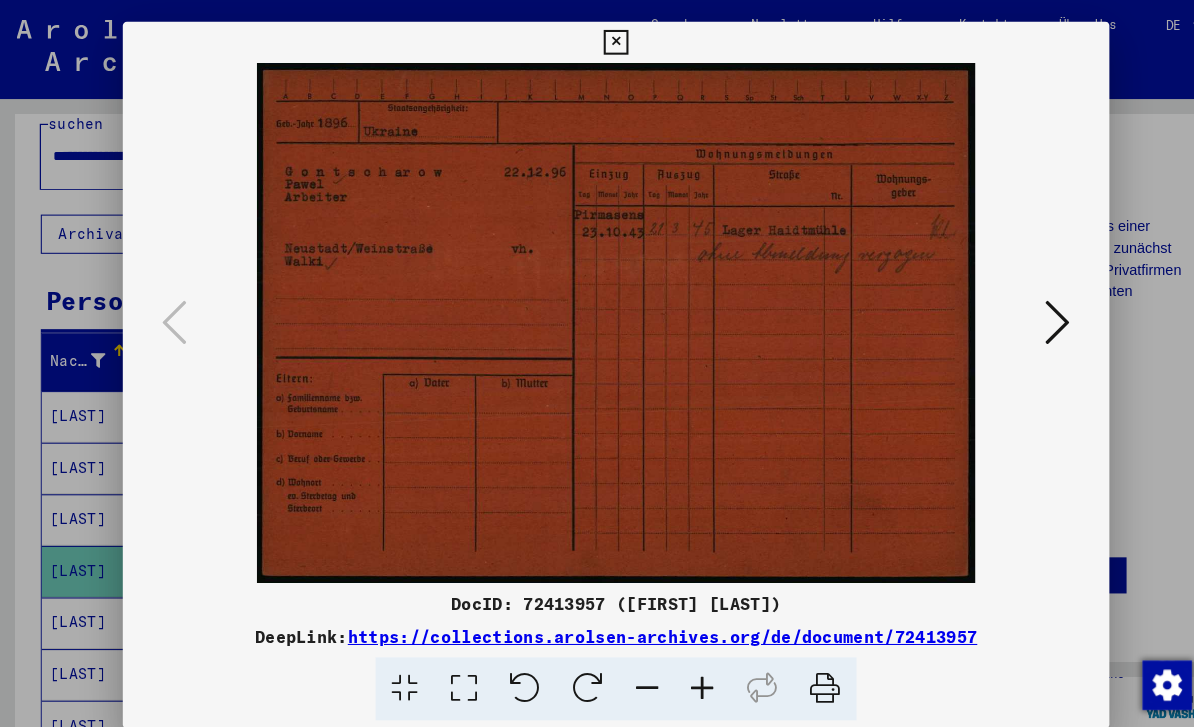click at bounding box center (596, 41) 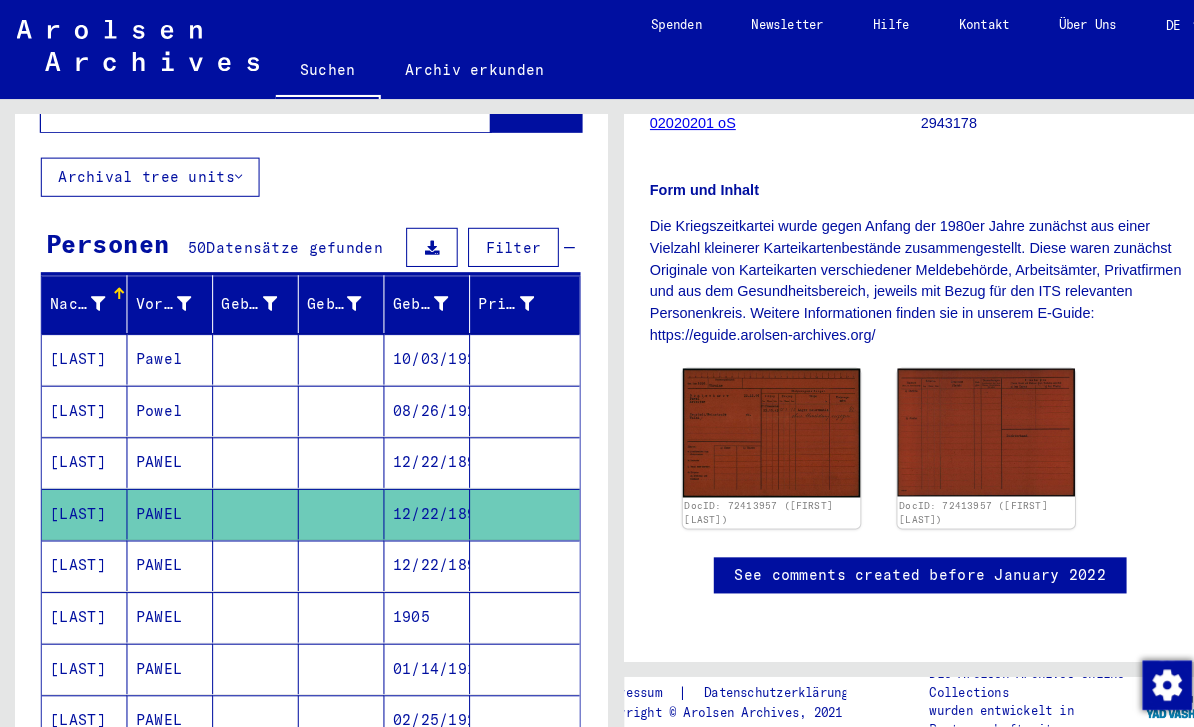 scroll, scrollTop: 103, scrollLeft: 0, axis: vertical 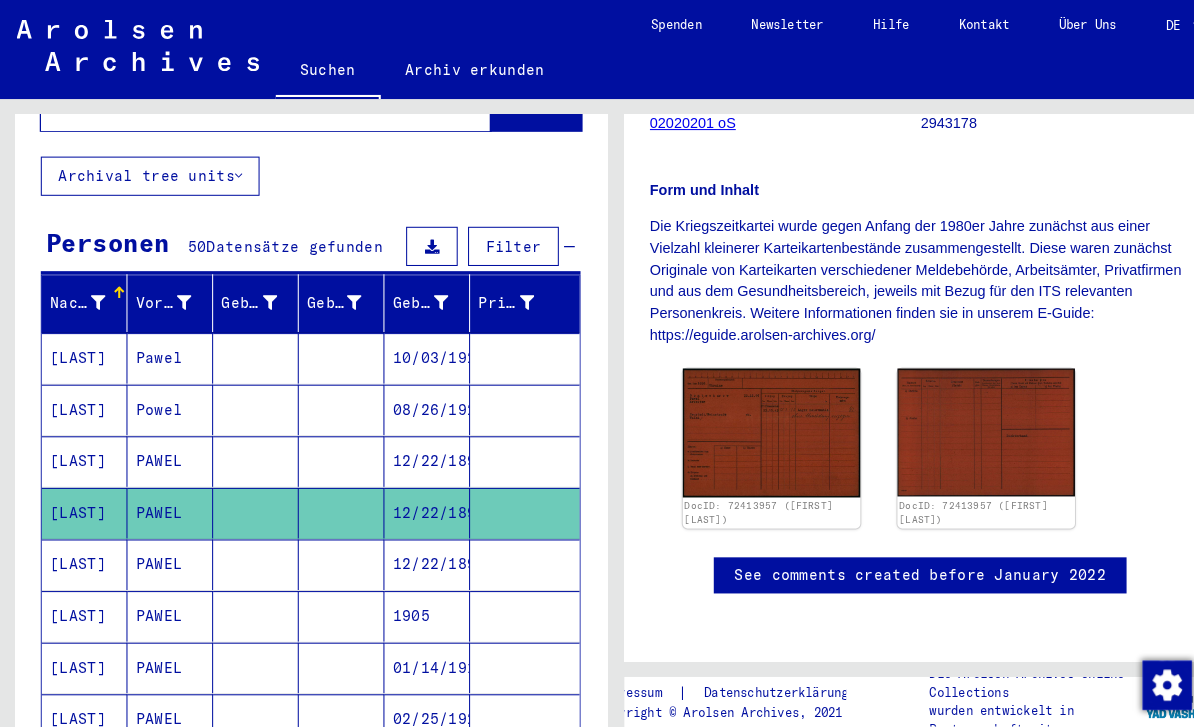click on "12/22/1896" at bounding box center [414, 597] 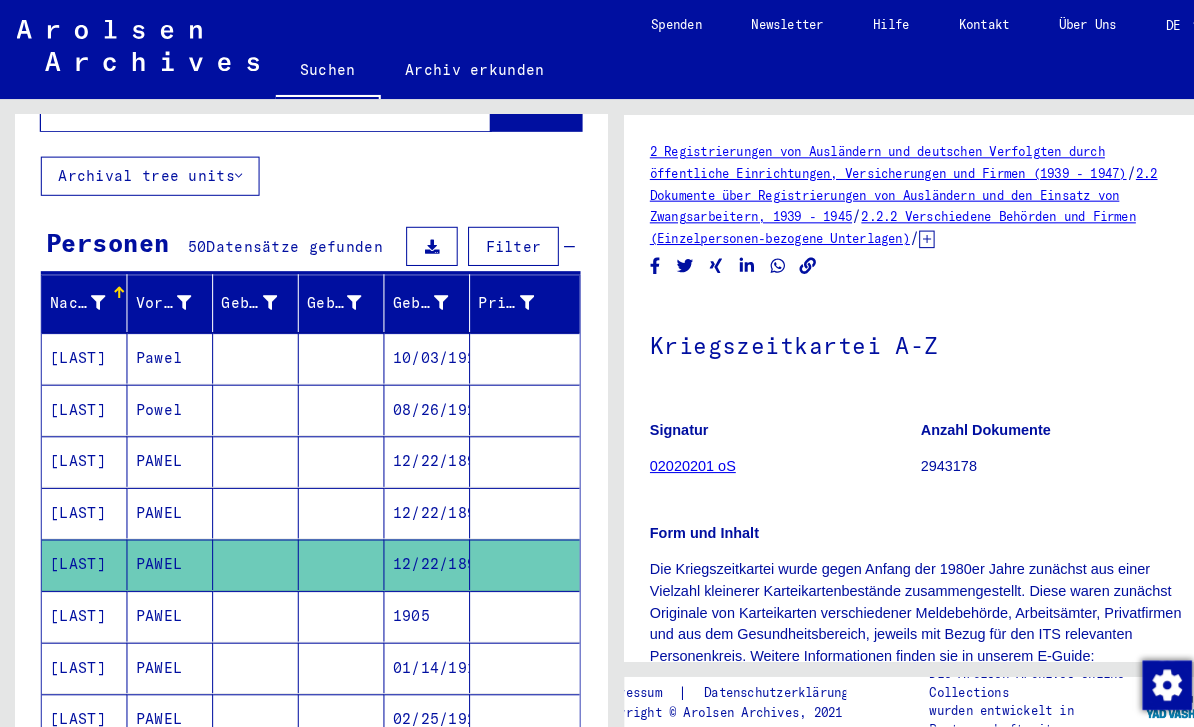 scroll, scrollTop: 0, scrollLeft: 0, axis: both 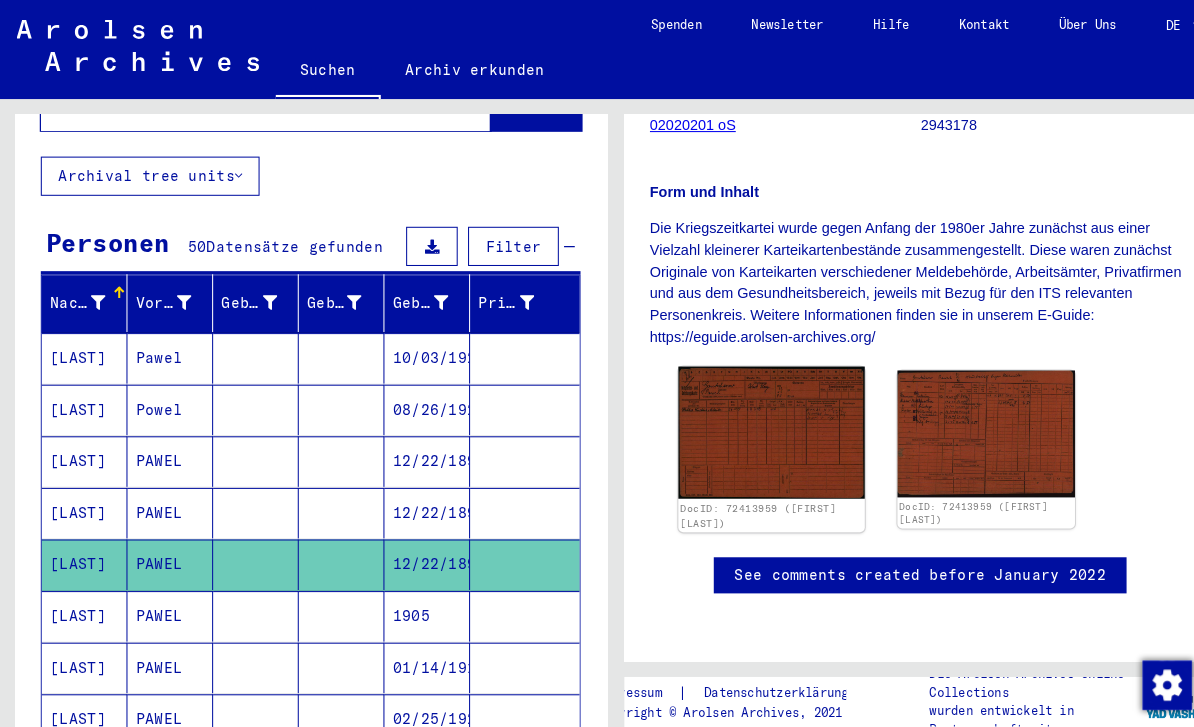 click 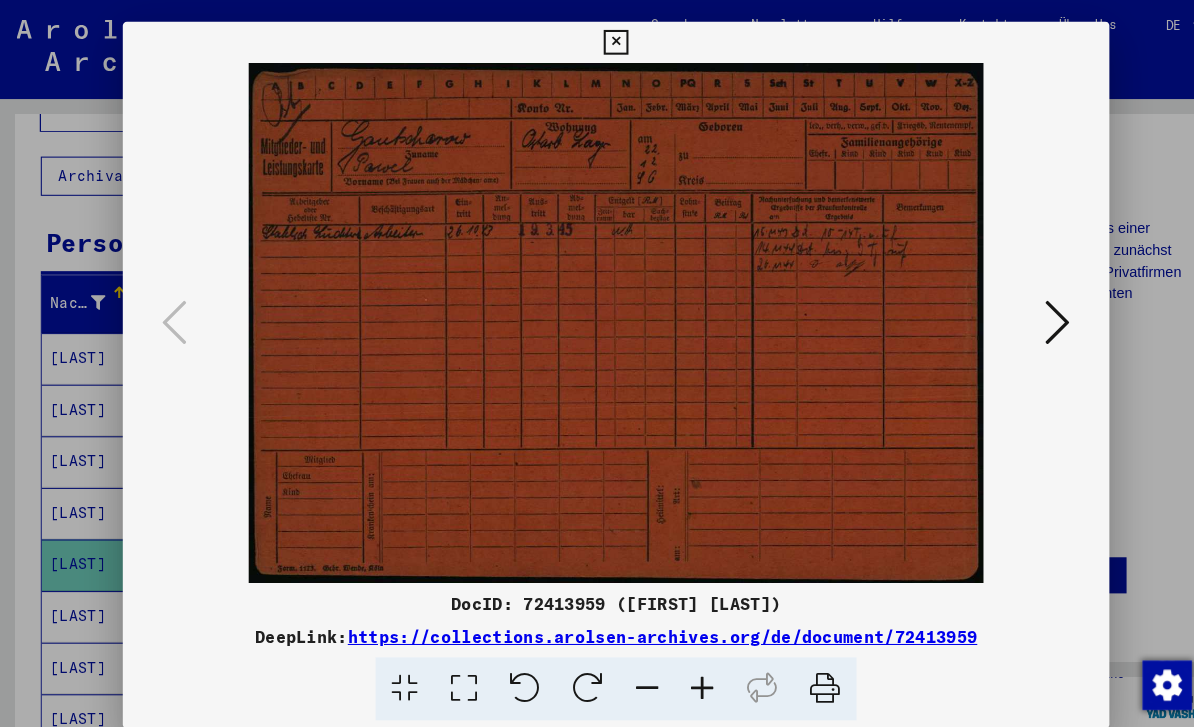 click at bounding box center (1025, 312) 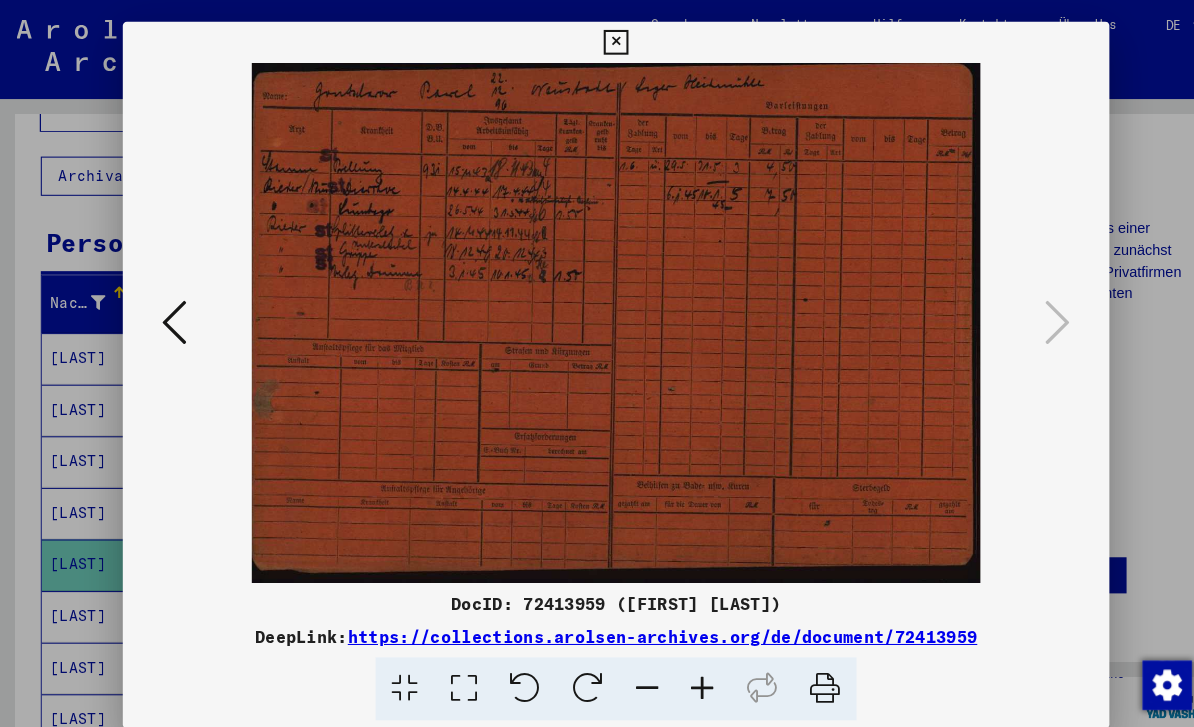 click at bounding box center (169, 312) 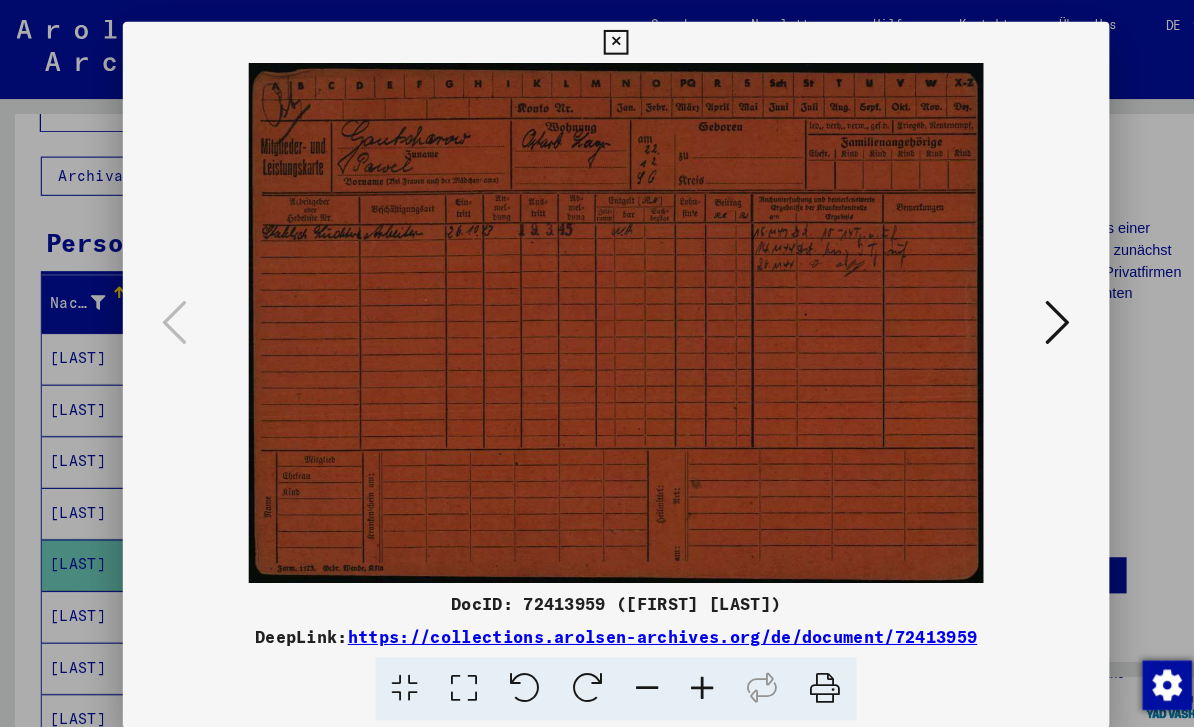click at bounding box center (1025, 312) 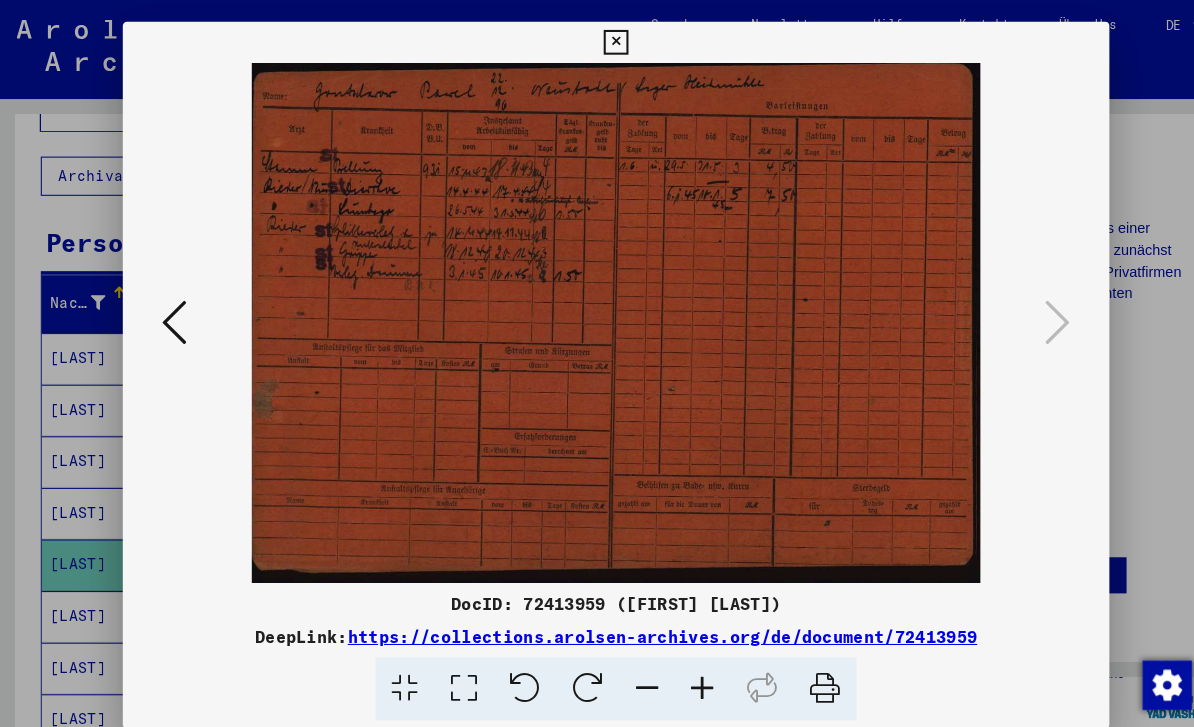 click at bounding box center (597, 363) 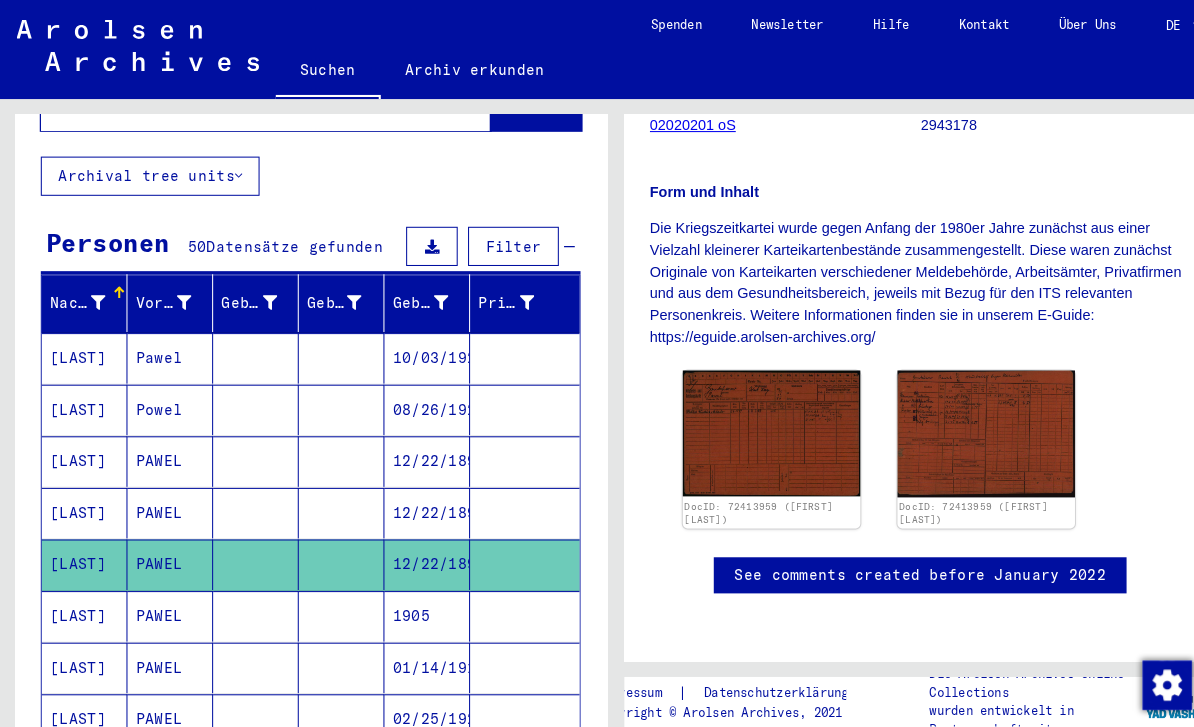 scroll, scrollTop: 354, scrollLeft: 0, axis: vertical 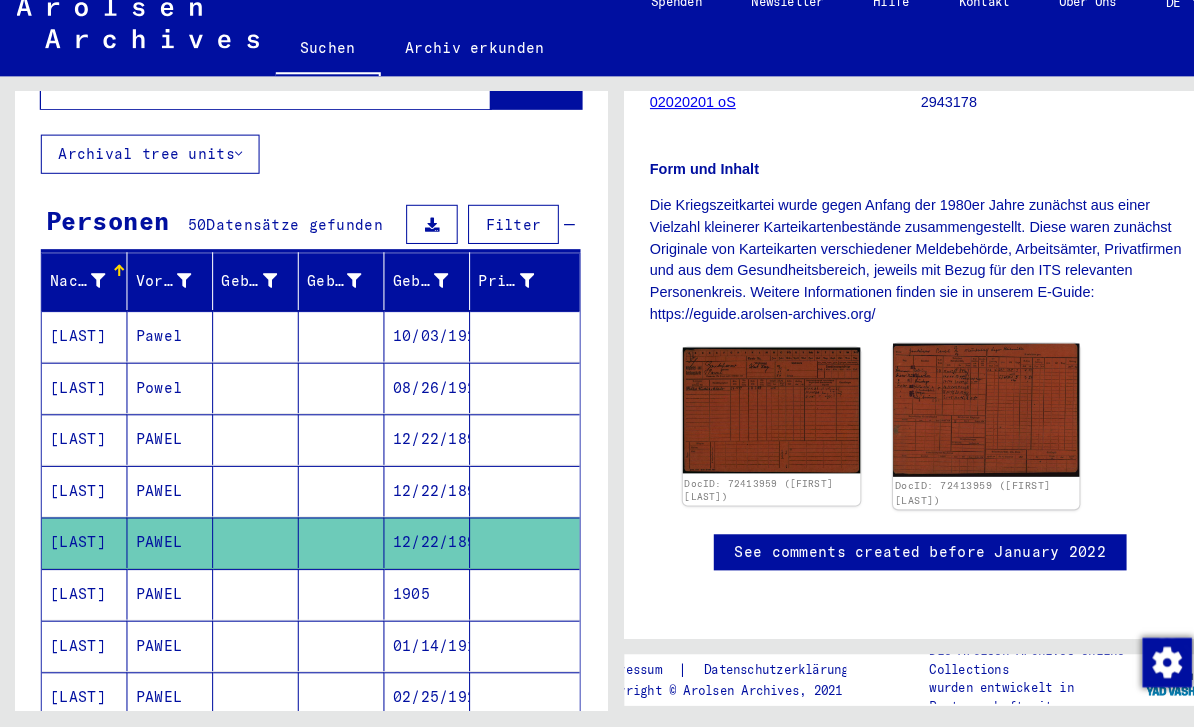 click 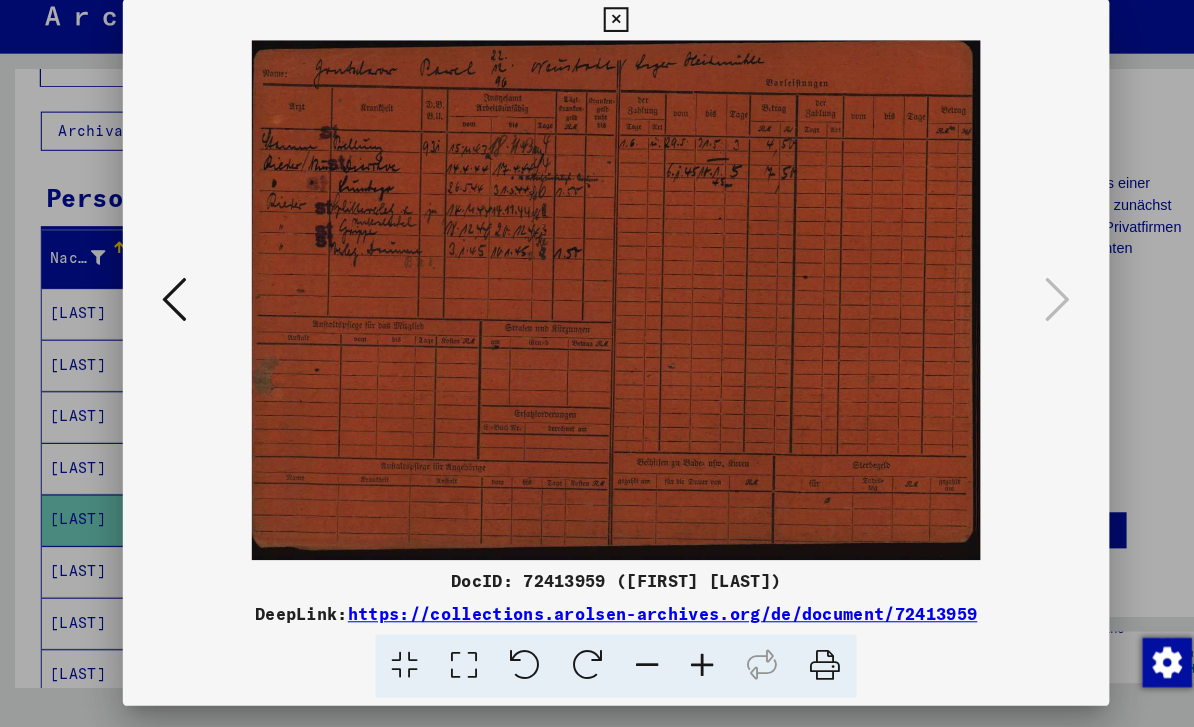click at bounding box center [169, 312] 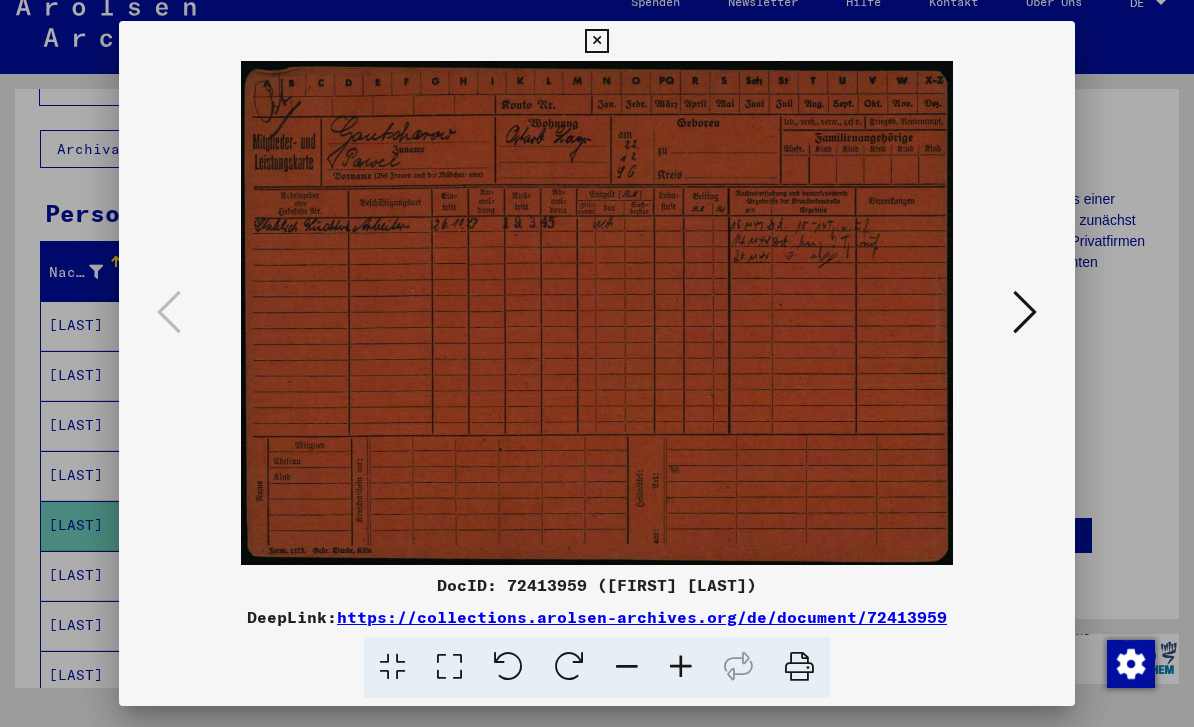 click at bounding box center (1025, 312) 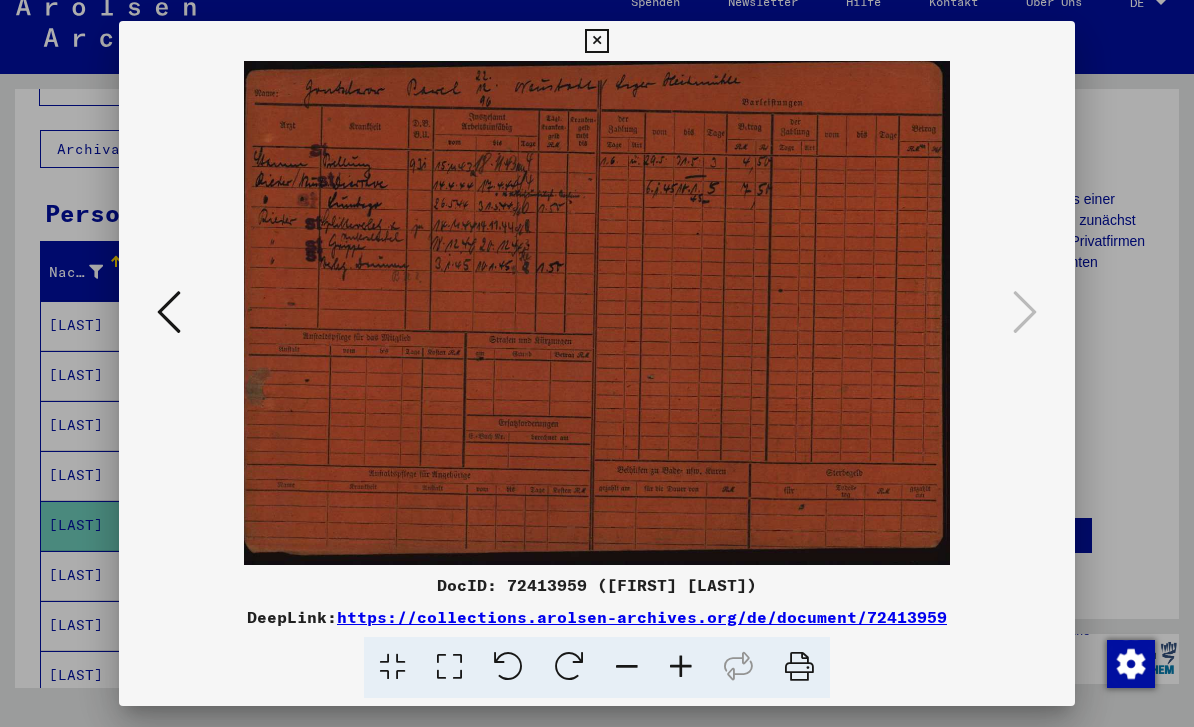 click at bounding box center (596, 313) 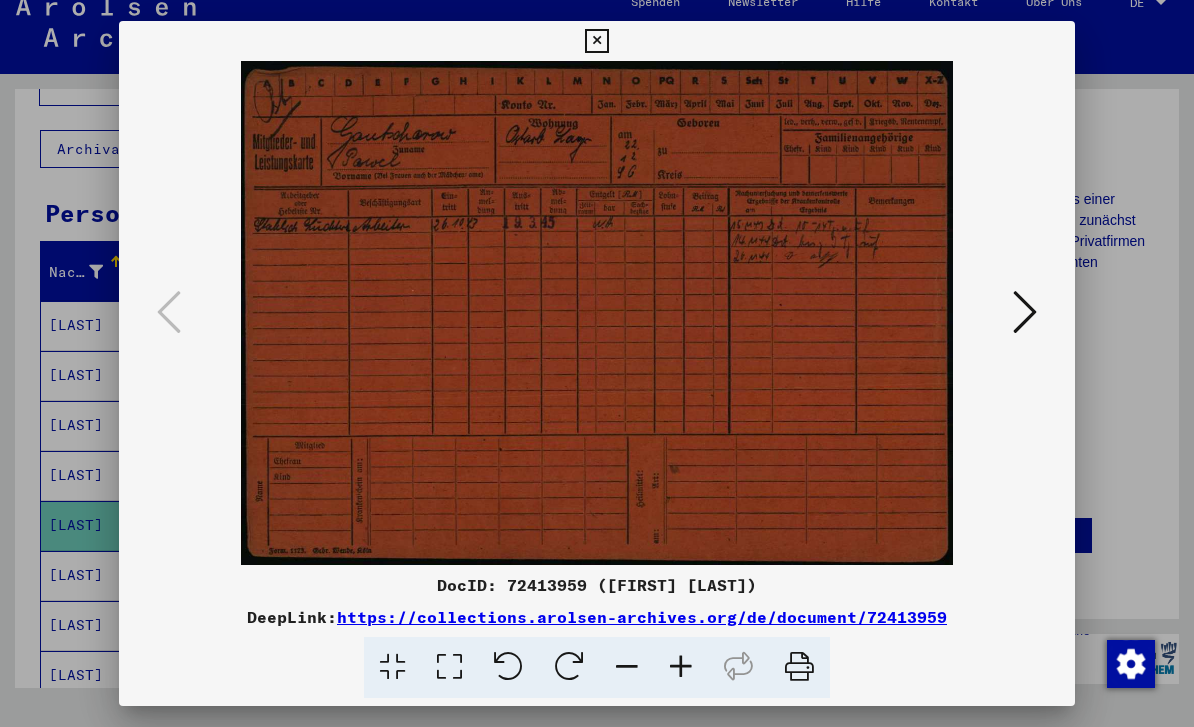 click at bounding box center (1025, 312) 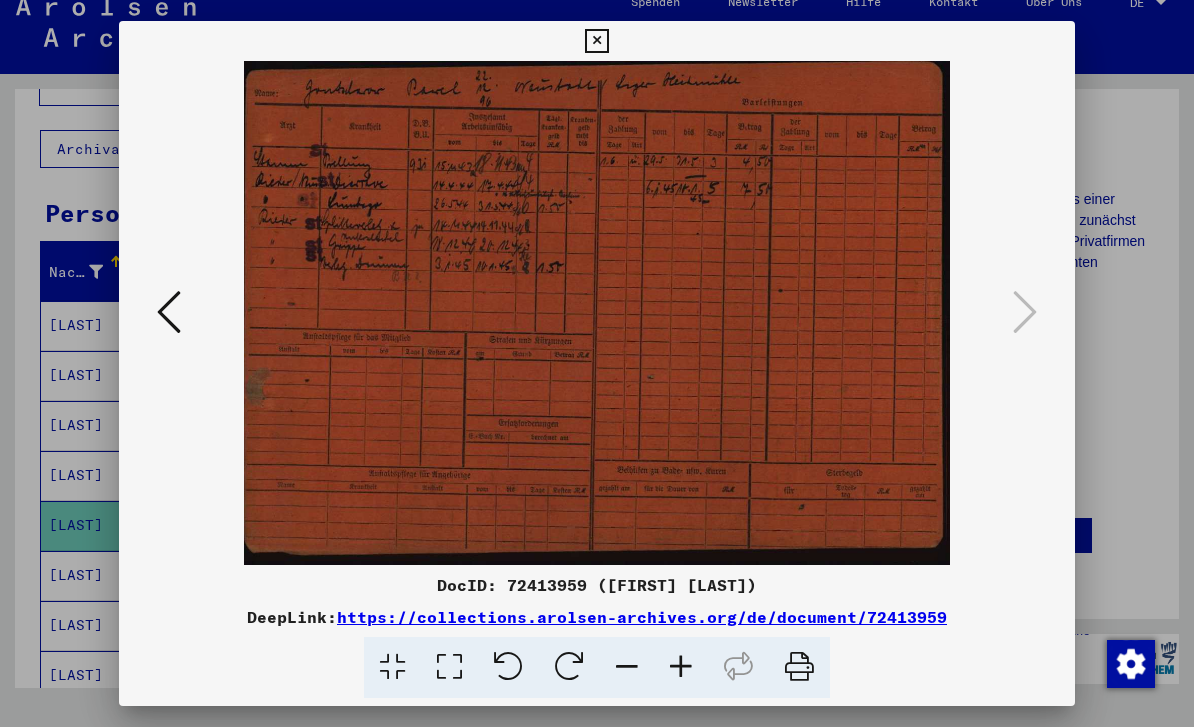 click at bounding box center [169, 312] 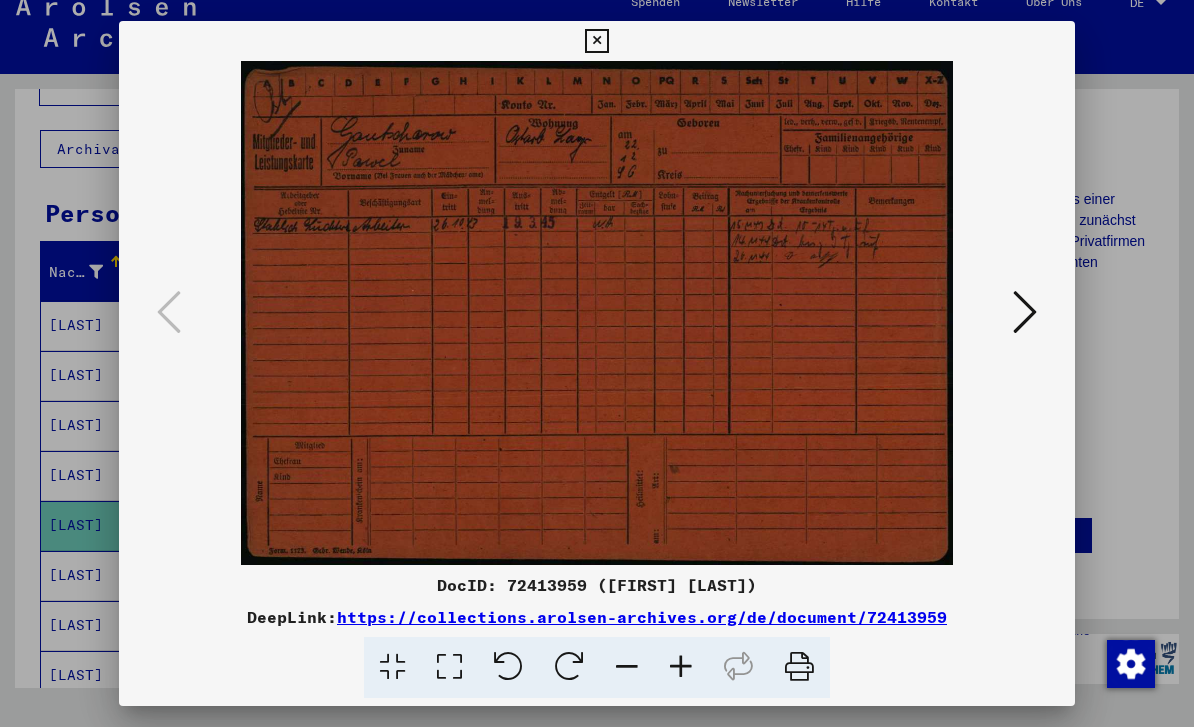 click at bounding box center (1025, 312) 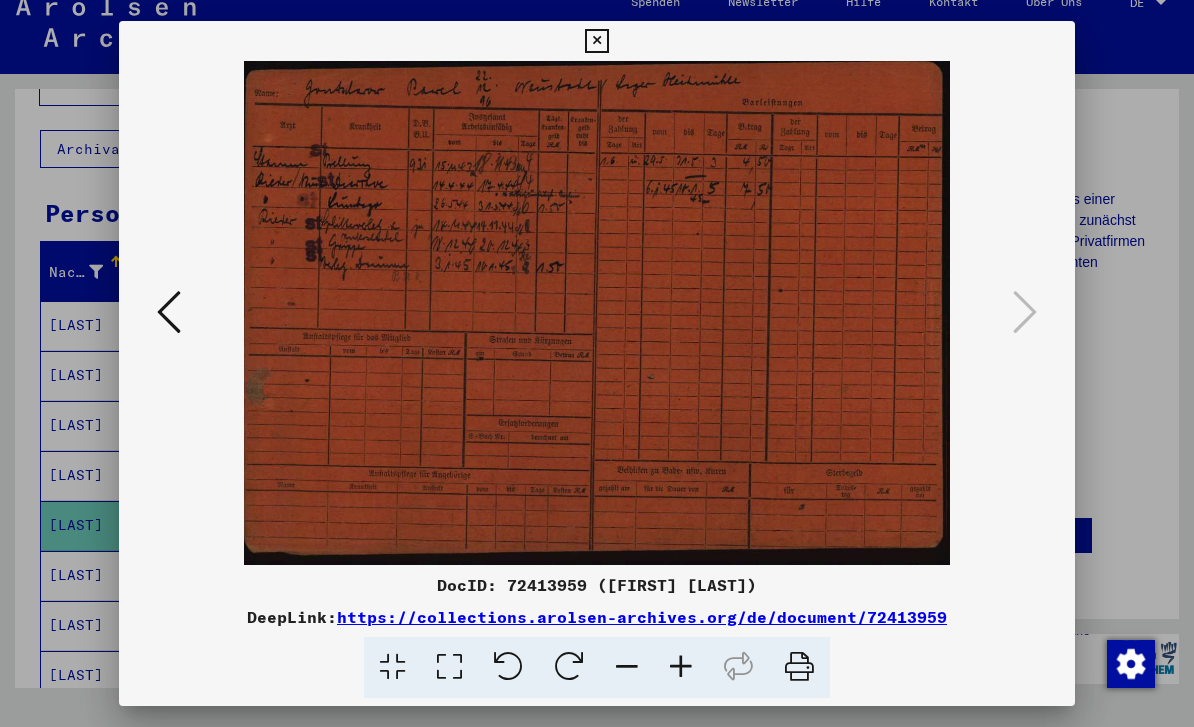 click at bounding box center (169, 313) 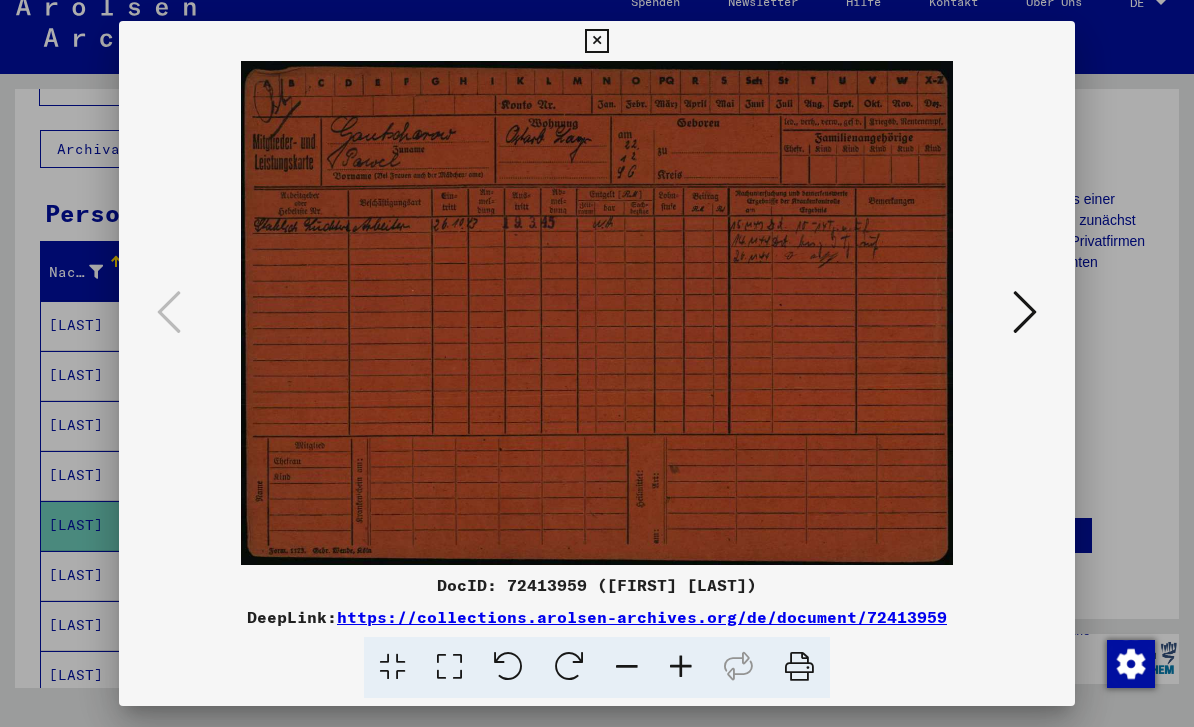 click at bounding box center [596, 313] 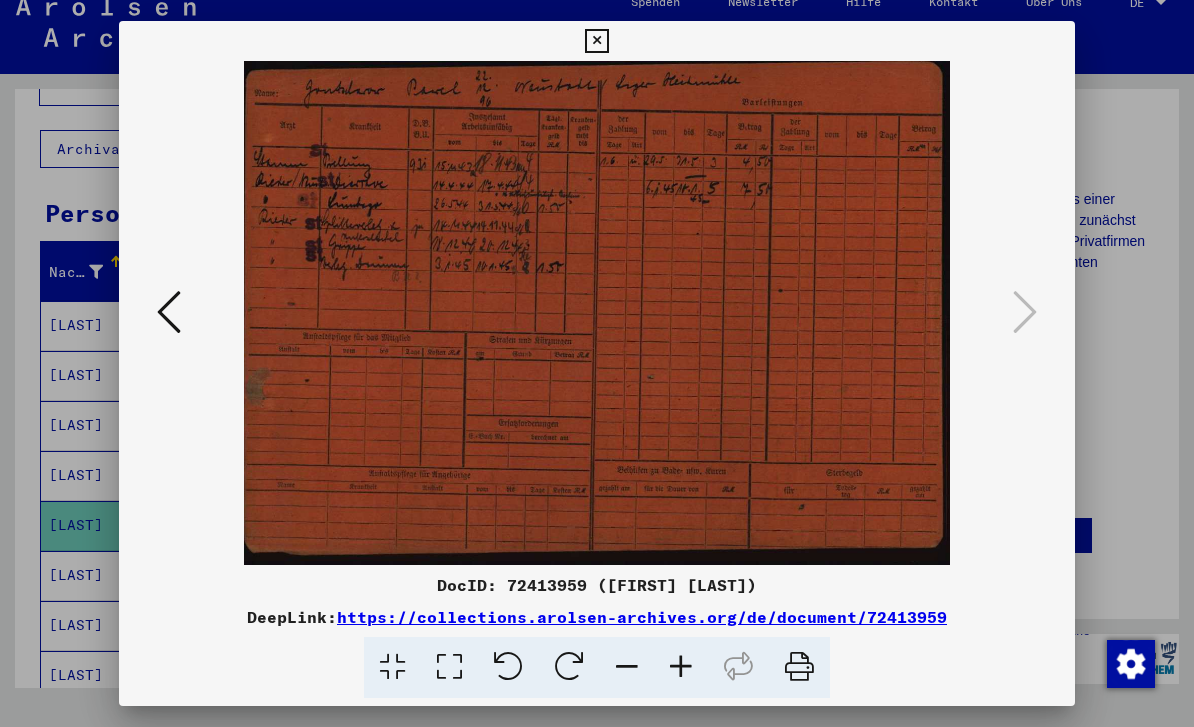 click at bounding box center (169, 312) 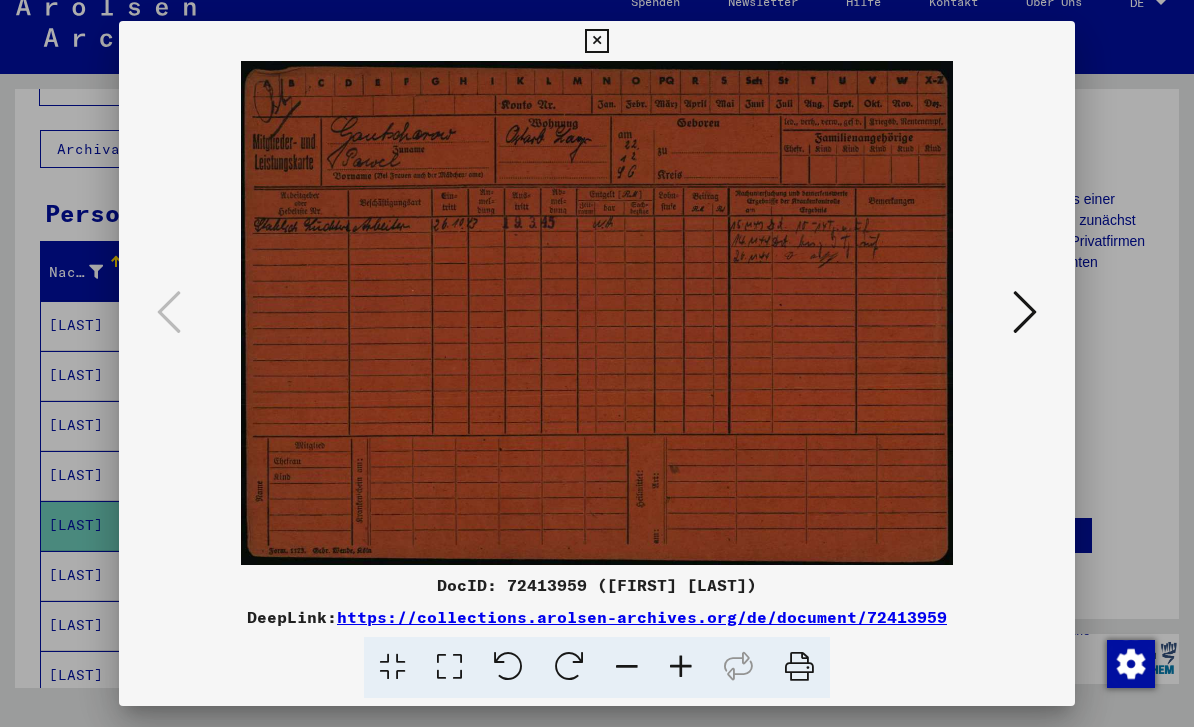 click at bounding box center (596, 41) 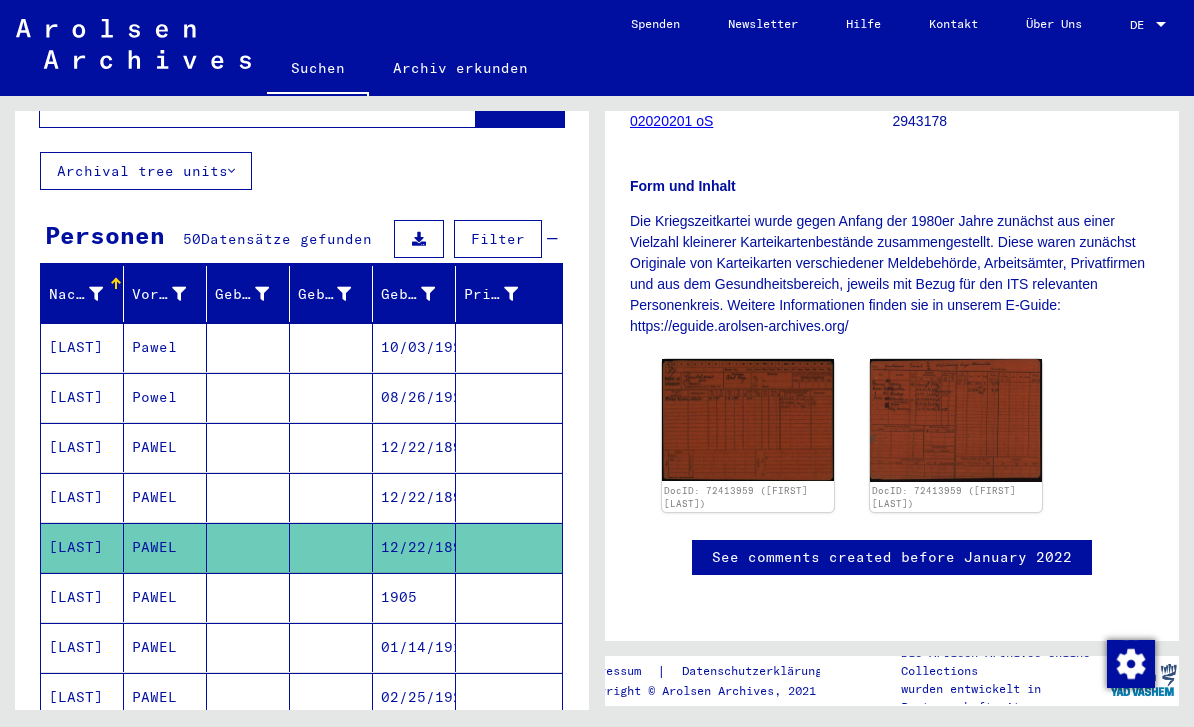 click on "1905" at bounding box center (414, 647) 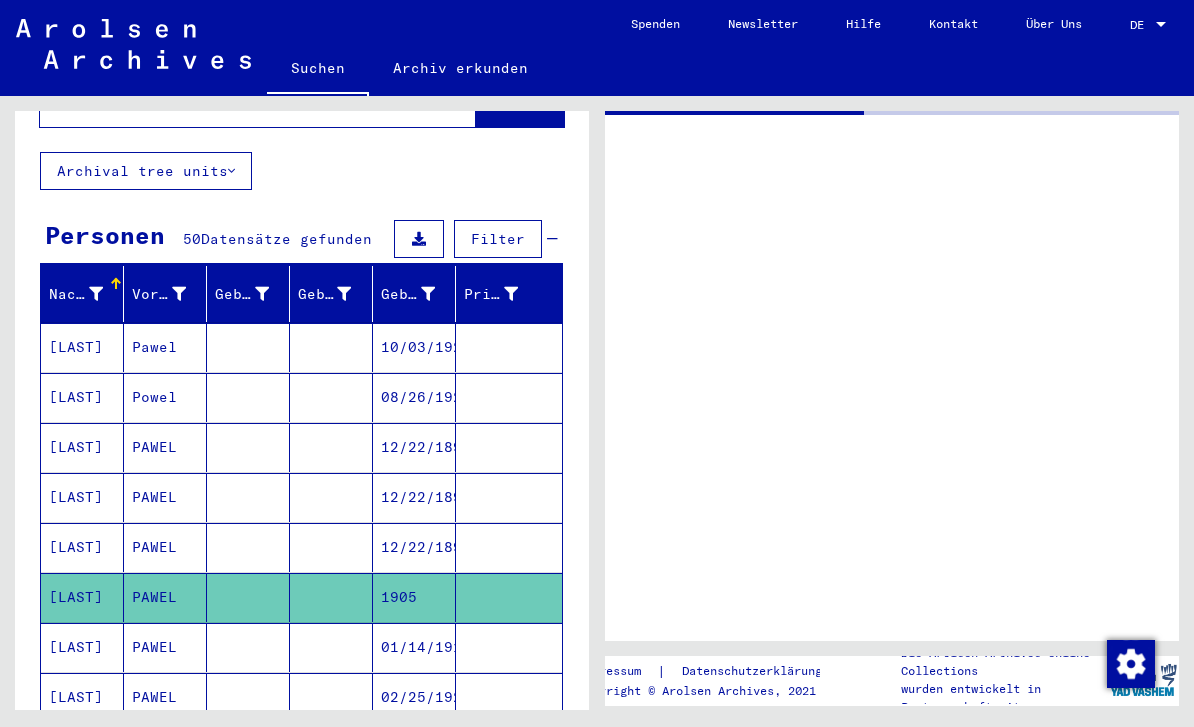 scroll, scrollTop: 0, scrollLeft: 0, axis: both 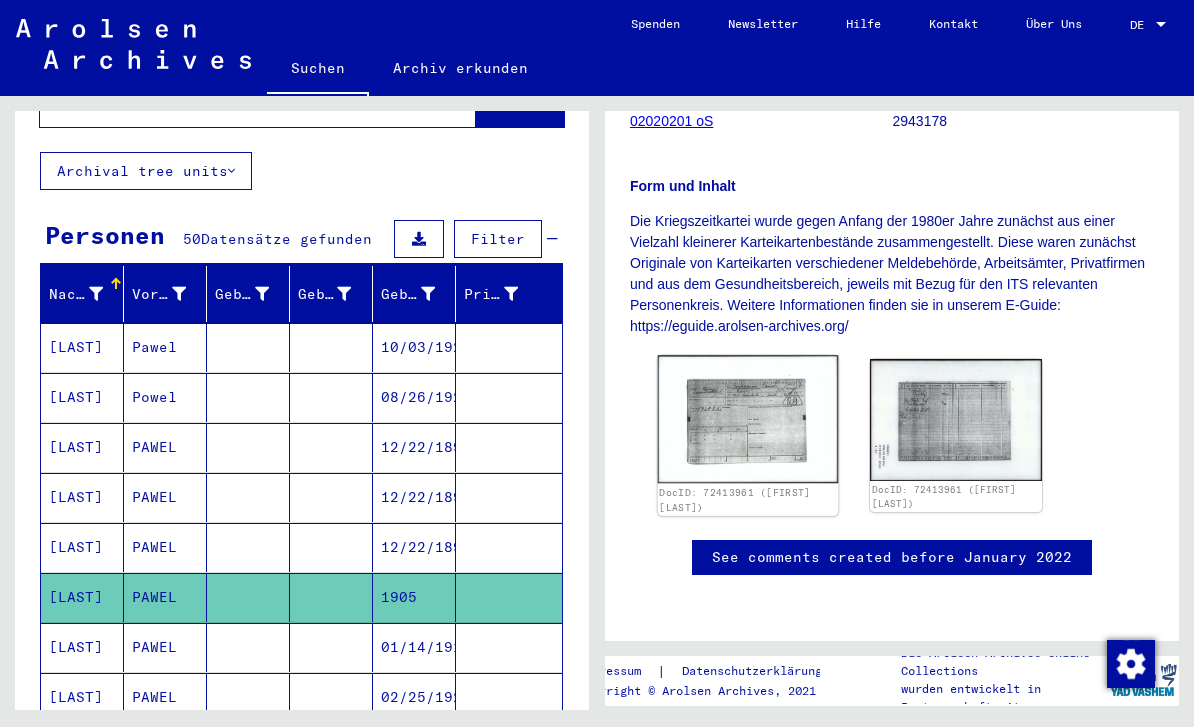 click 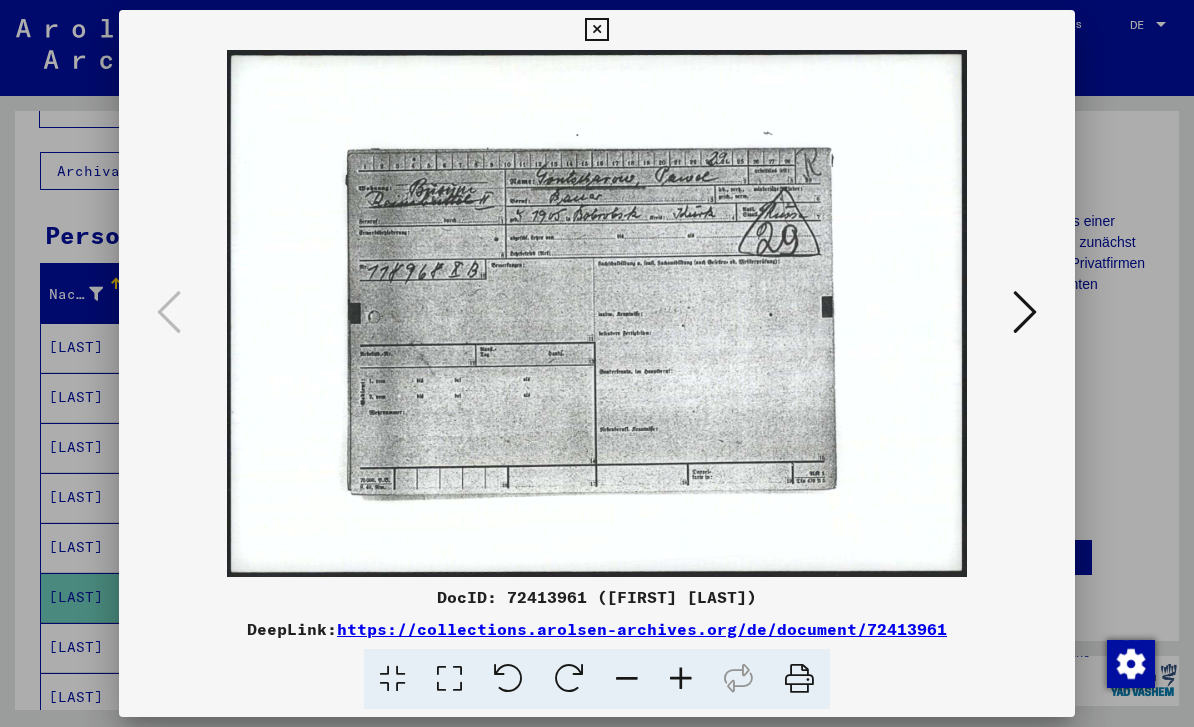click at bounding box center (1025, 312) 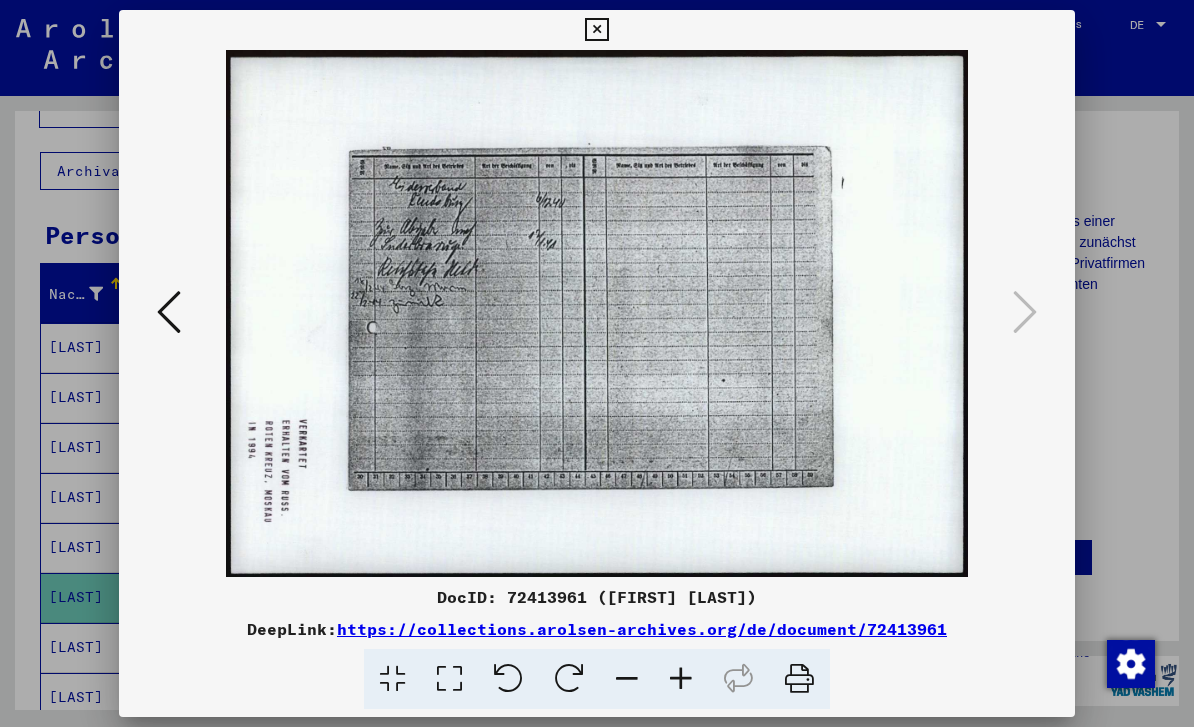click at bounding box center (169, 312) 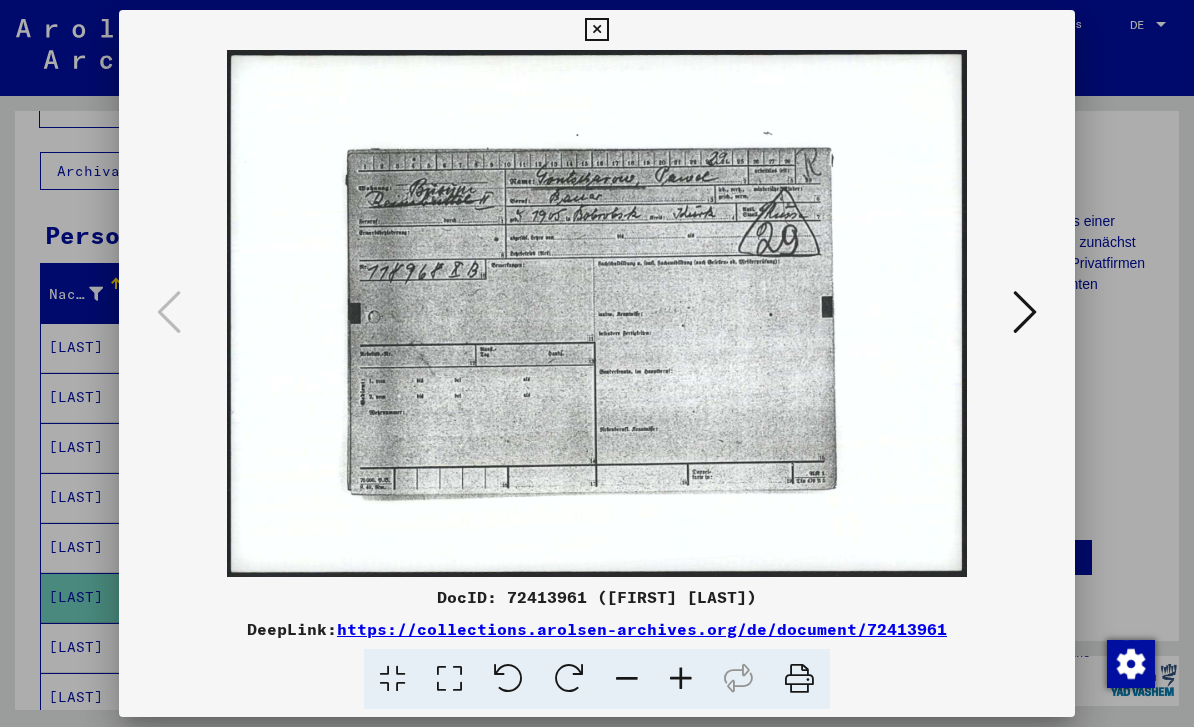 click at bounding box center (597, 363) 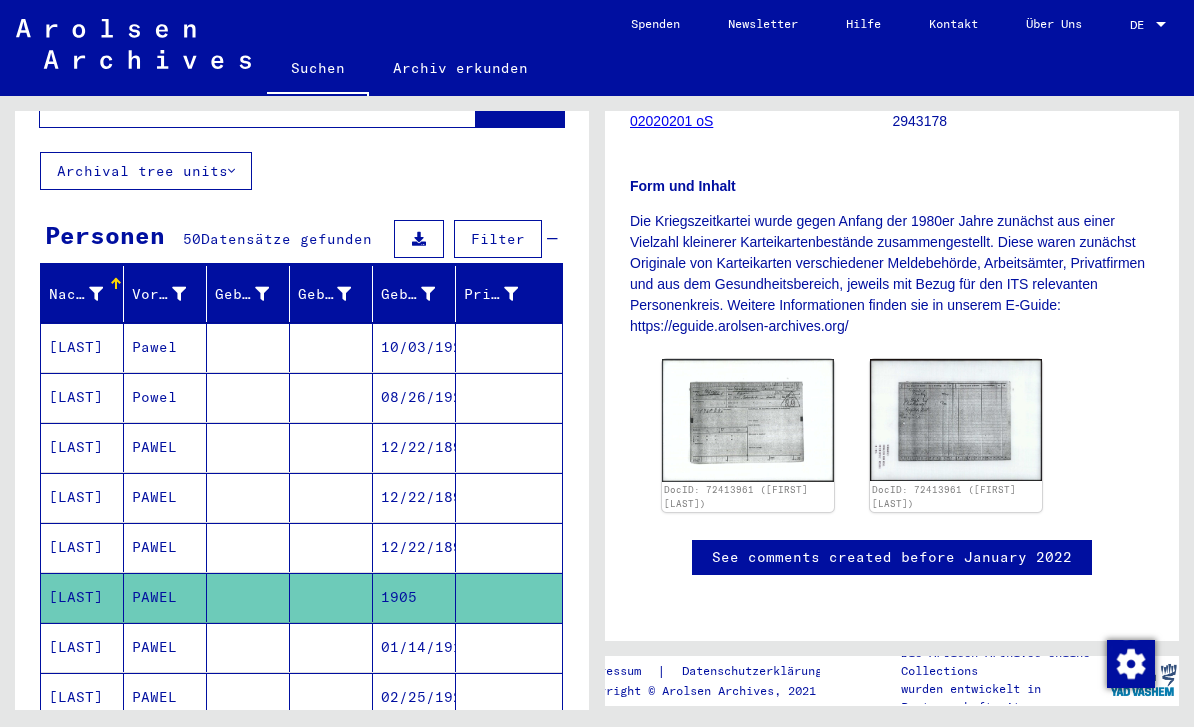 click on "01/14/1918" at bounding box center (414, 697) 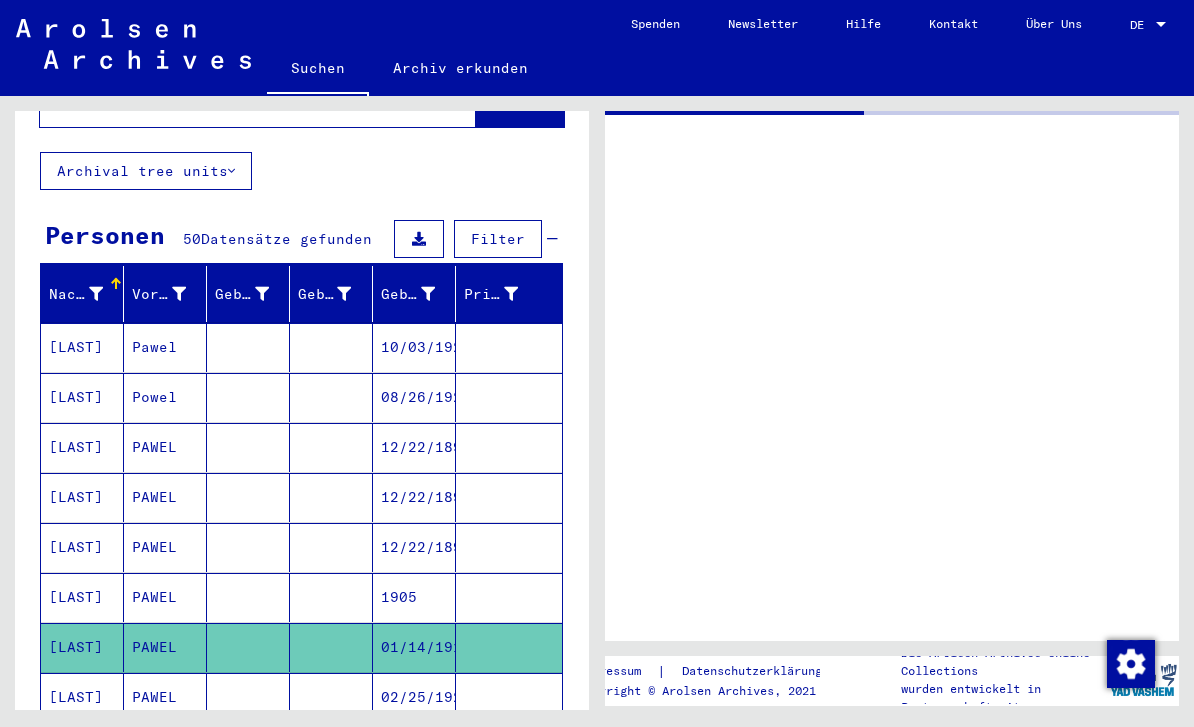 scroll, scrollTop: 0, scrollLeft: 0, axis: both 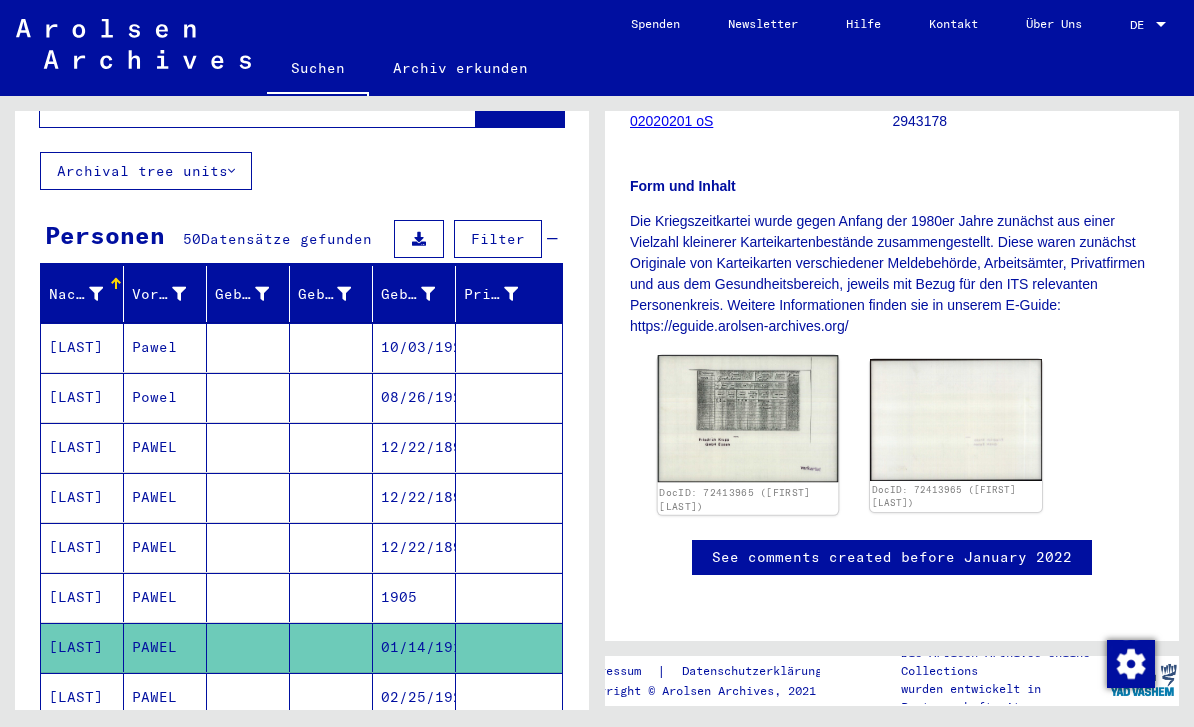 click 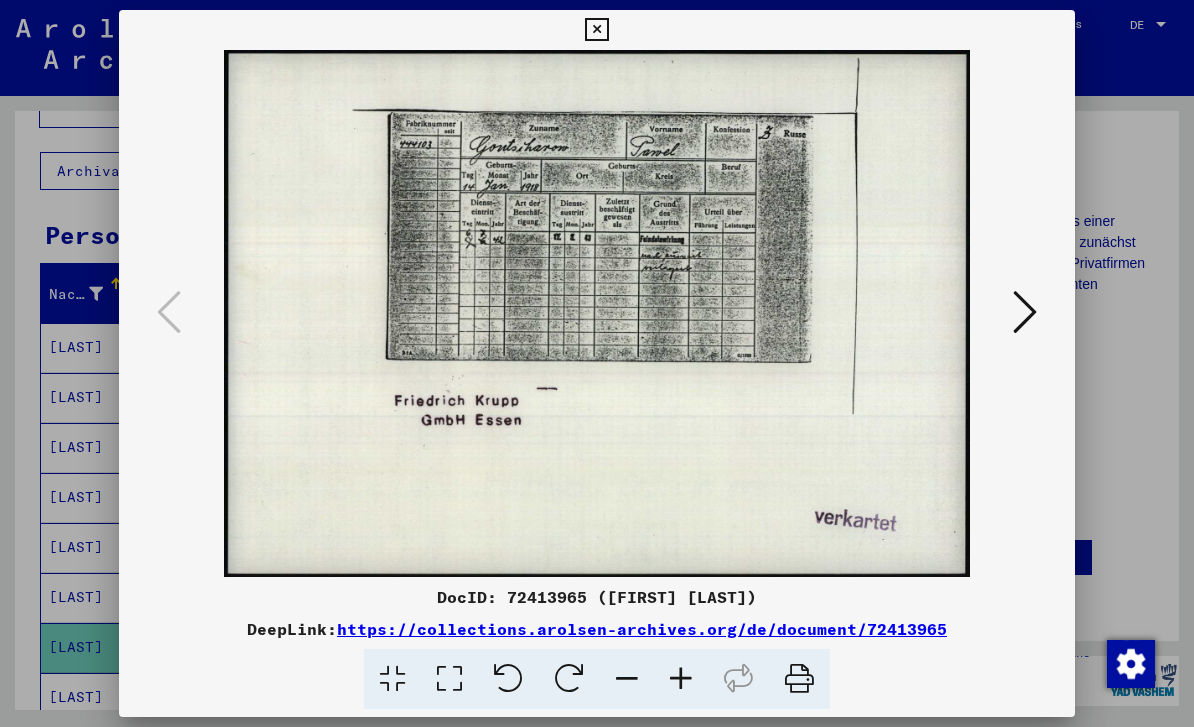 click at bounding box center (597, 363) 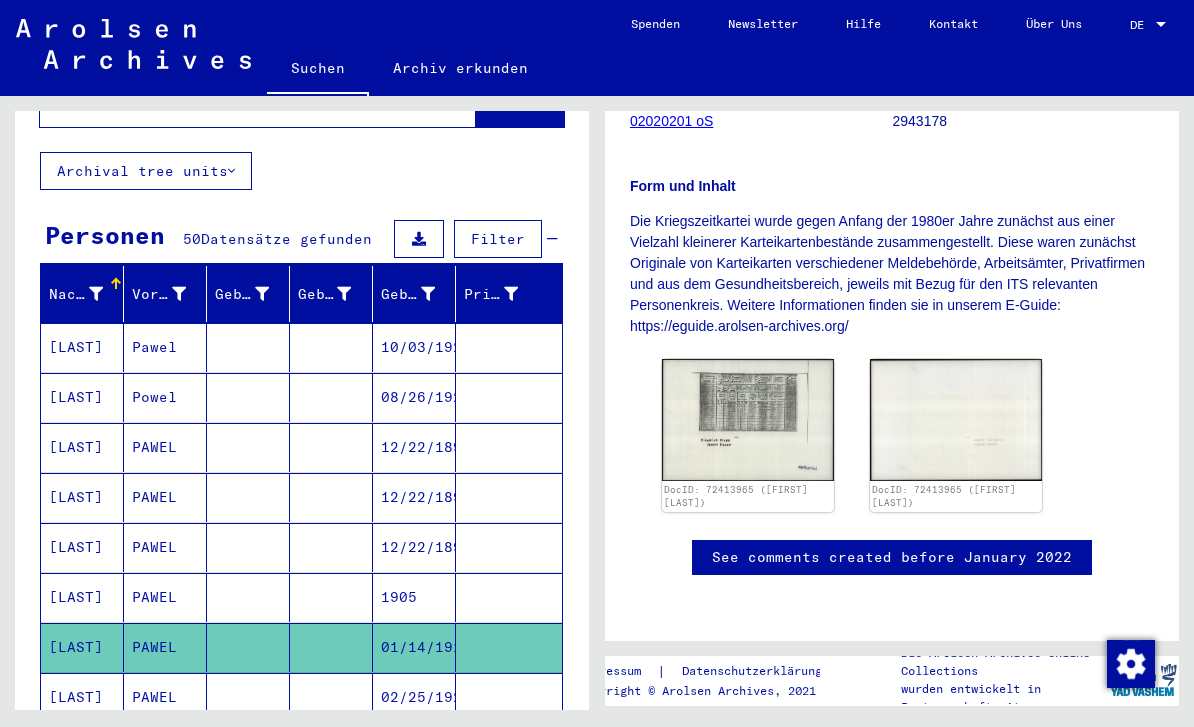 click on "02/25/1921" at bounding box center (414, 747) 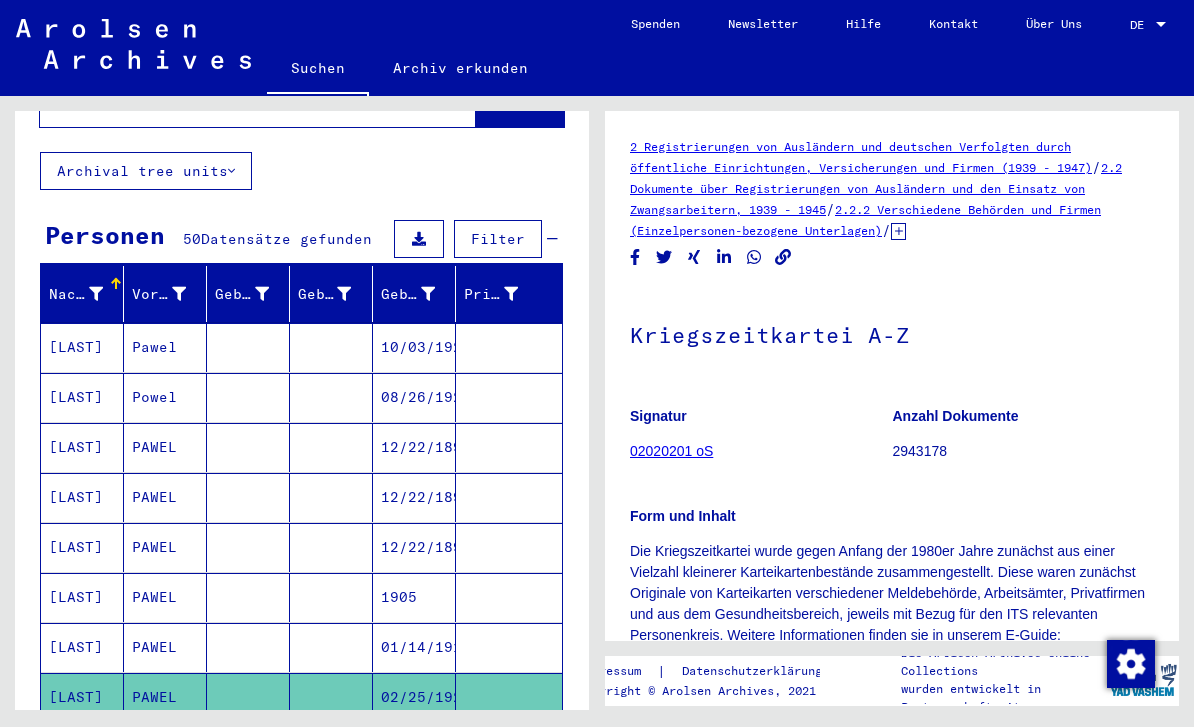 scroll, scrollTop: 0, scrollLeft: 0, axis: both 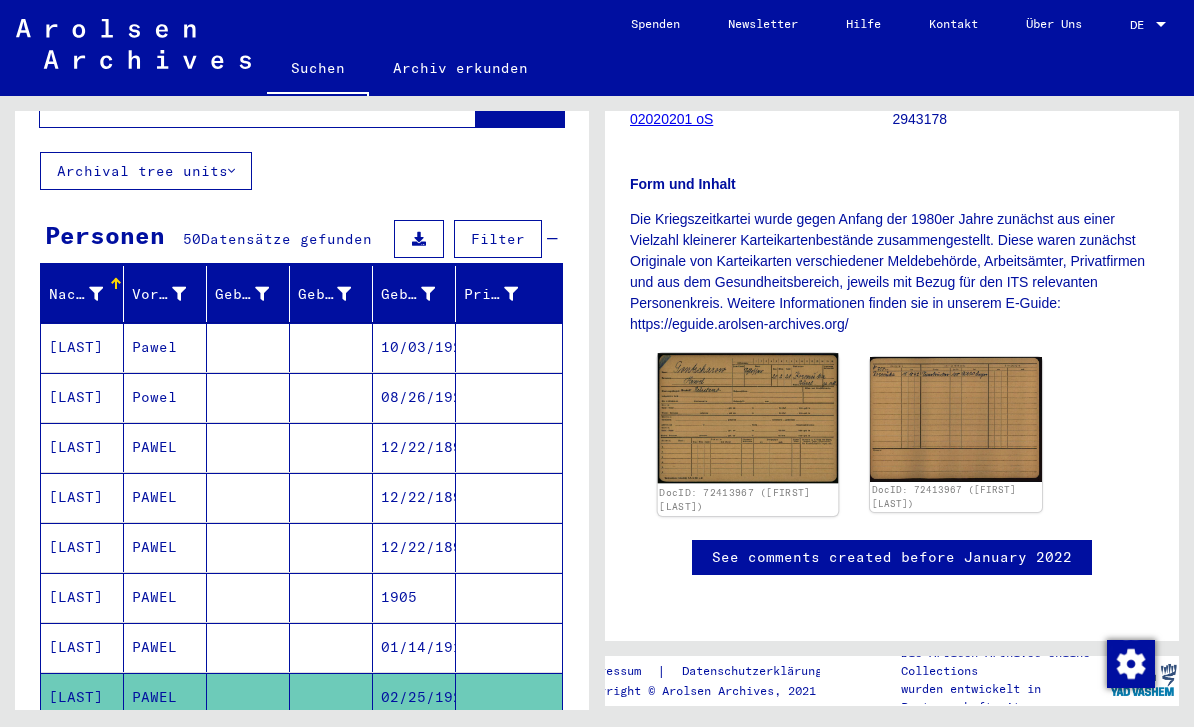 click 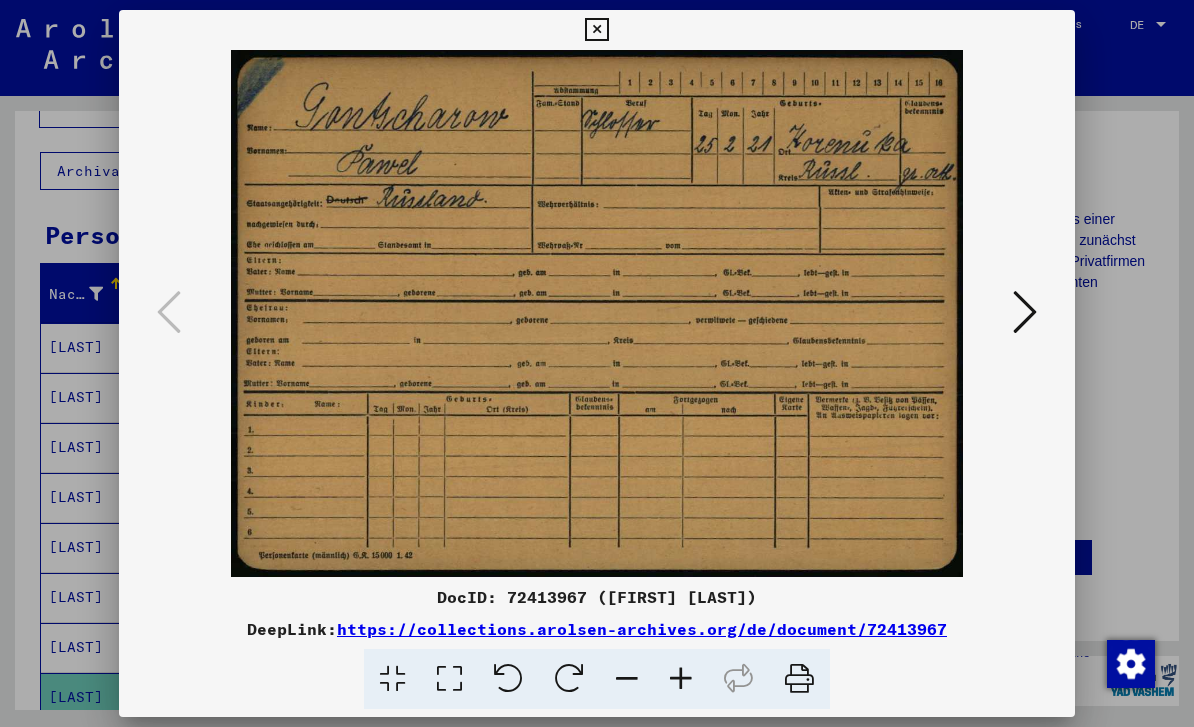 click at bounding box center (597, 363) 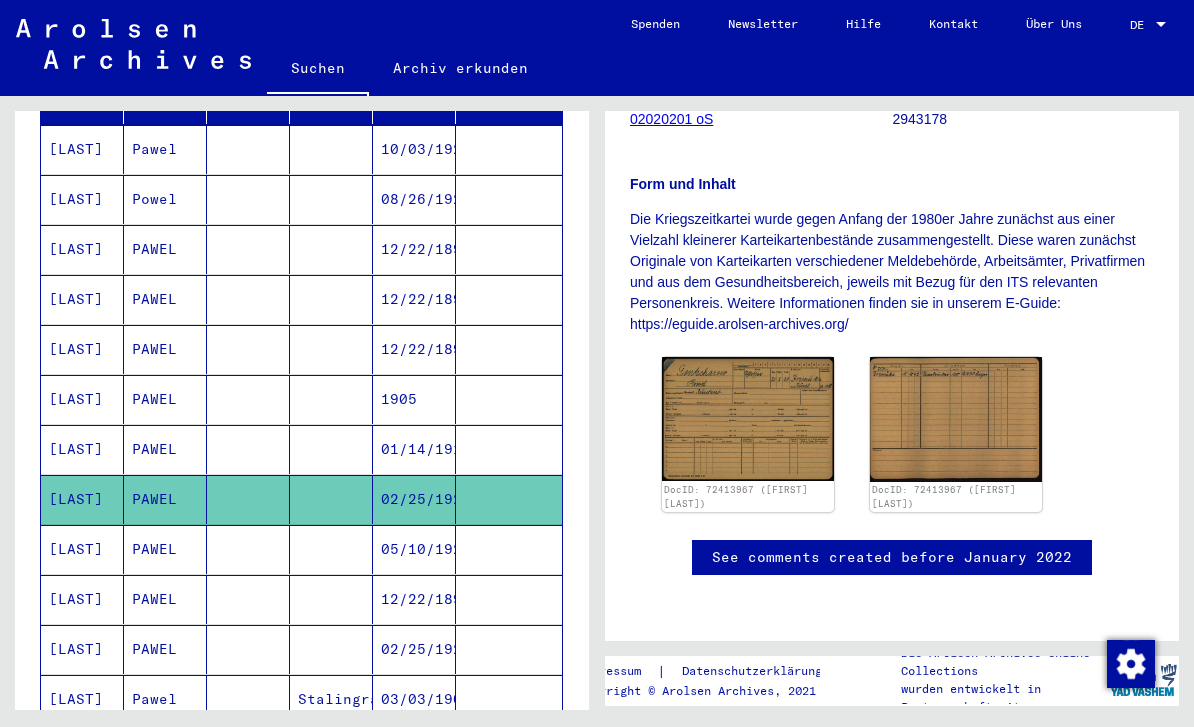 scroll, scrollTop: 315, scrollLeft: 0, axis: vertical 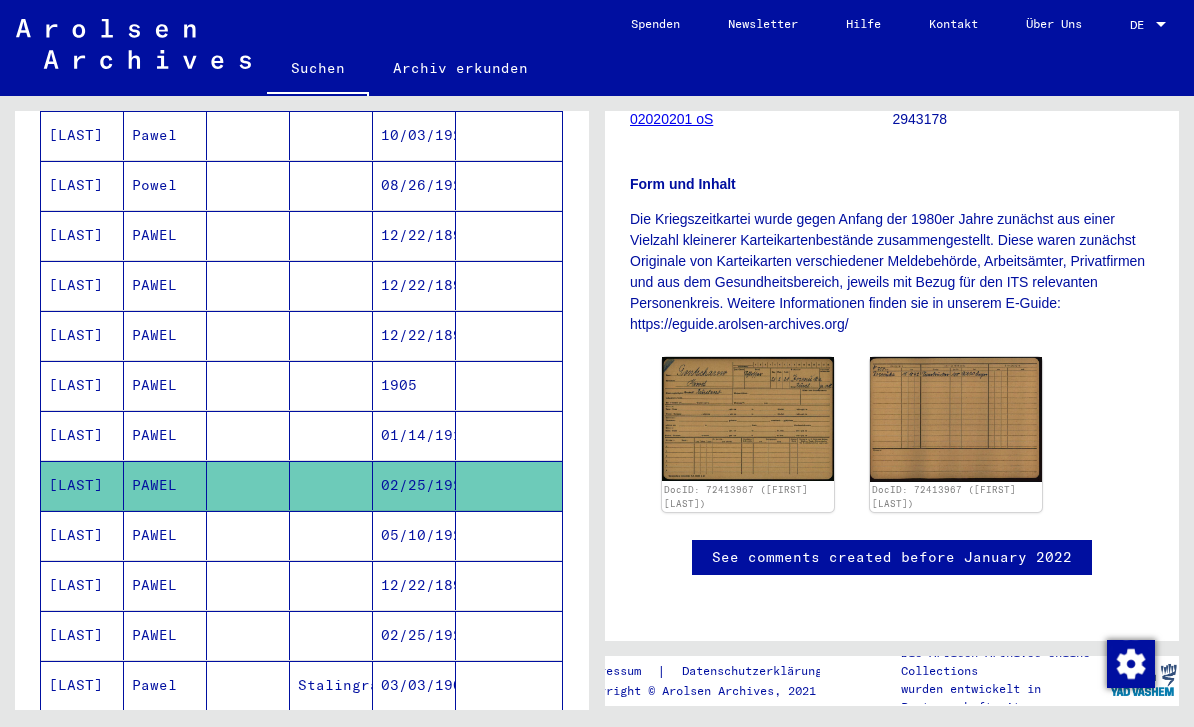click on "05/10/1924" at bounding box center (414, 585) 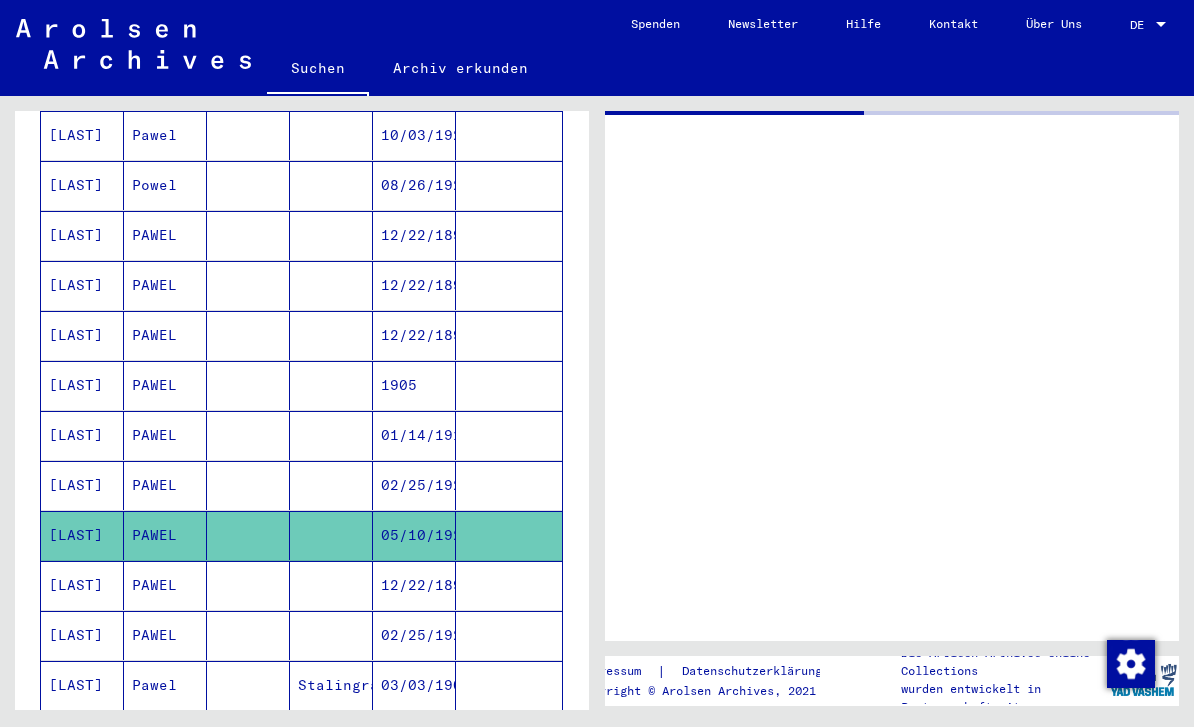 scroll, scrollTop: 0, scrollLeft: 0, axis: both 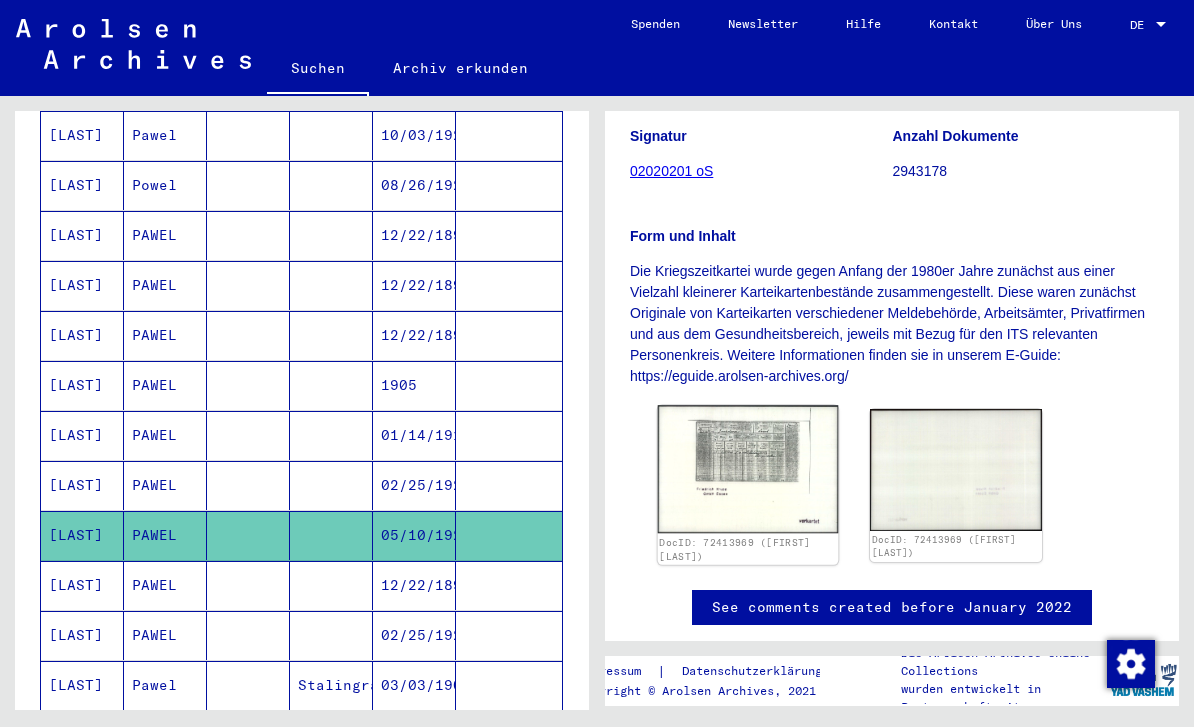 click 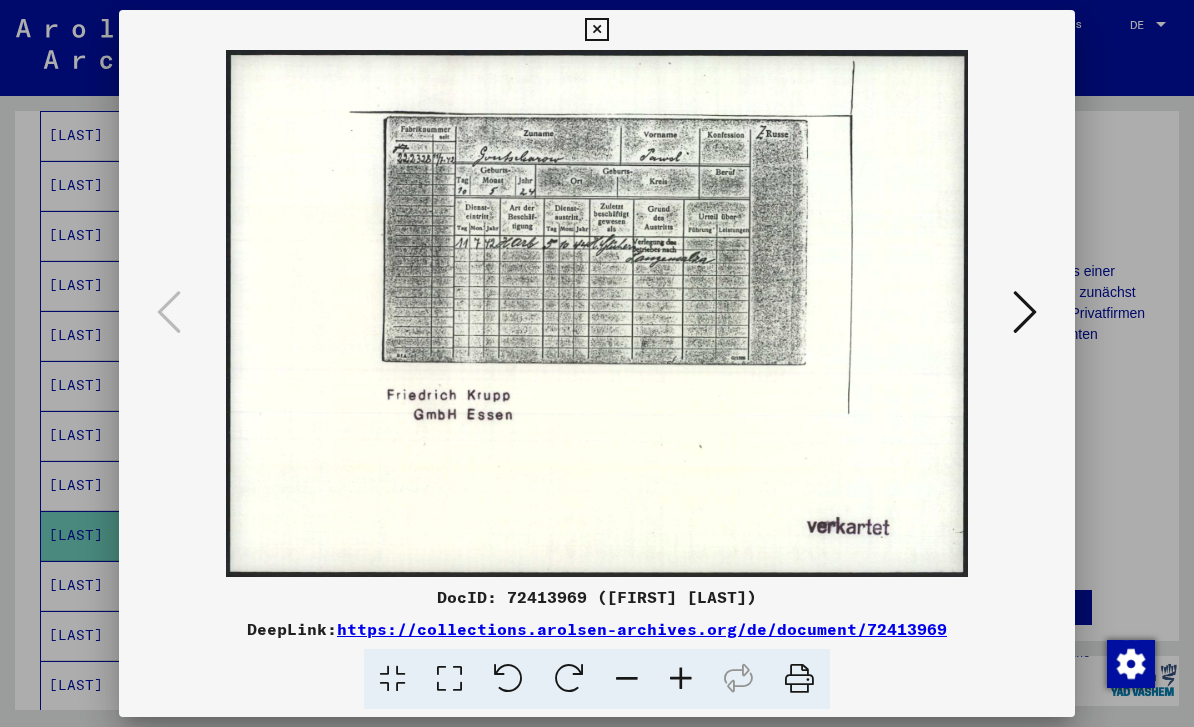 click at bounding box center [1025, 312] 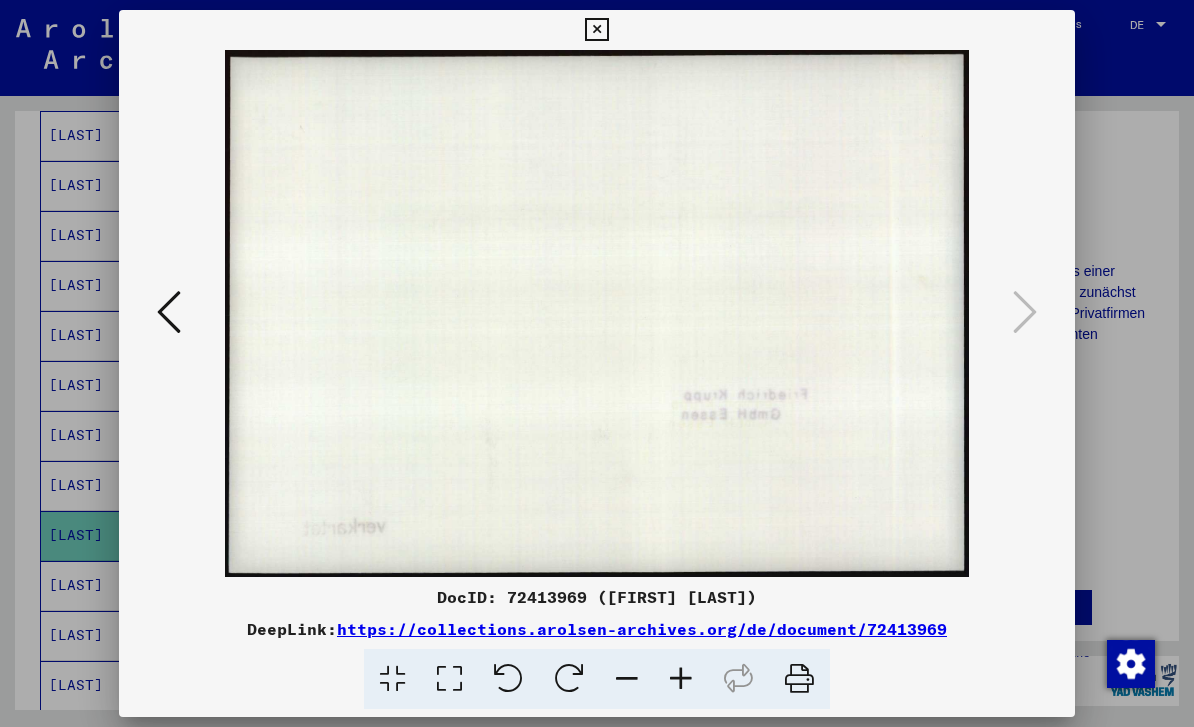 click at bounding box center (597, 363) 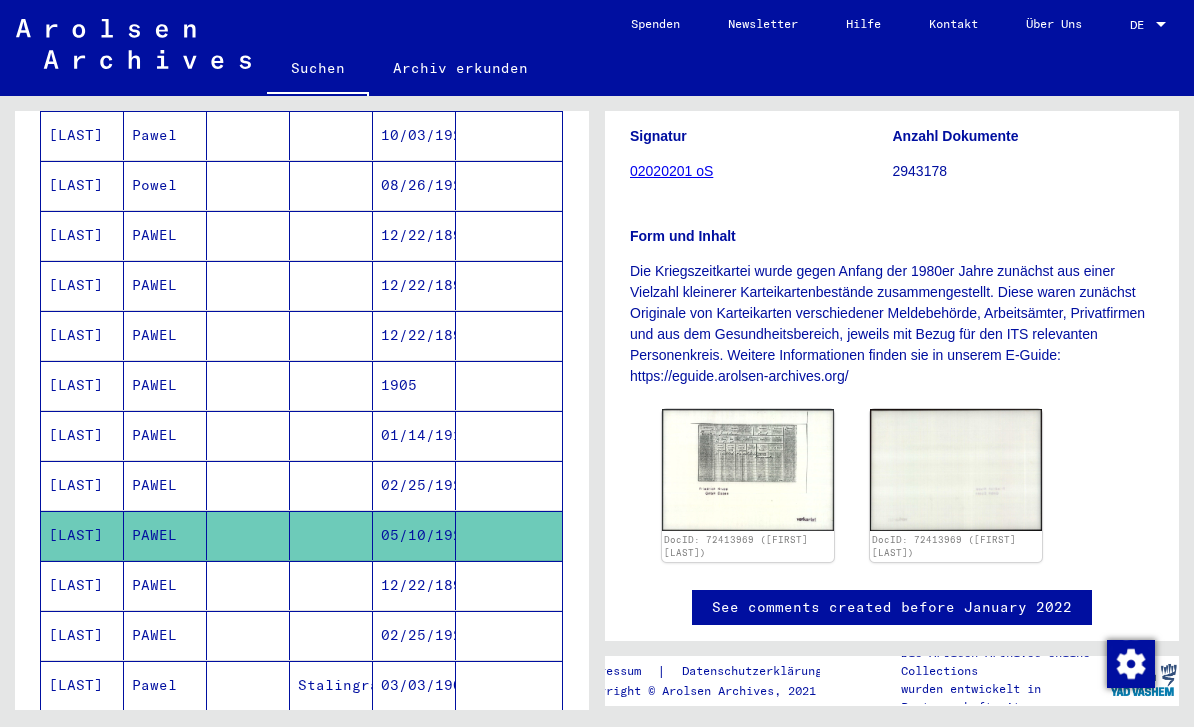 click on "12/22/1896" at bounding box center [414, 635] 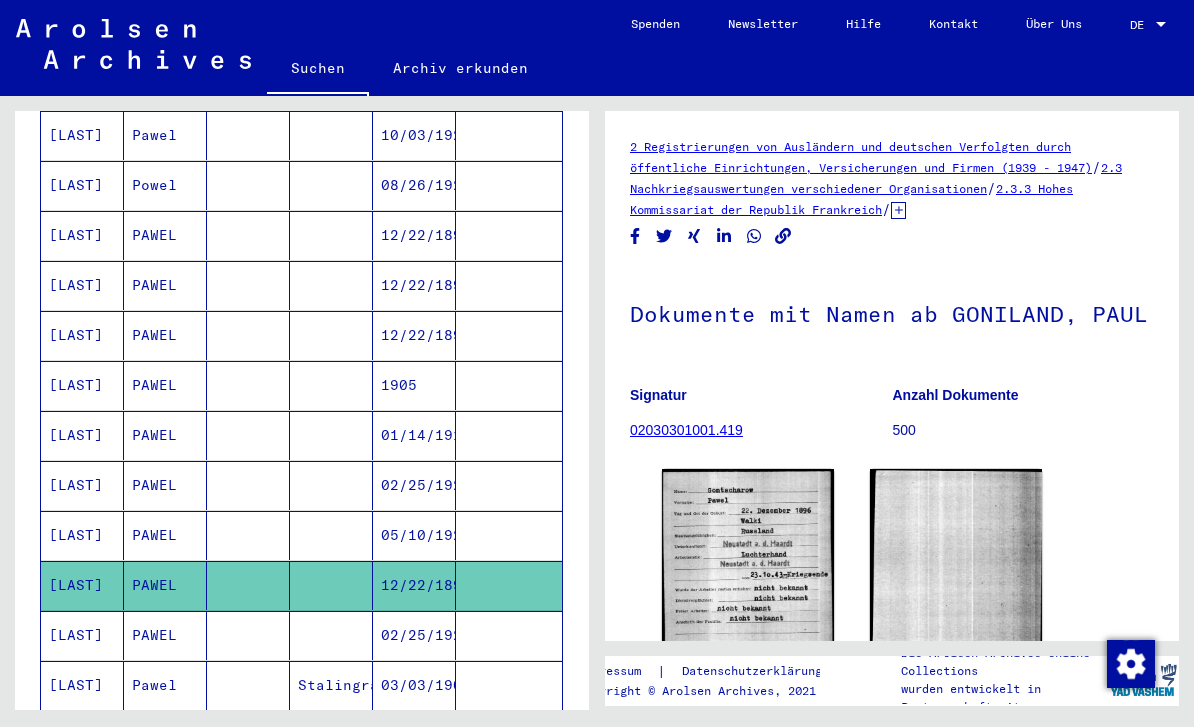 scroll, scrollTop: 0, scrollLeft: 0, axis: both 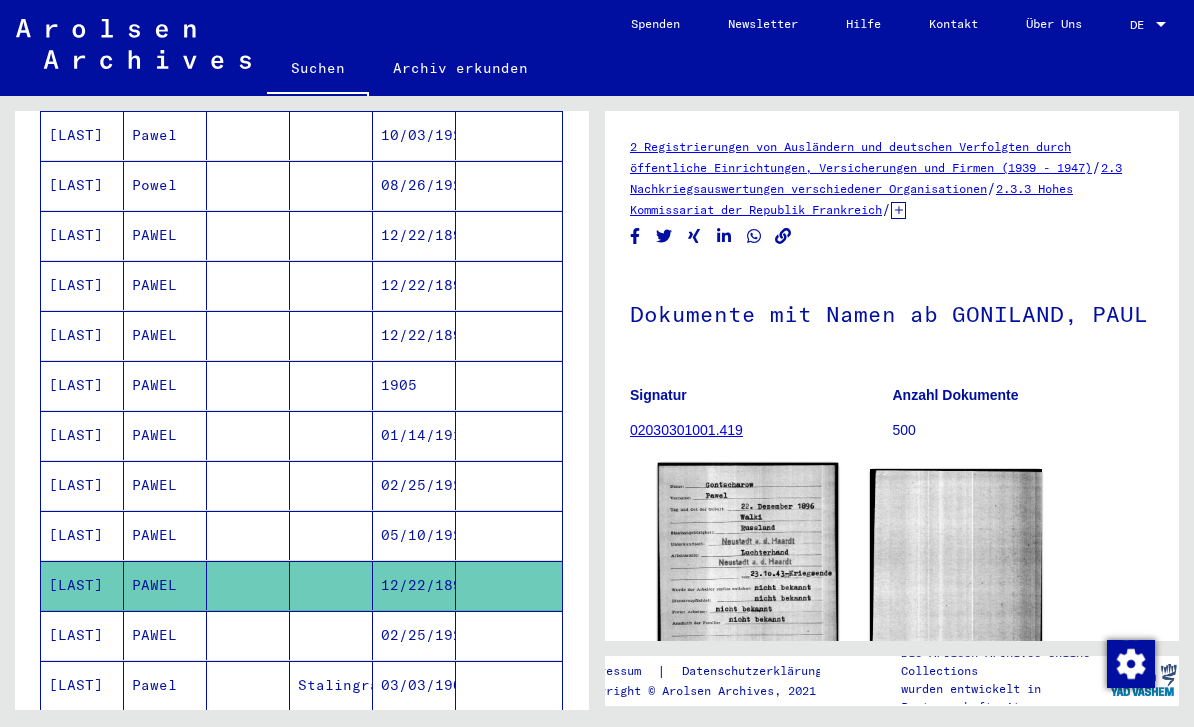 click 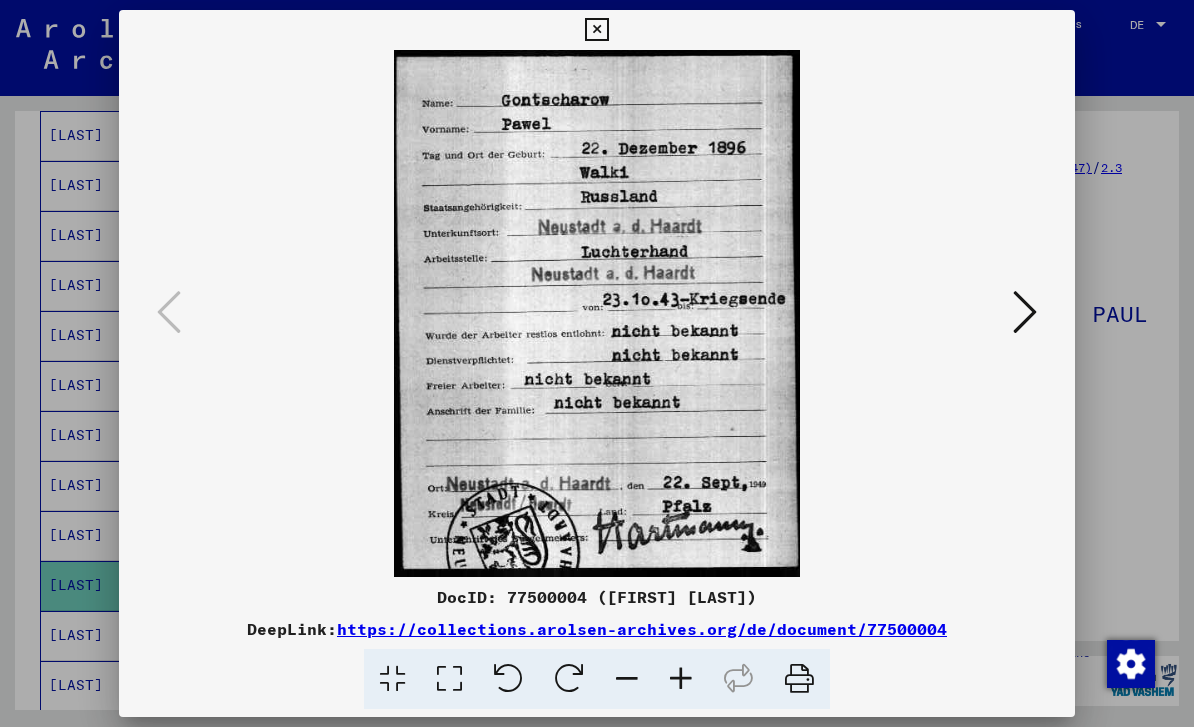 click at bounding box center (596, 313) 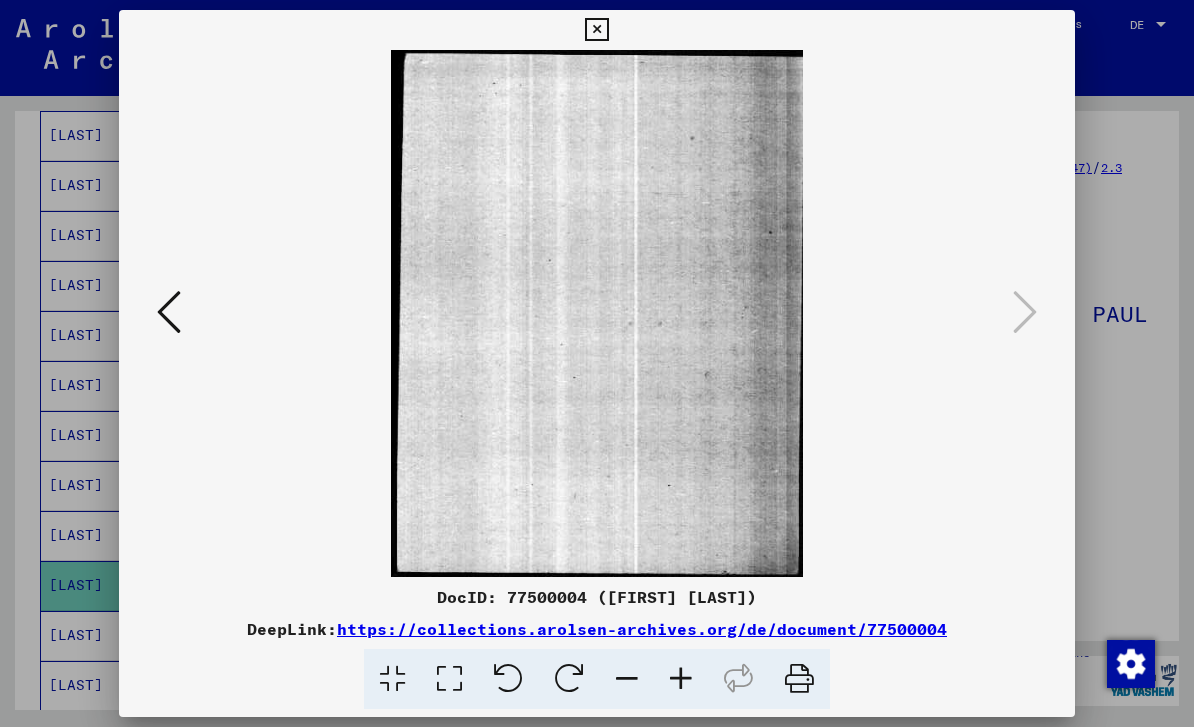 click at bounding box center (597, 363) 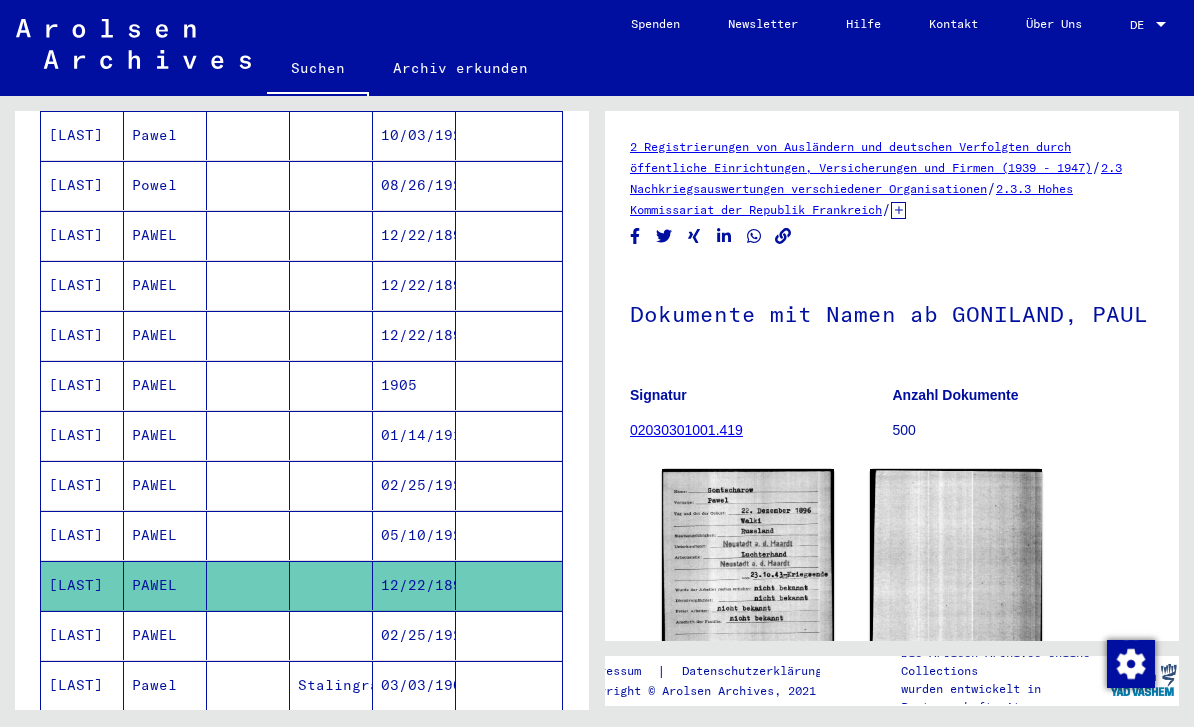 click on "03/03/1909" at bounding box center (414, 735) 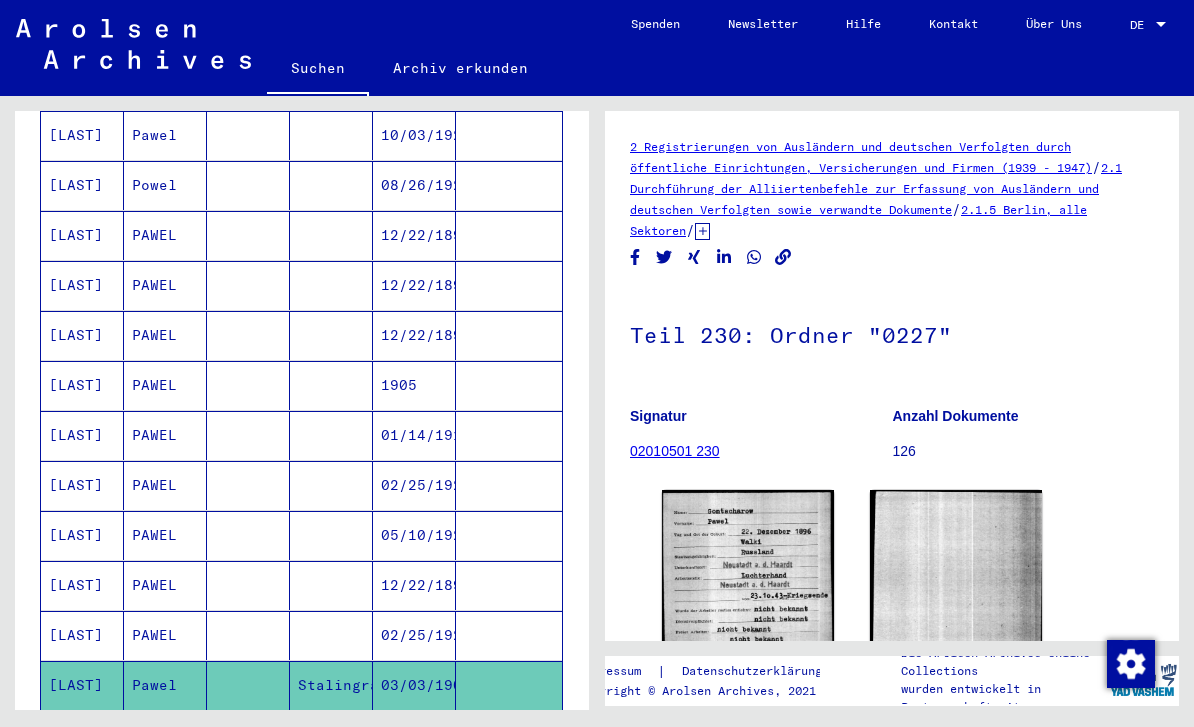click on "02/25/1921" at bounding box center (414, 685) 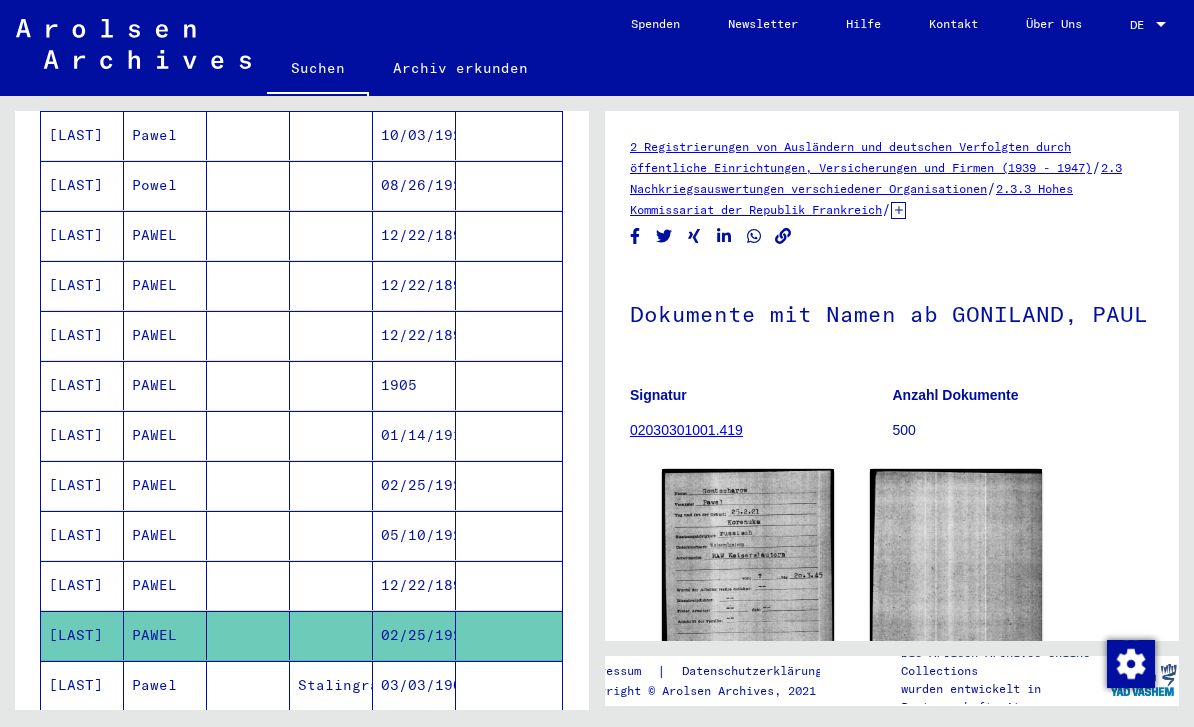 scroll, scrollTop: 0, scrollLeft: 0, axis: both 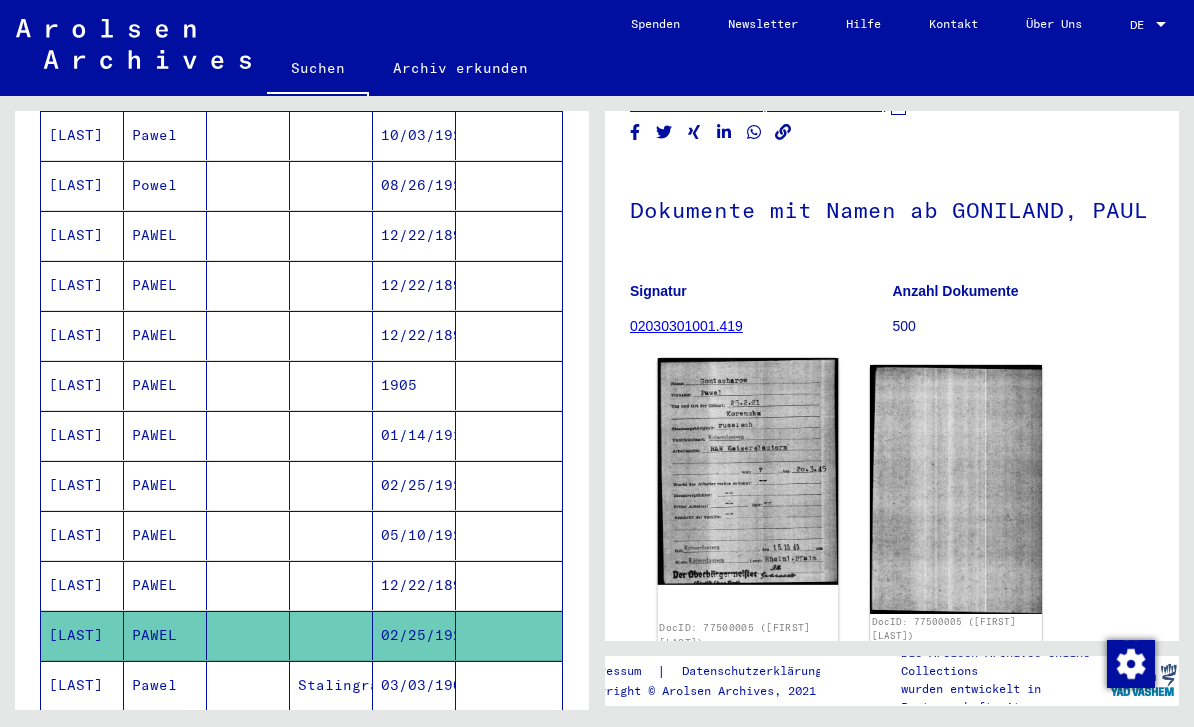 click 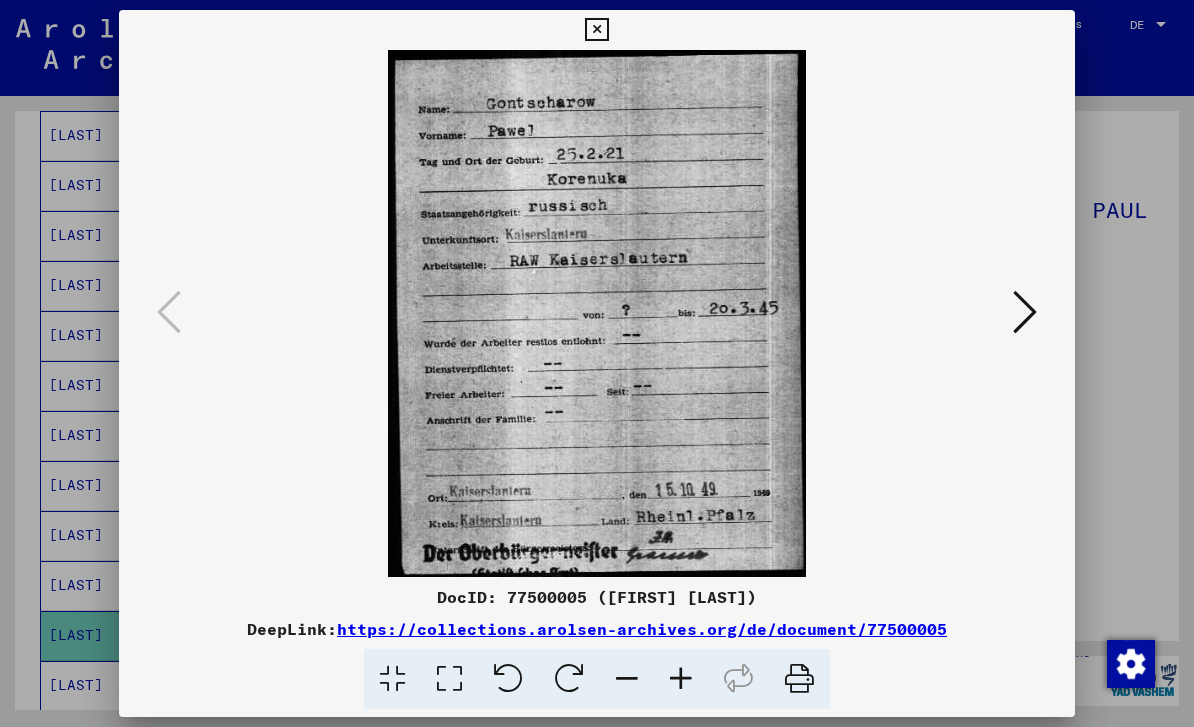 click at bounding box center (597, 363) 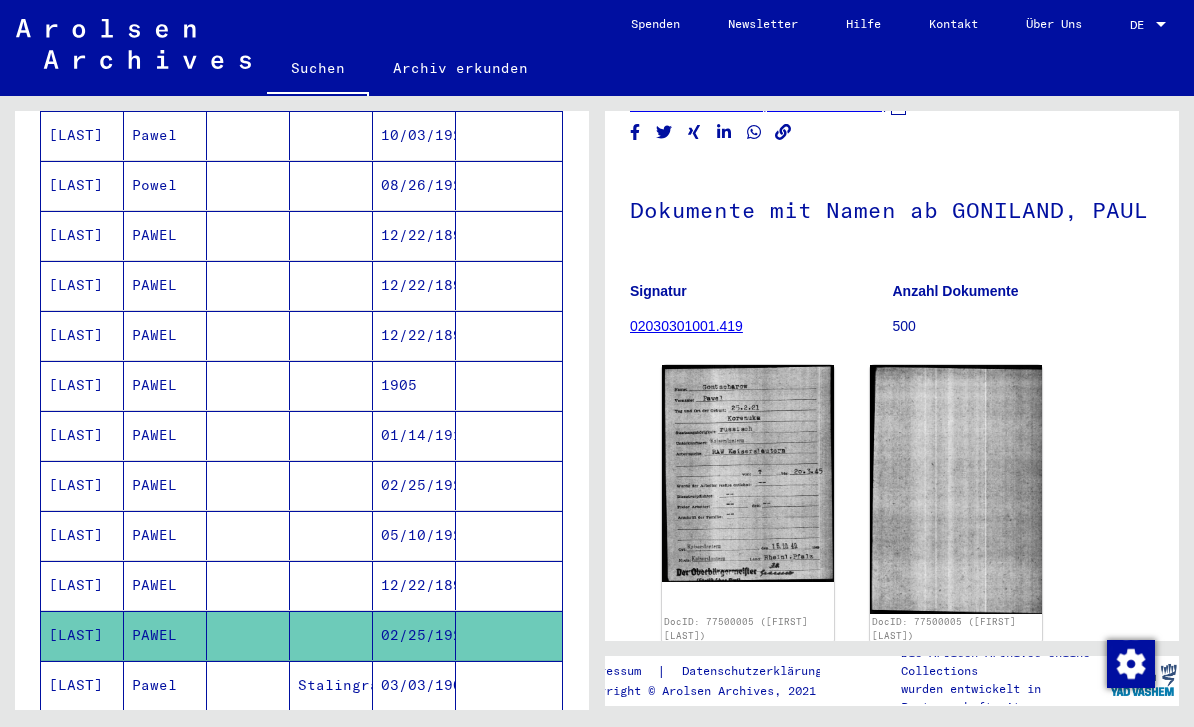 click on "03/03/1909" at bounding box center (414, 735) 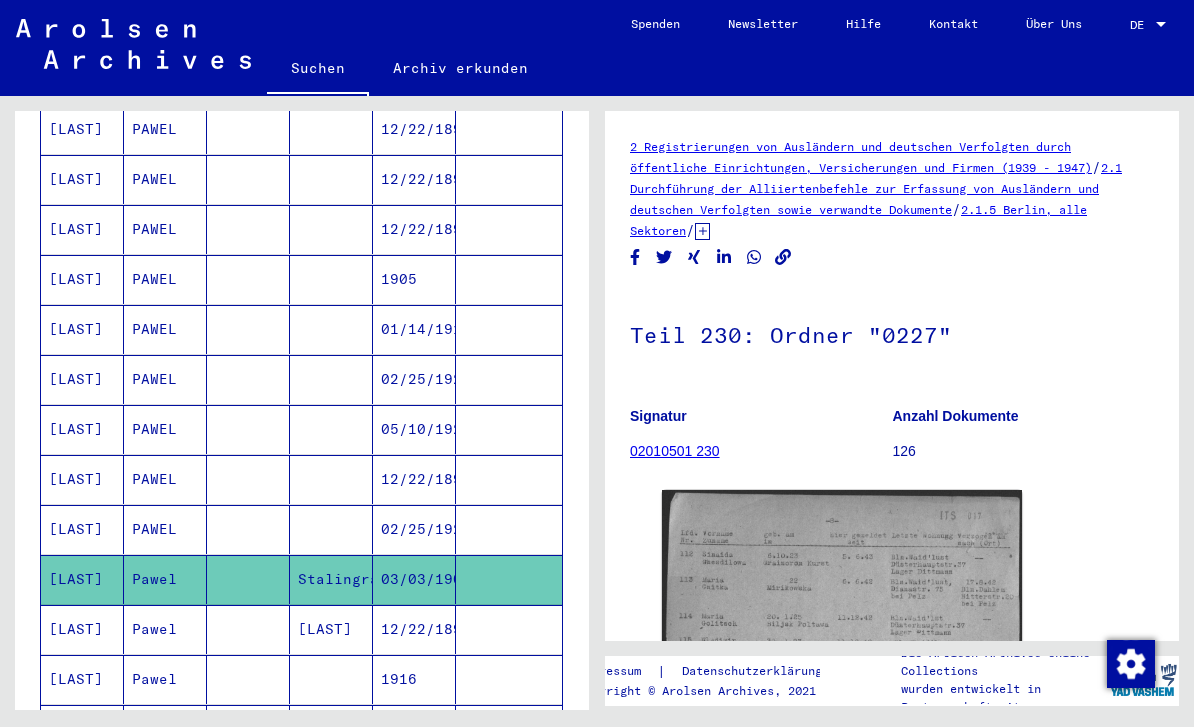 scroll, scrollTop: 460, scrollLeft: 0, axis: vertical 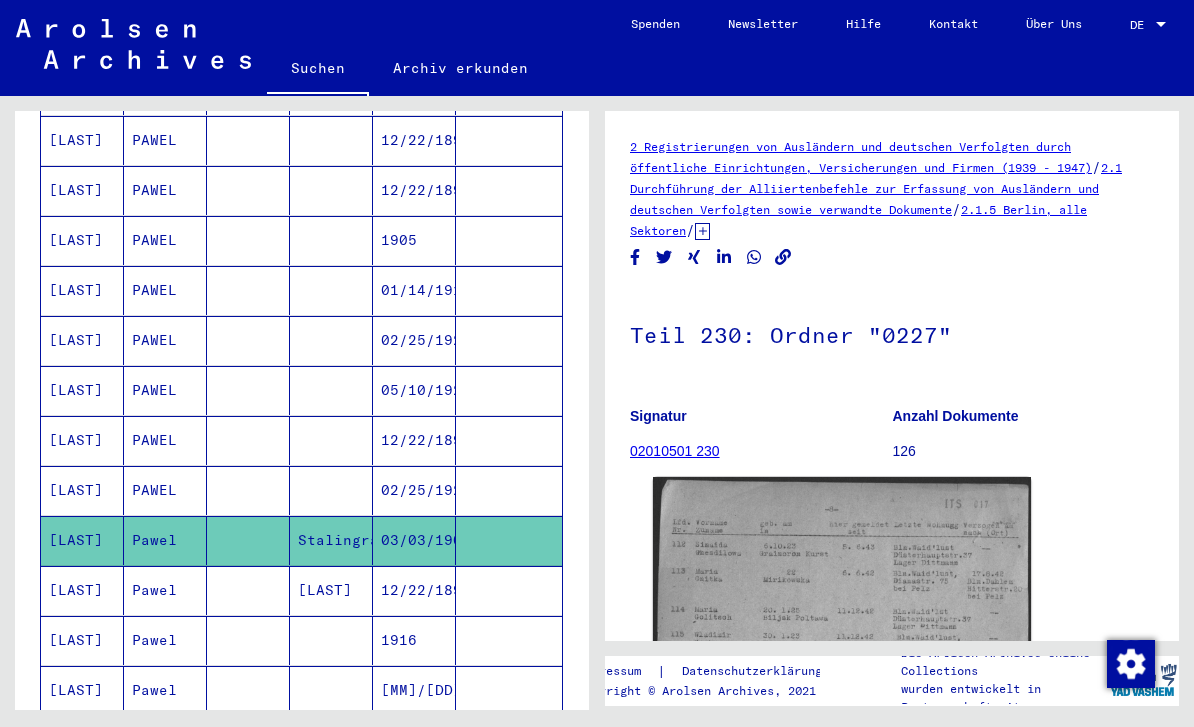 click 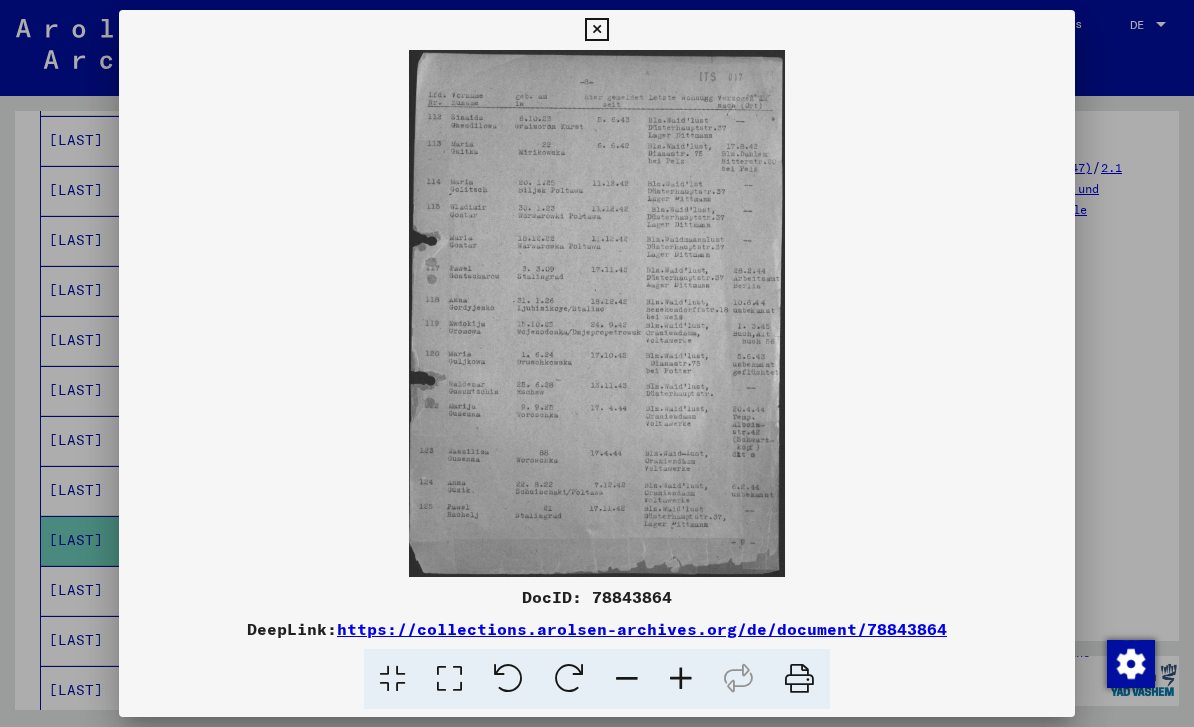 click at bounding box center (597, 363) 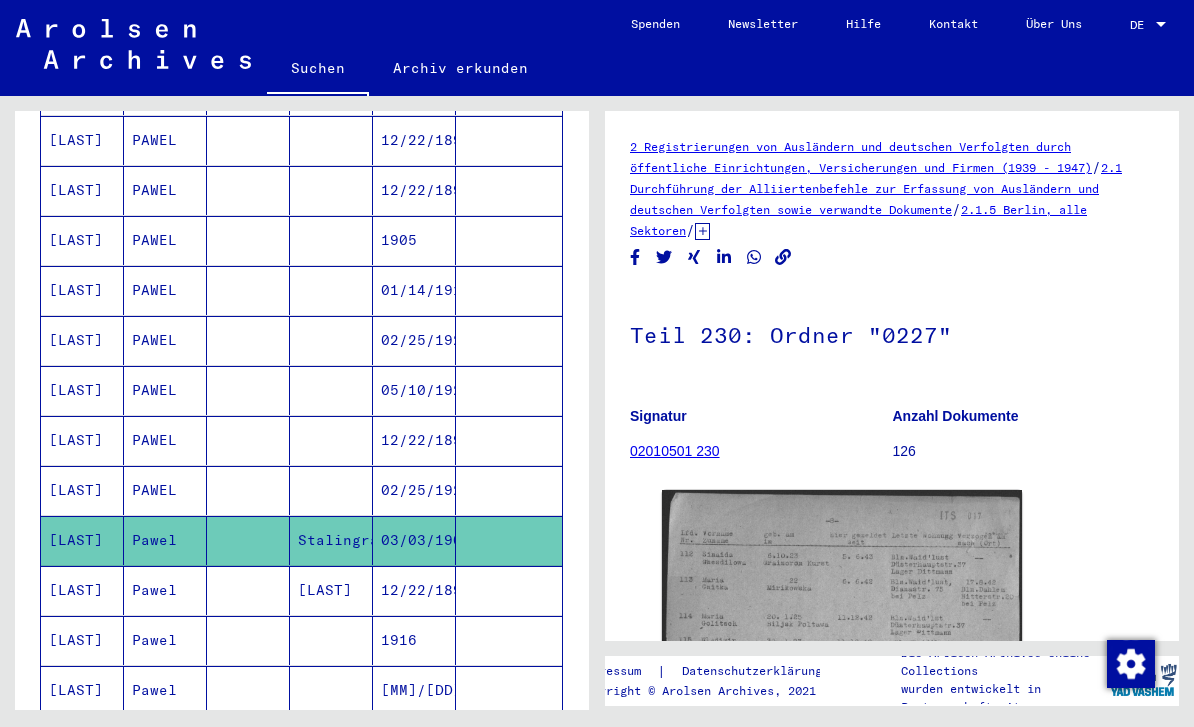 click on "12/22/1896" at bounding box center [414, 640] 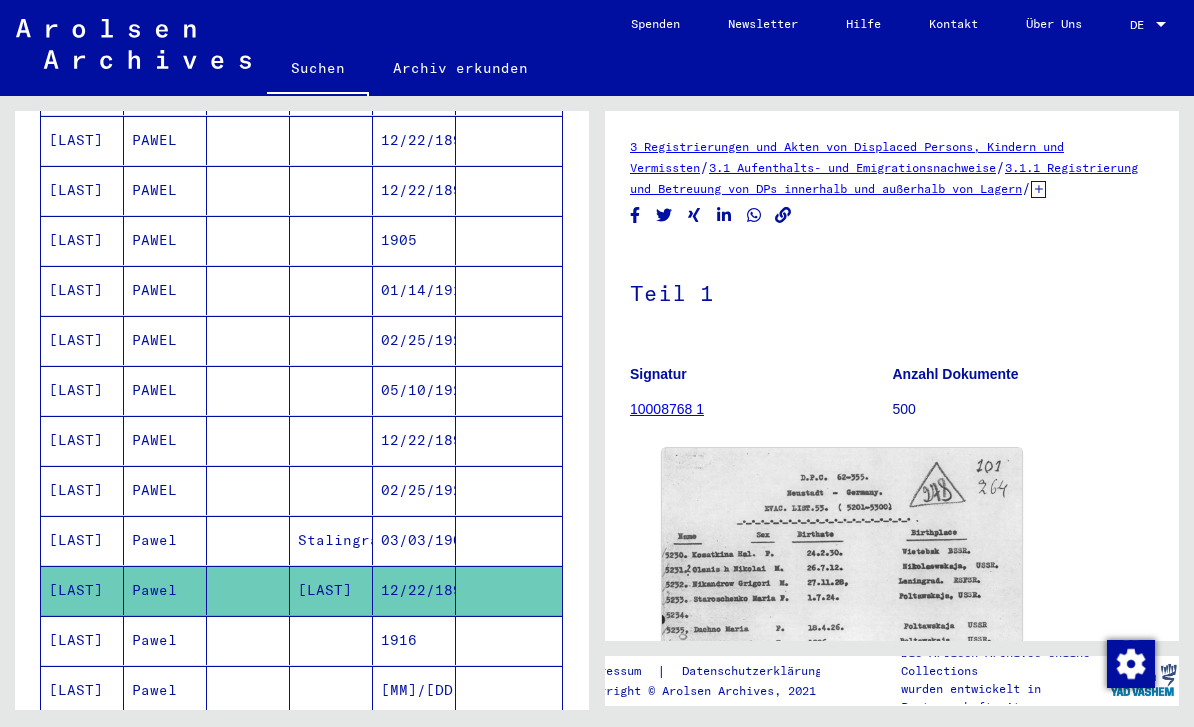 scroll, scrollTop: 0, scrollLeft: 0, axis: both 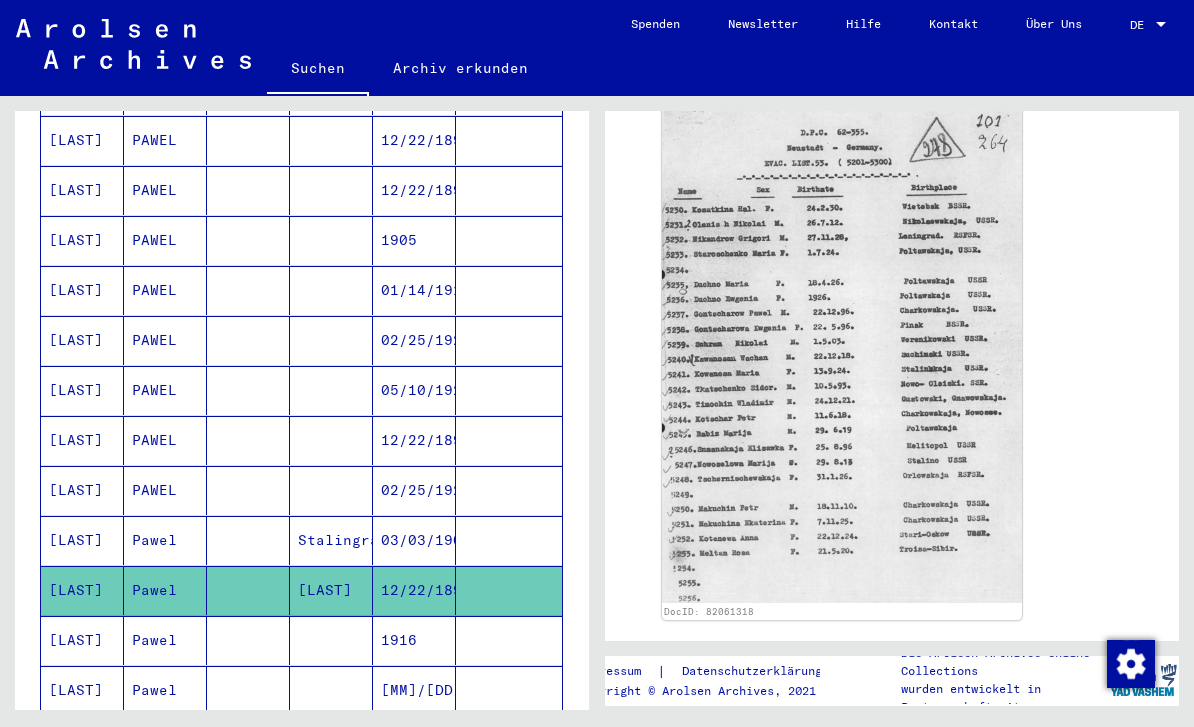 click on "DocID: 82061318" 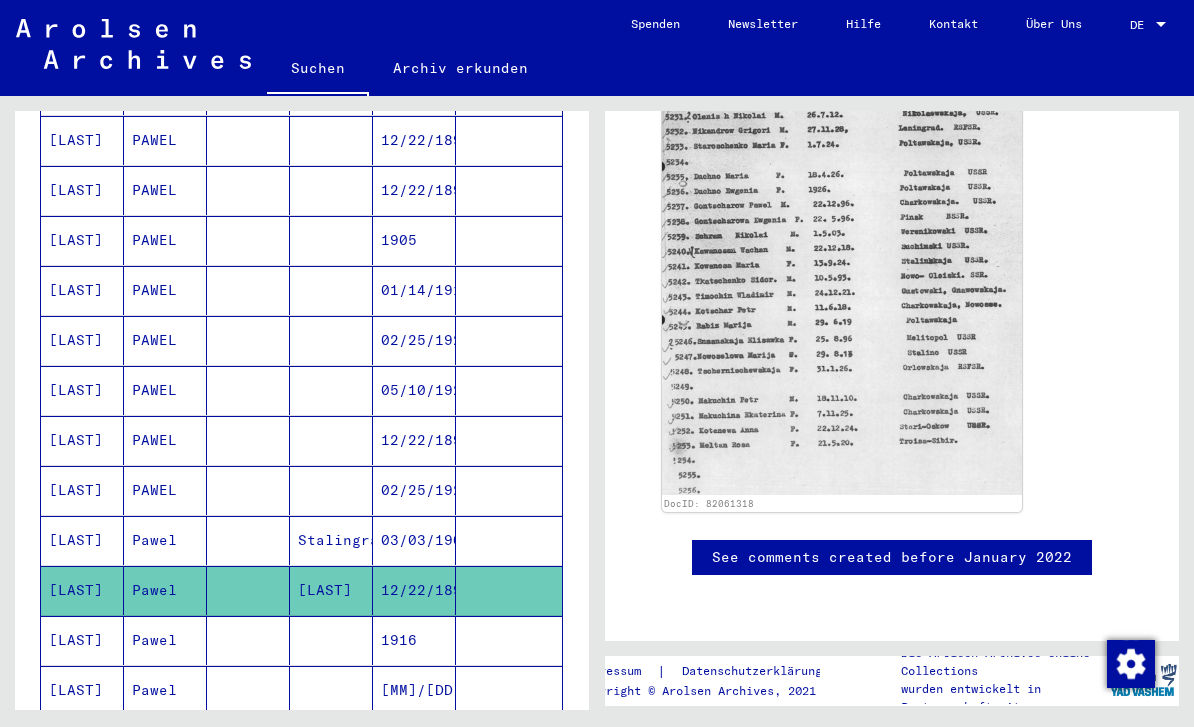 scroll, scrollTop: 394, scrollLeft: 0, axis: vertical 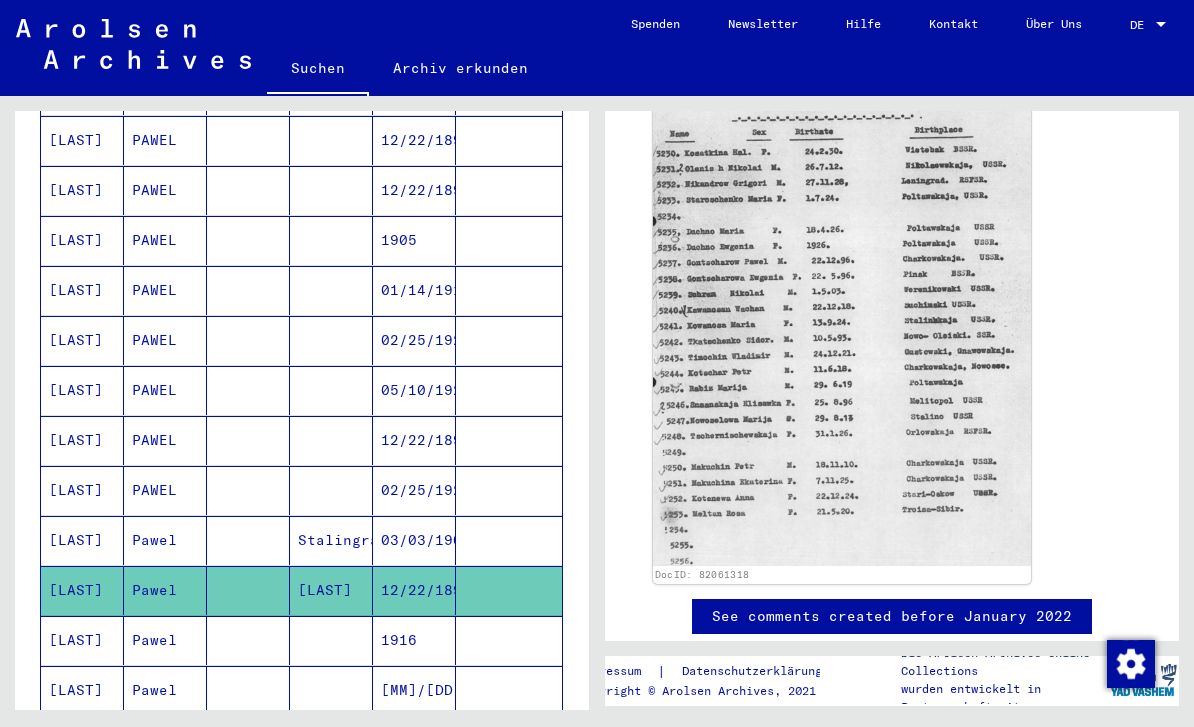 click 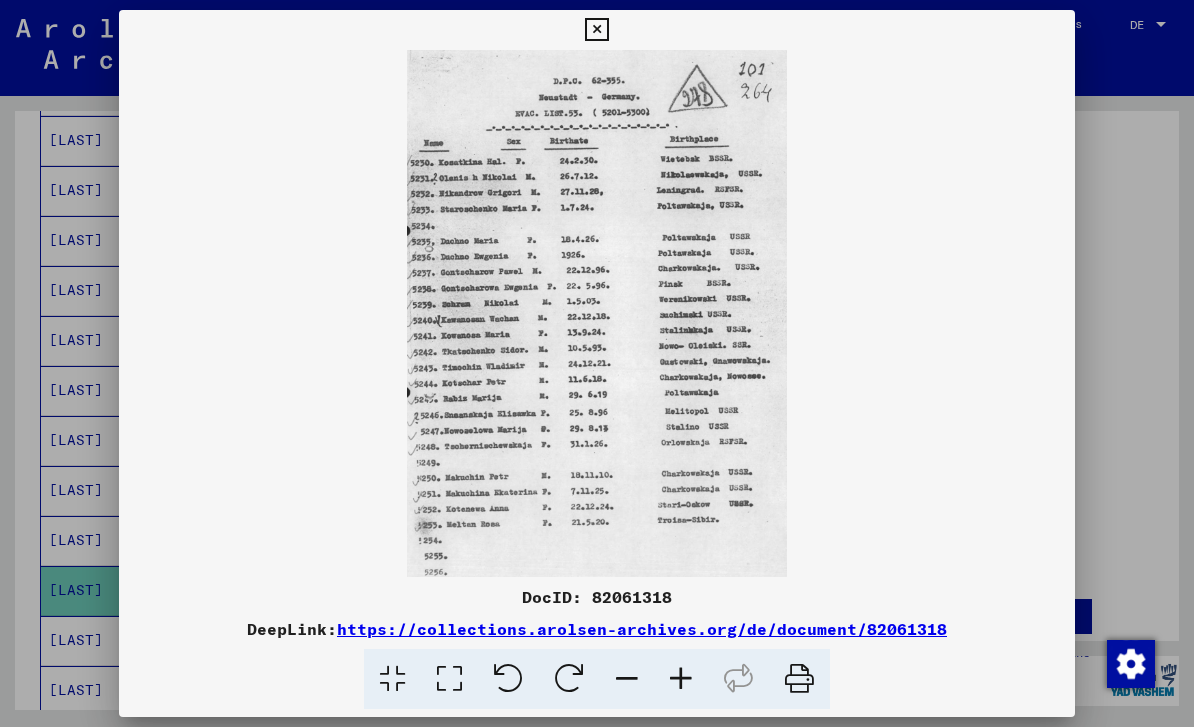click at bounding box center (596, 30) 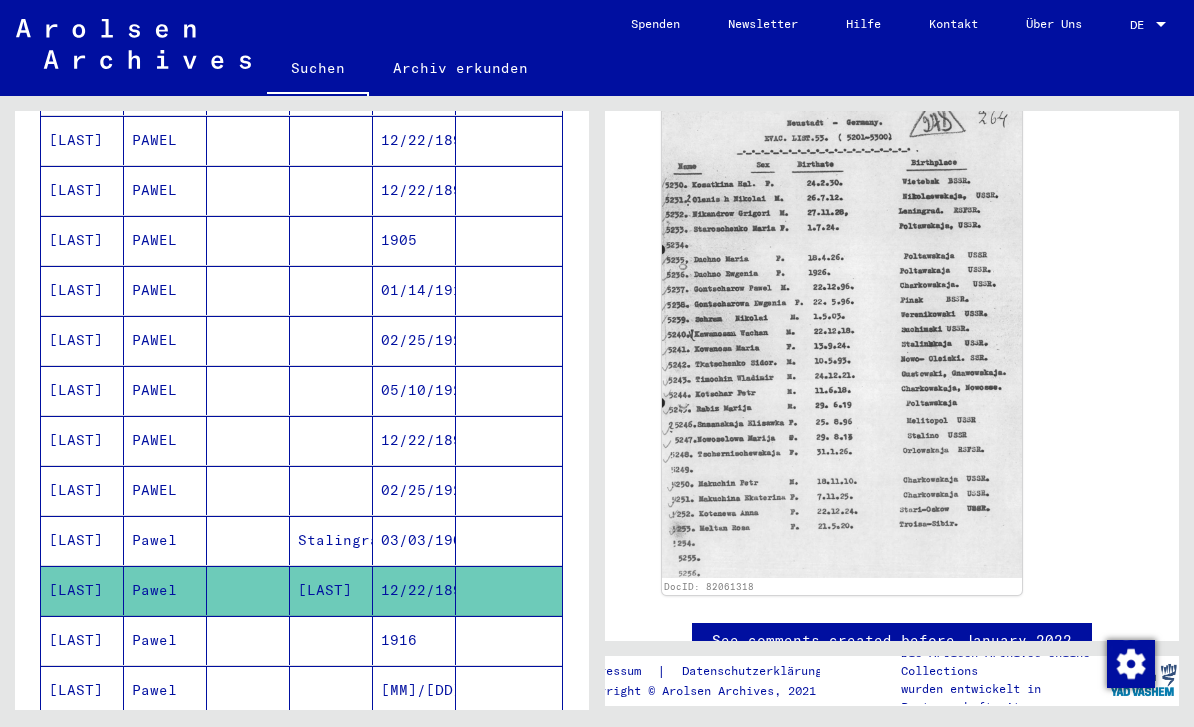 scroll, scrollTop: 369, scrollLeft: 0, axis: vertical 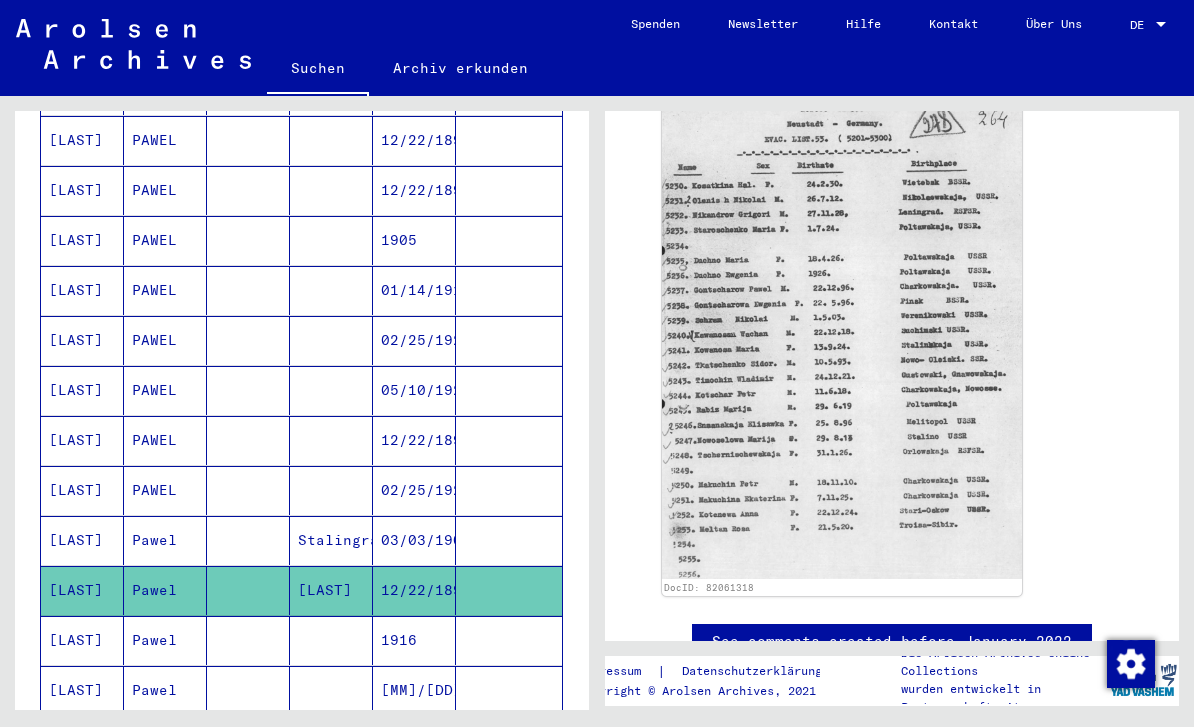 click on "1916" at bounding box center [414, 690] 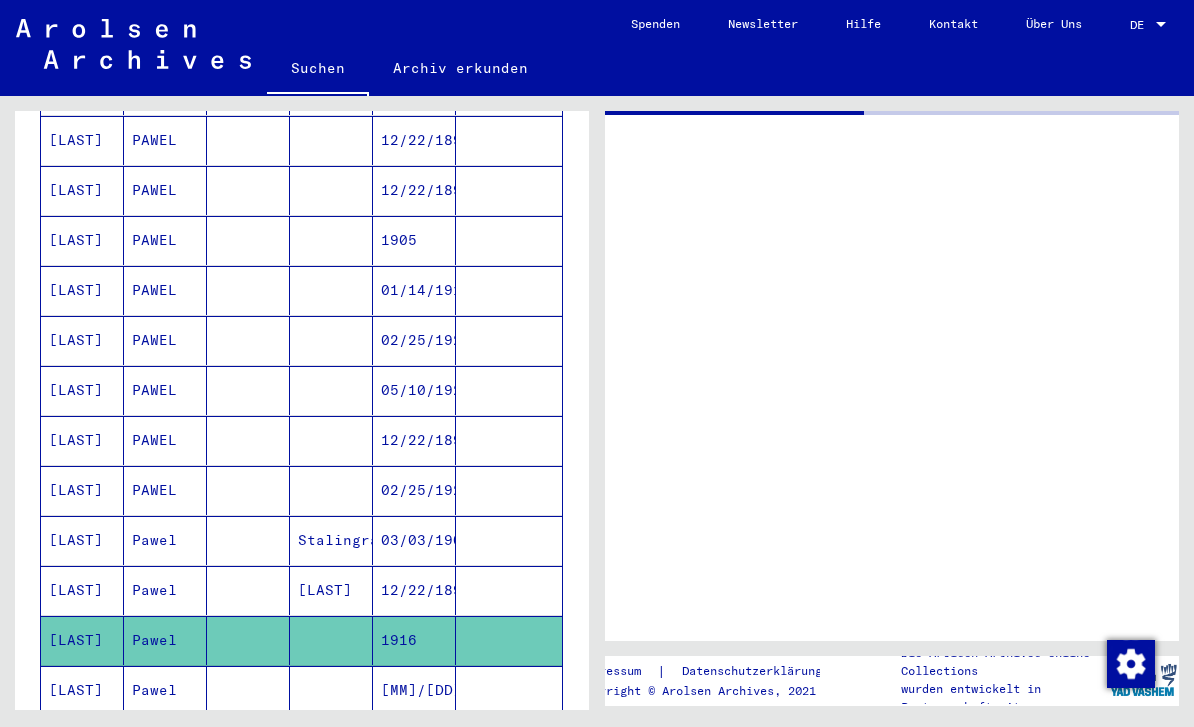 scroll, scrollTop: 0, scrollLeft: 0, axis: both 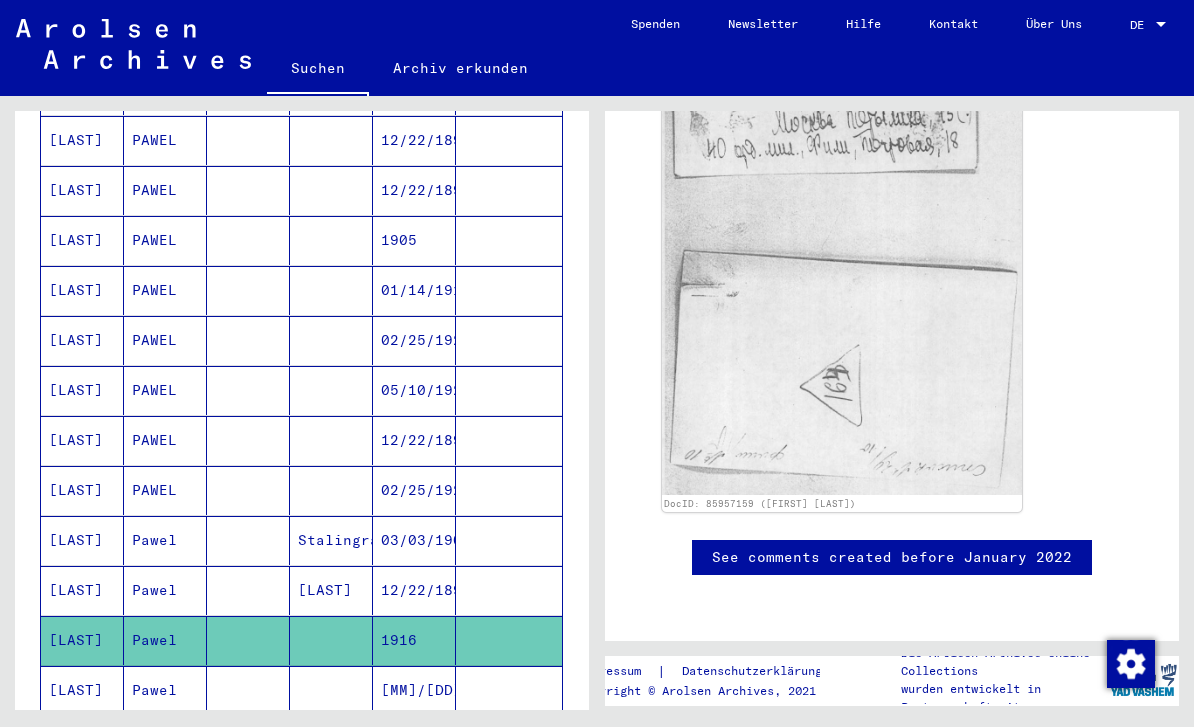 click on "[MM]/[DD]/[YYYY]" at bounding box center (414, 740) 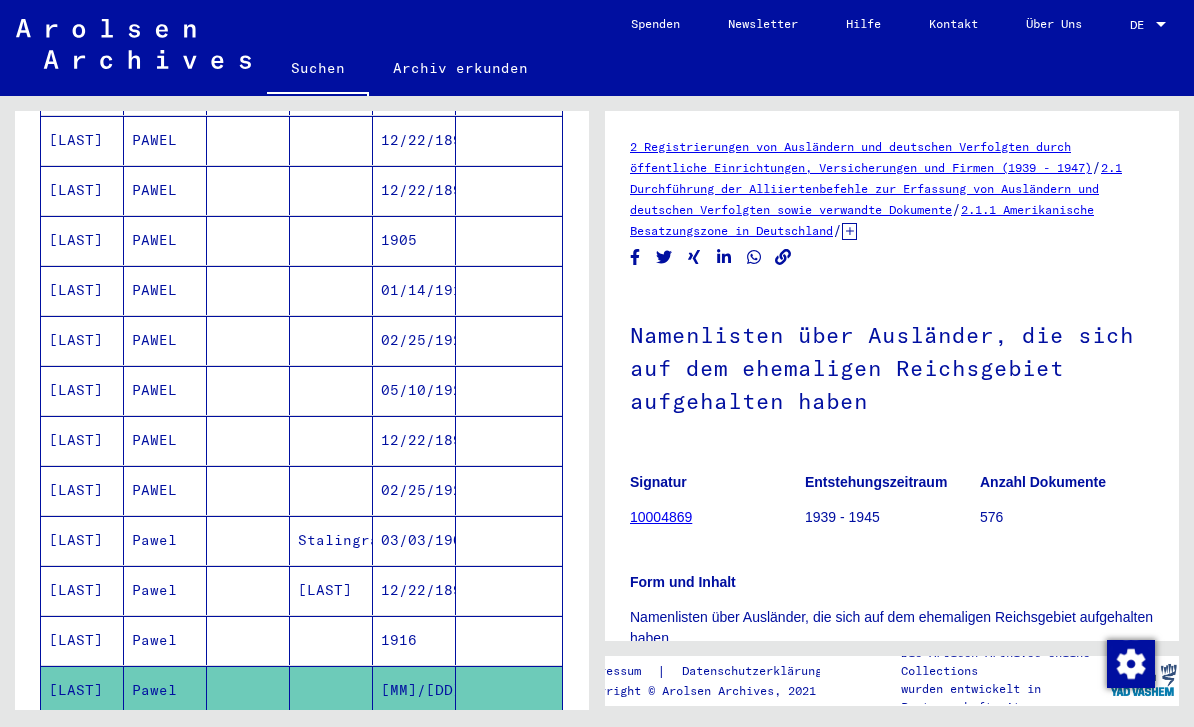 scroll, scrollTop: 0, scrollLeft: 0, axis: both 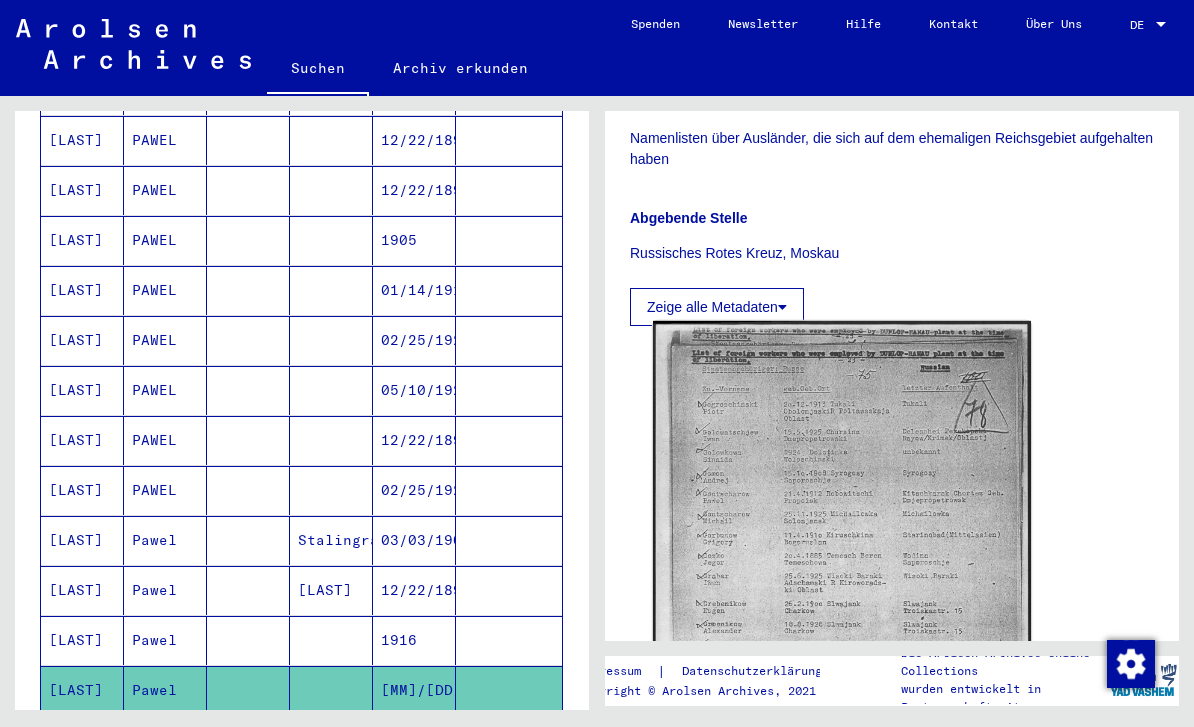 click 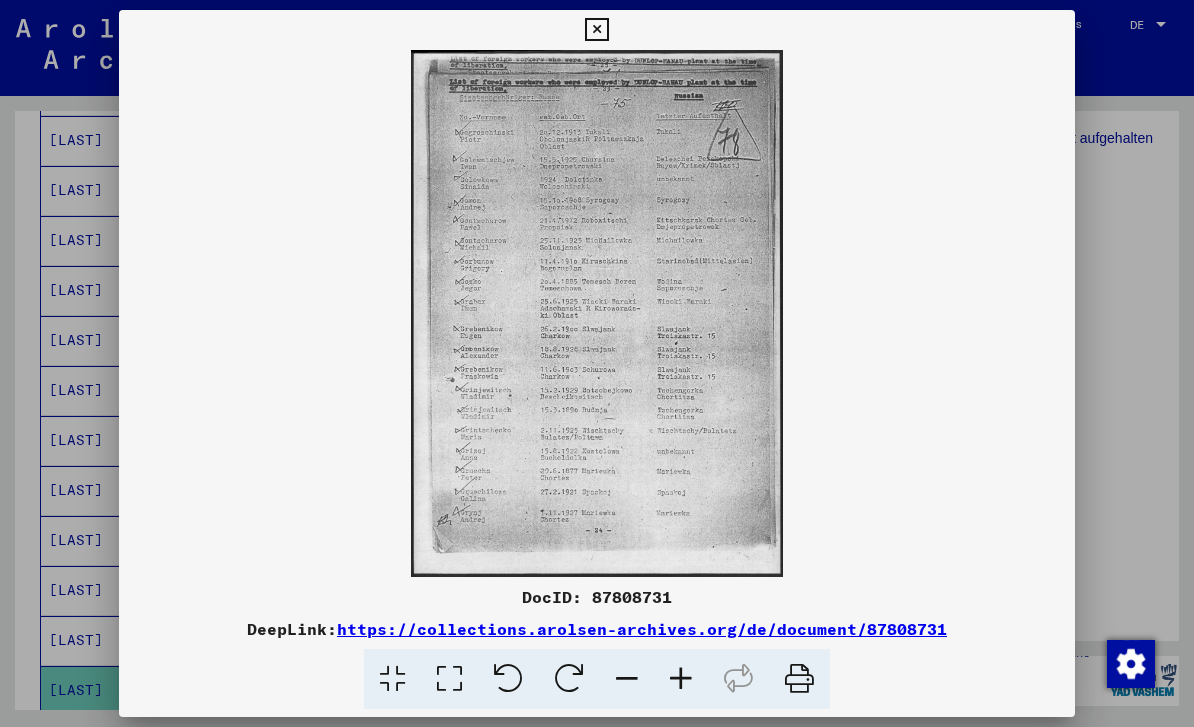 click at bounding box center (597, 363) 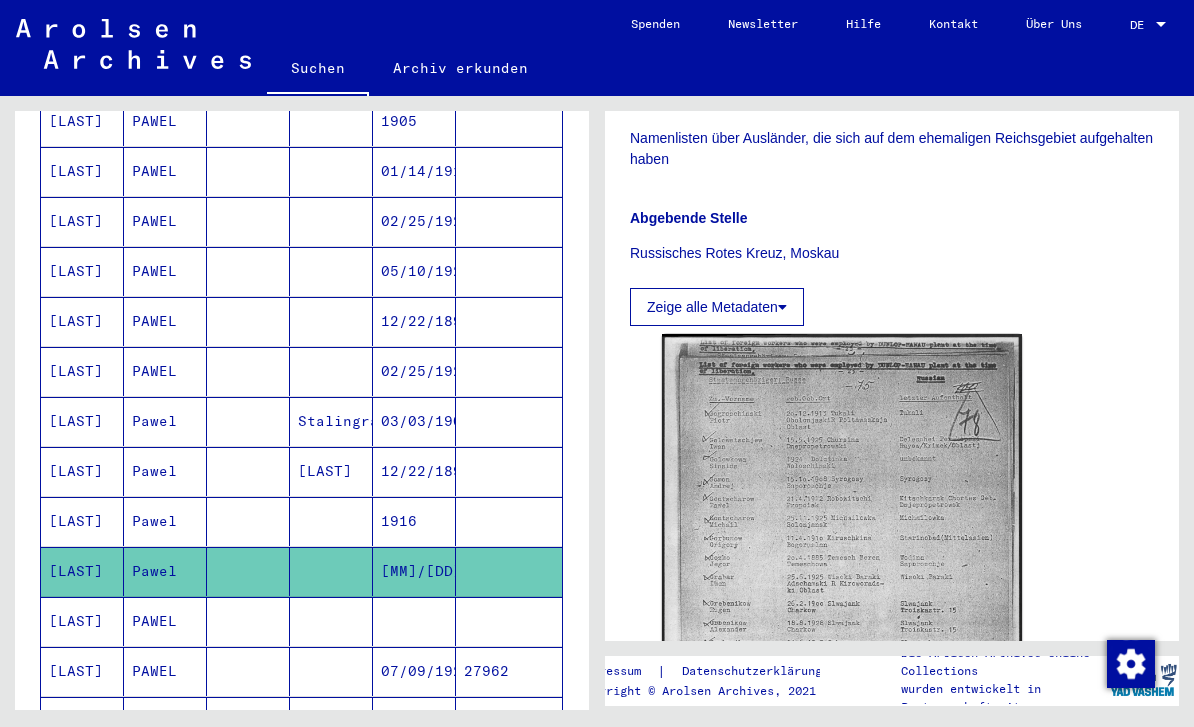 scroll, scrollTop: 591, scrollLeft: 0, axis: vertical 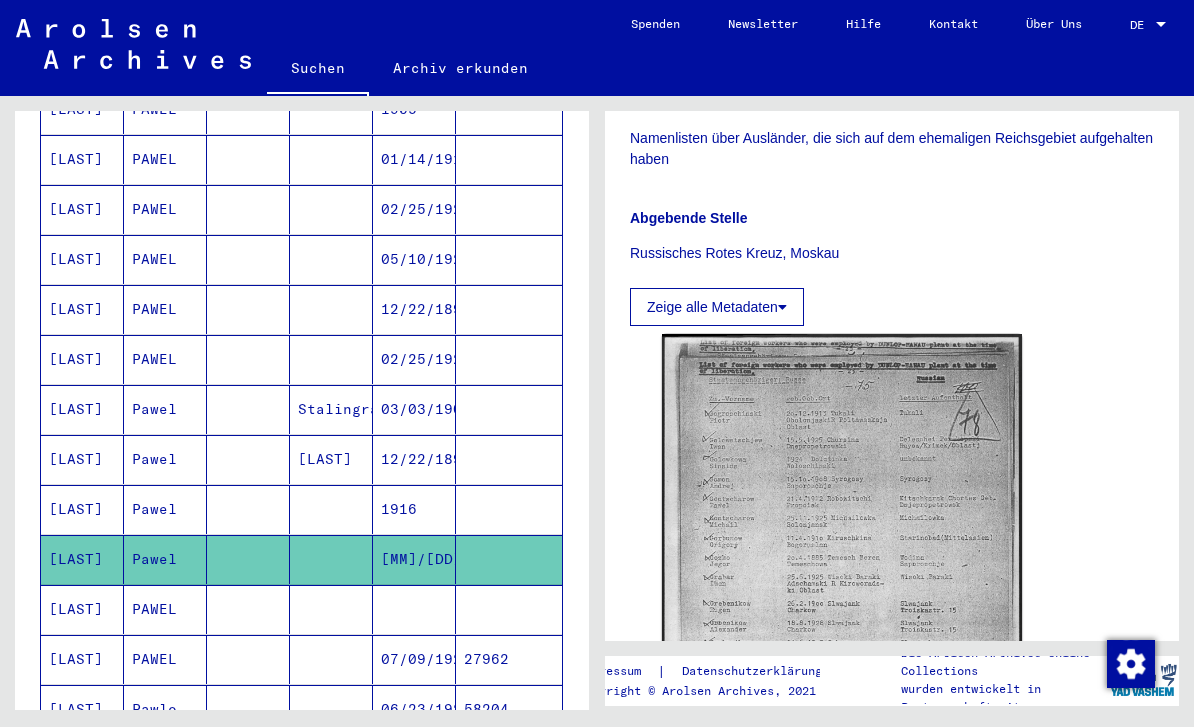 click at bounding box center (414, 659) 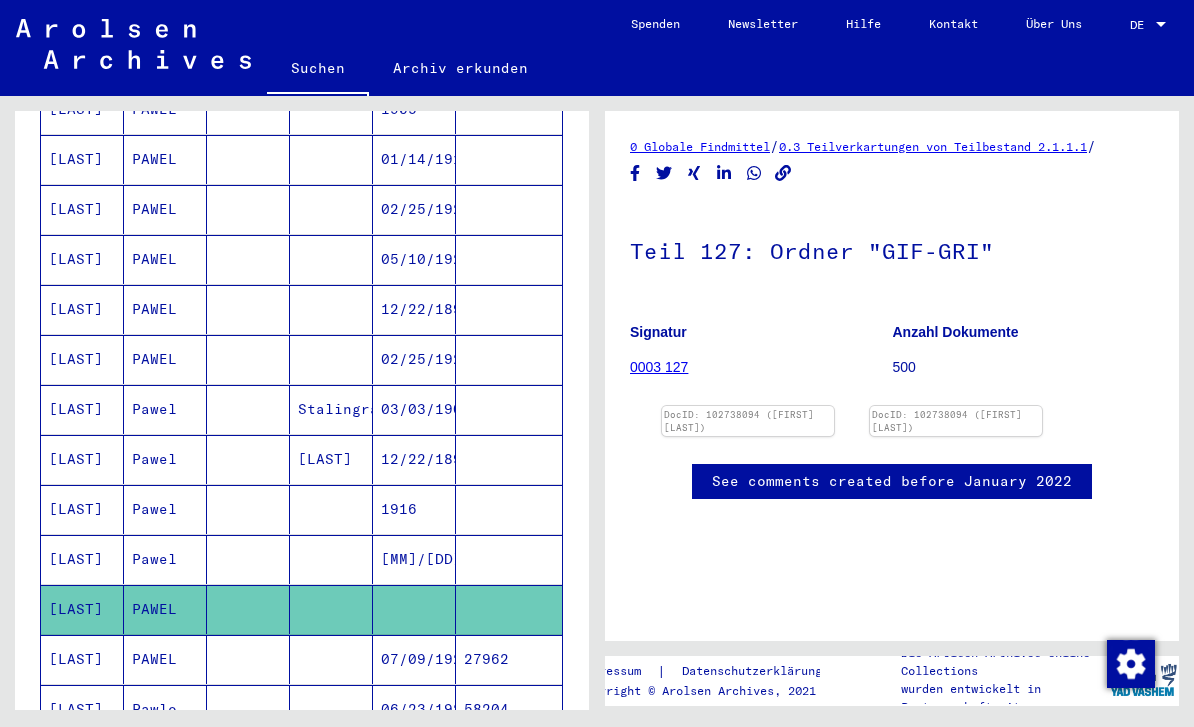 scroll, scrollTop: 0, scrollLeft: 0, axis: both 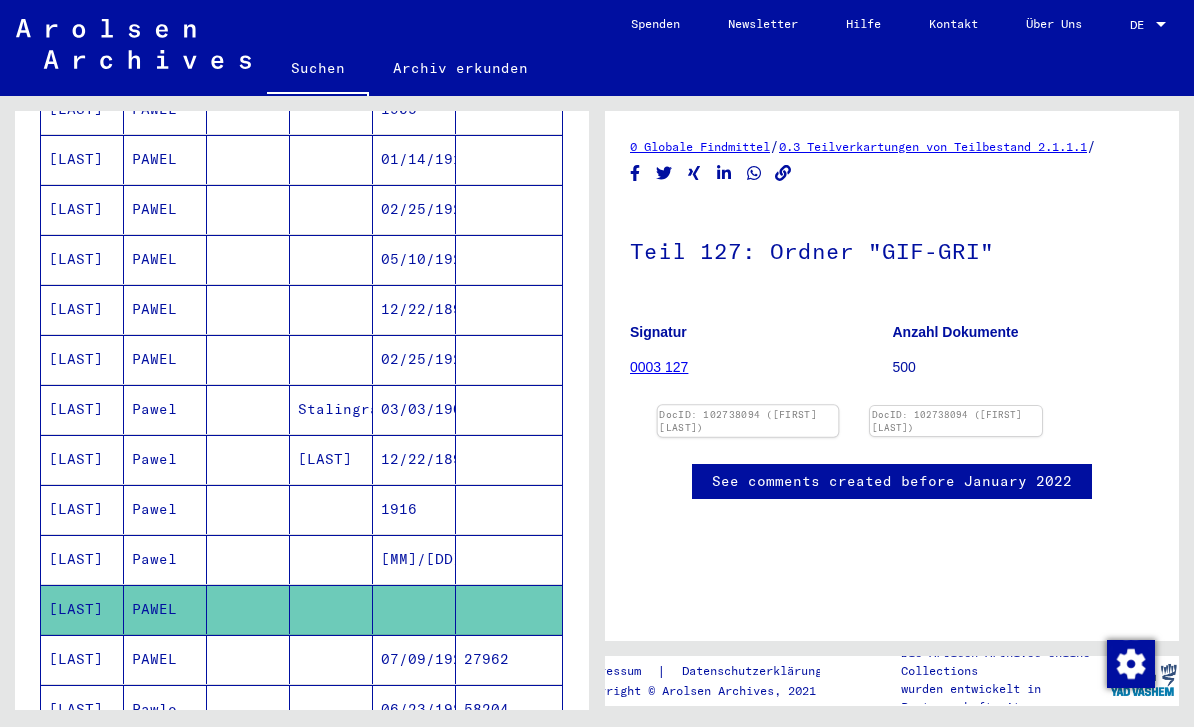 click 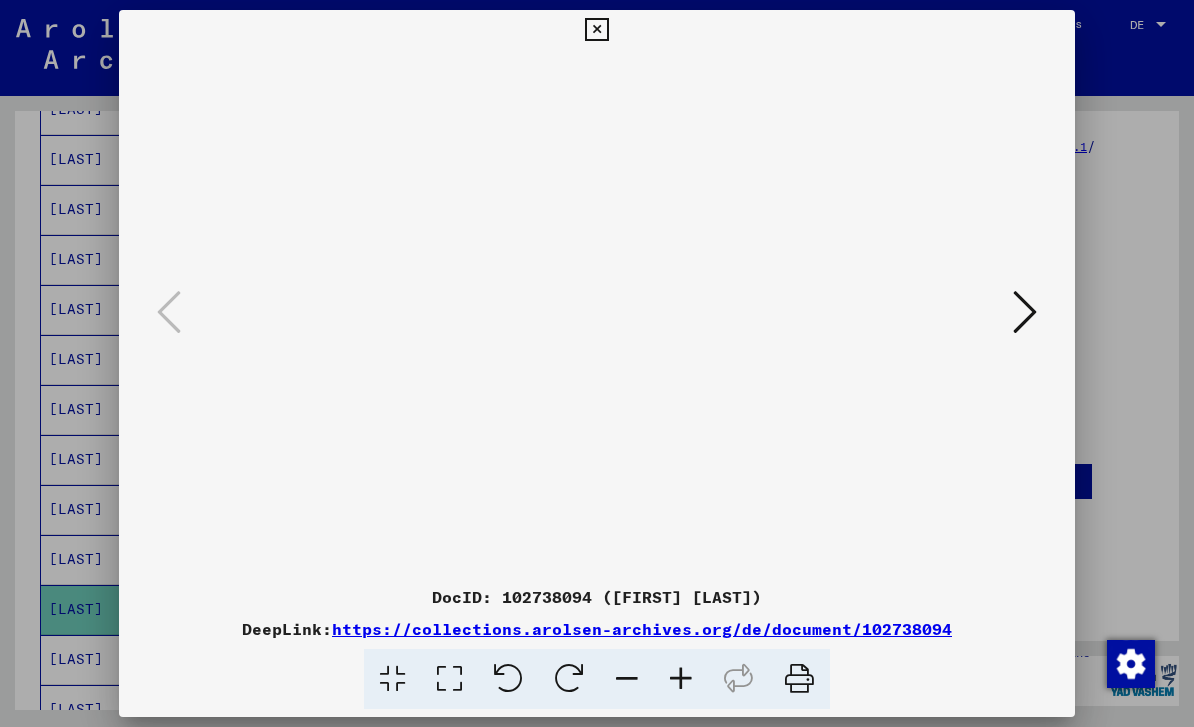 click at bounding box center (1025, 313) 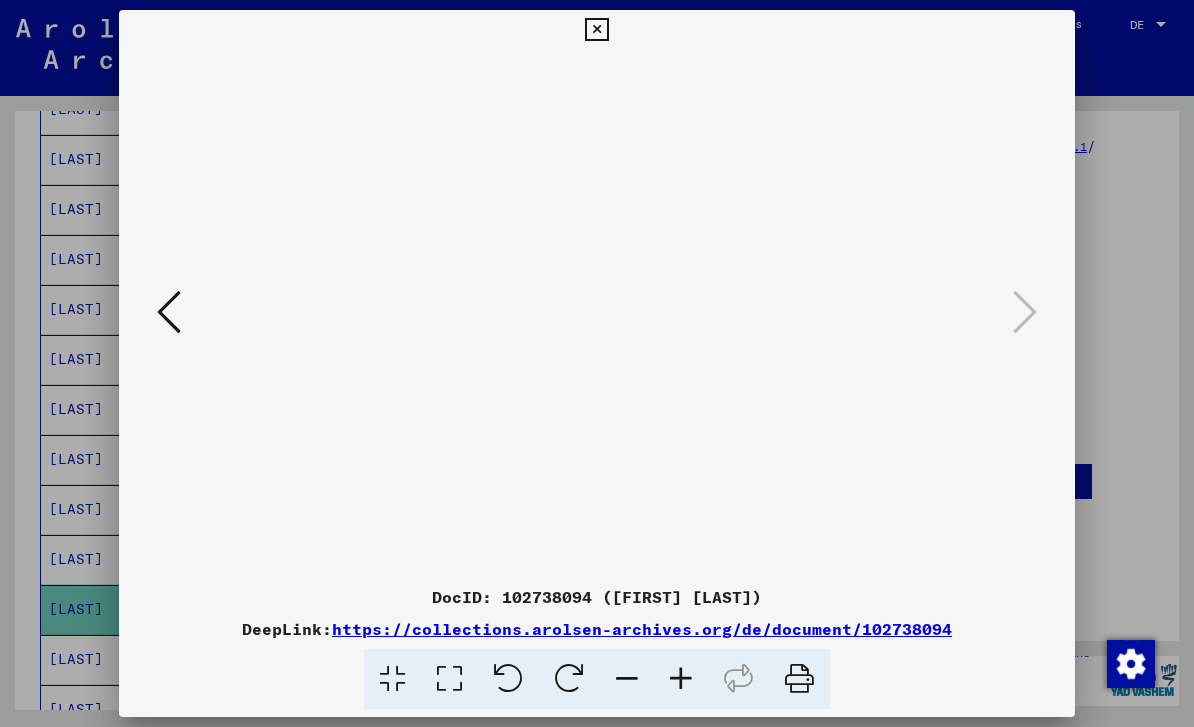 click at bounding box center [169, 313] 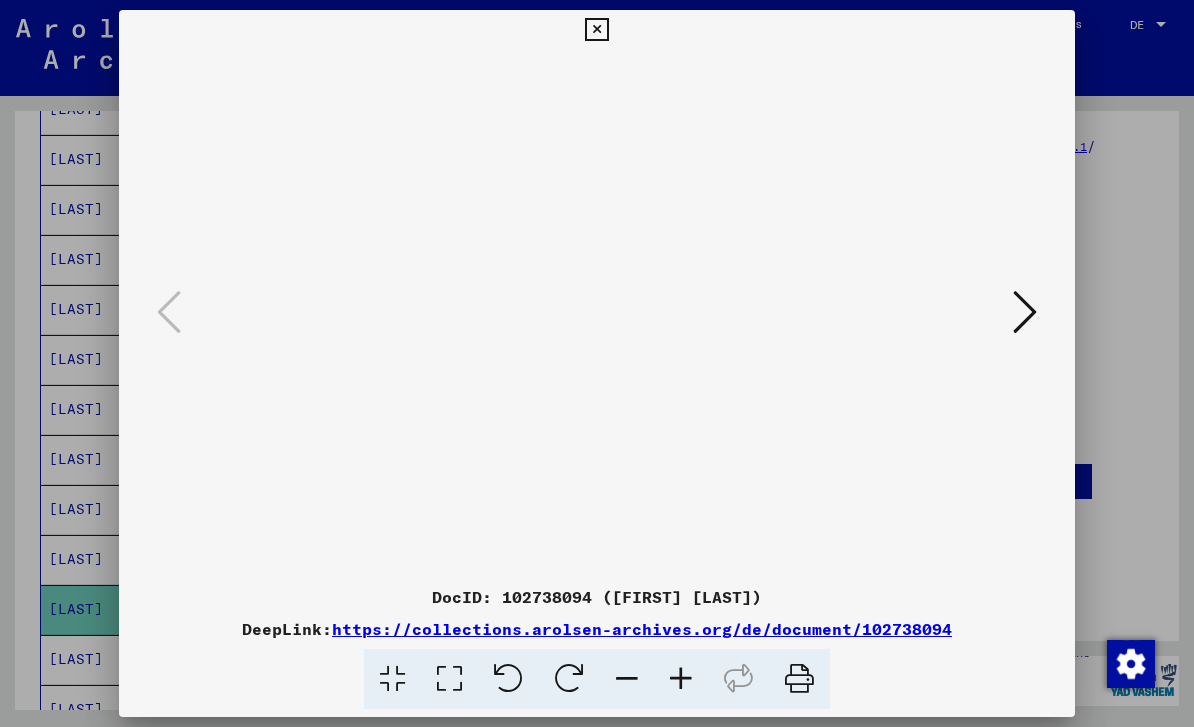click at bounding box center [596, 313] 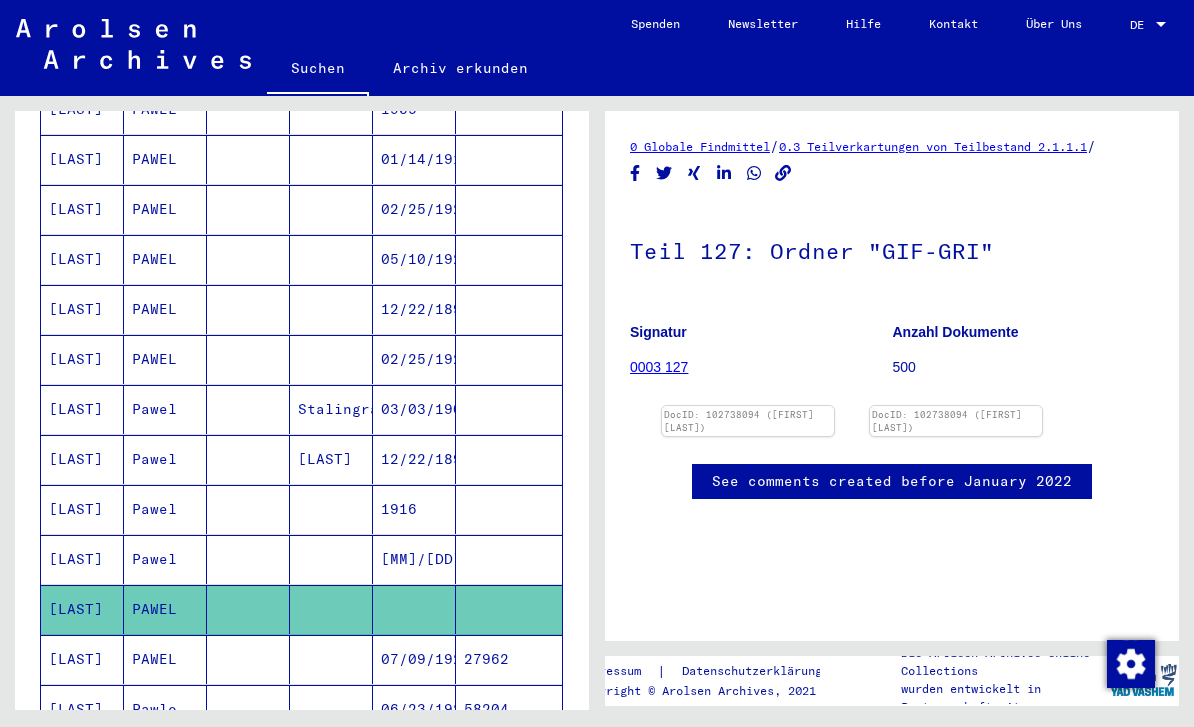 click on "[MM]/[DD]/[YYYY]" at bounding box center (414, 609) 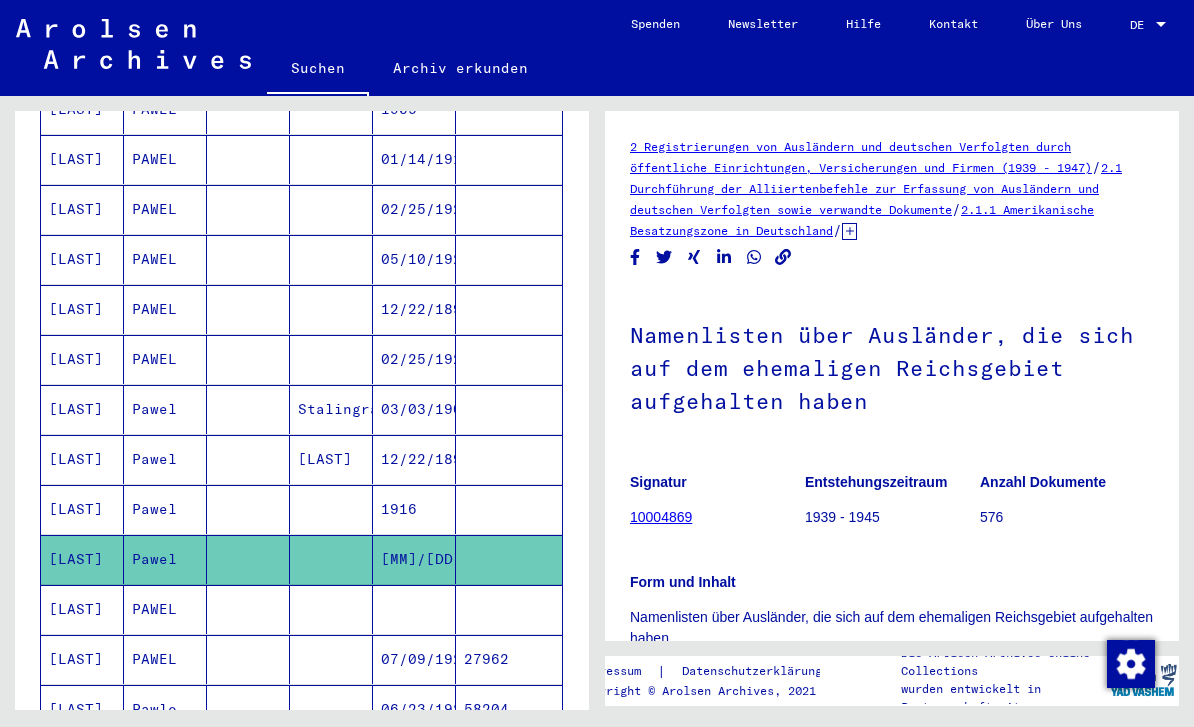 scroll, scrollTop: 0, scrollLeft: 0, axis: both 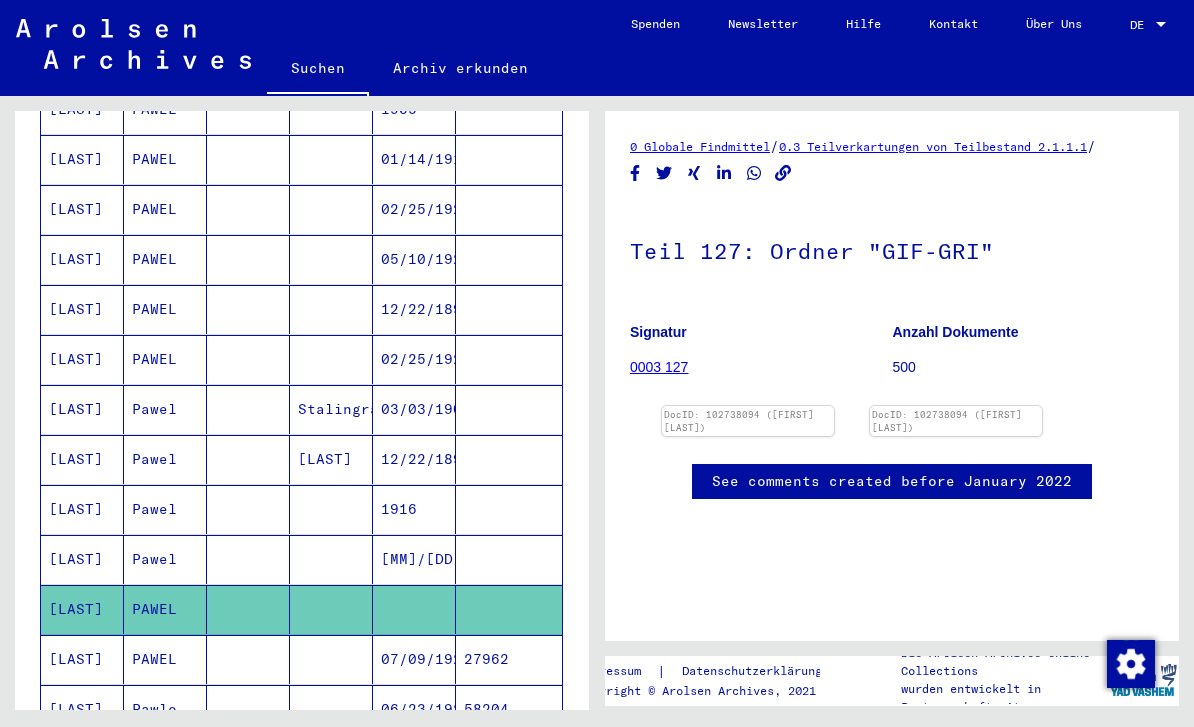 click on "07/09/1924" at bounding box center [414, 709] 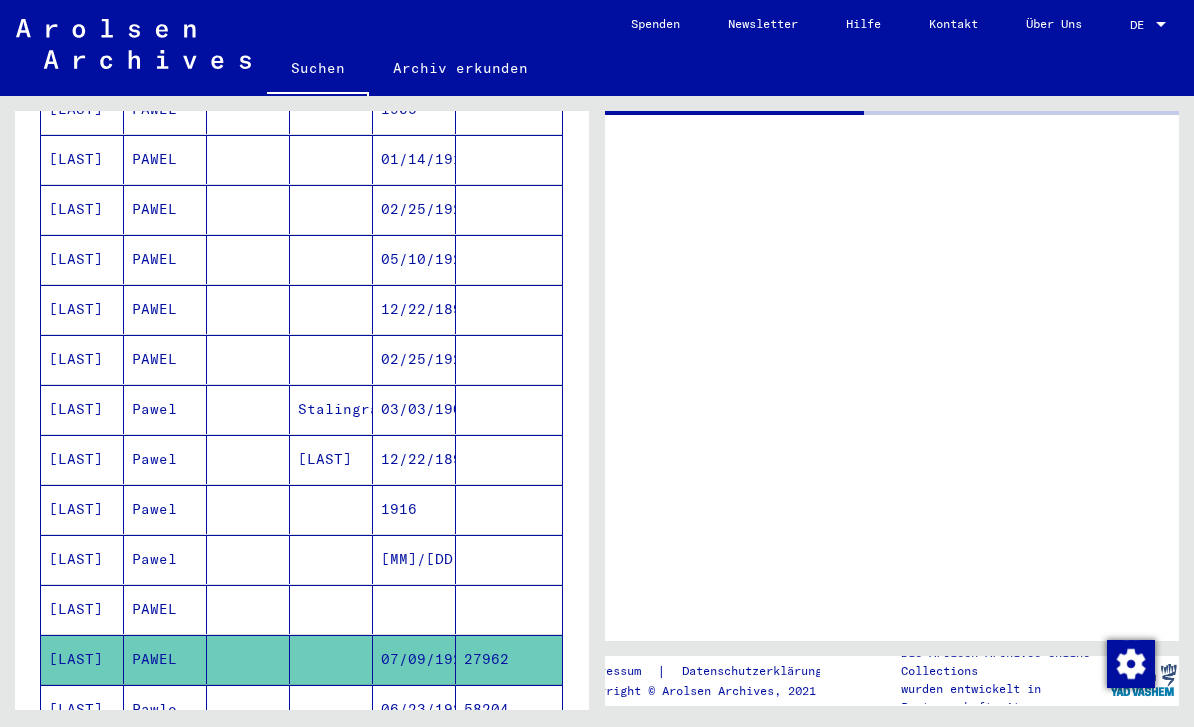 scroll, scrollTop: 0, scrollLeft: 0, axis: both 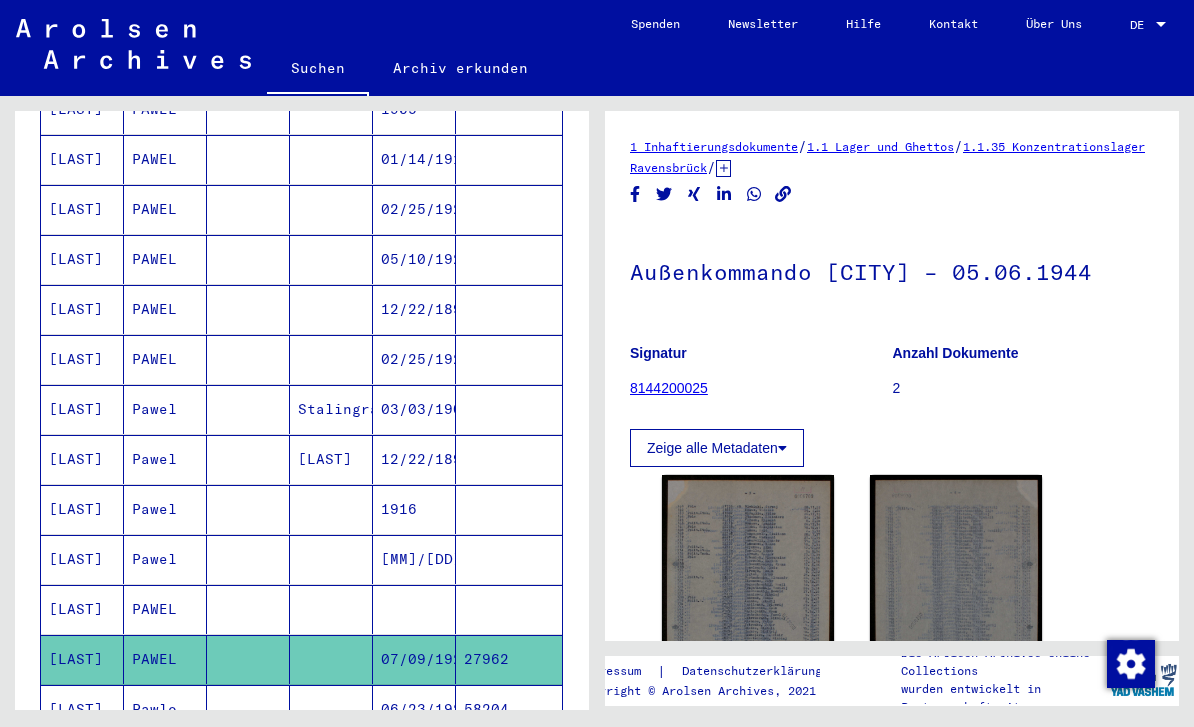 click at bounding box center [414, 659] 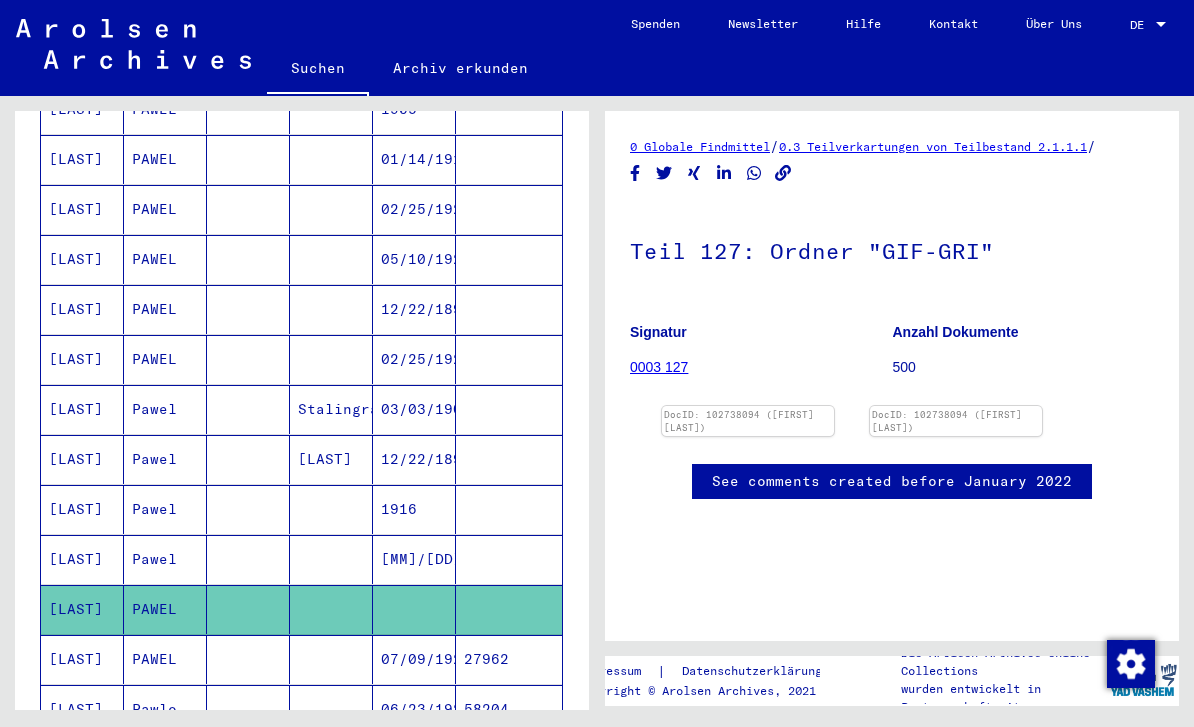 scroll, scrollTop: 0, scrollLeft: 0, axis: both 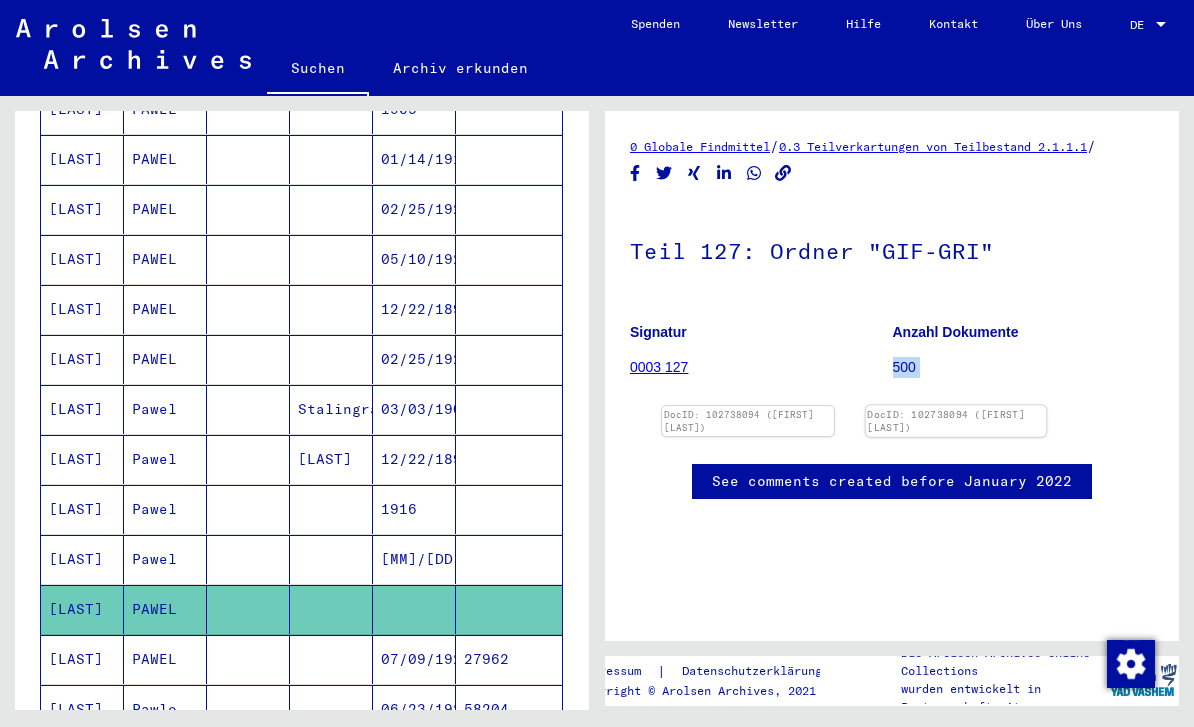 click 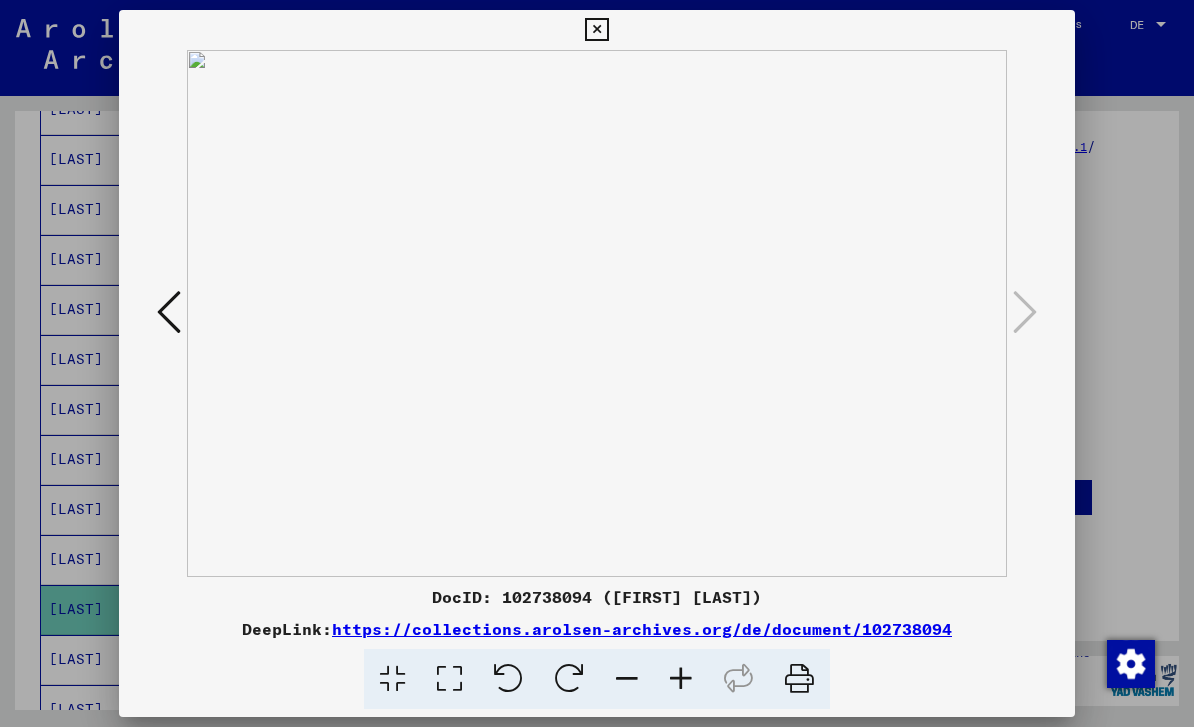 click at bounding box center [596, 30] 